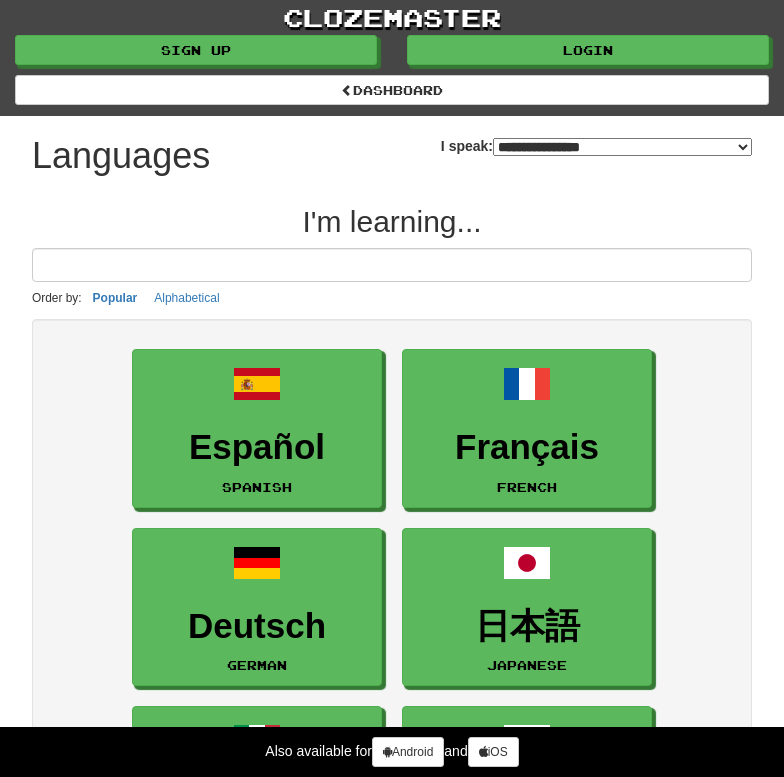 scroll, scrollTop: 0, scrollLeft: 0, axis: both 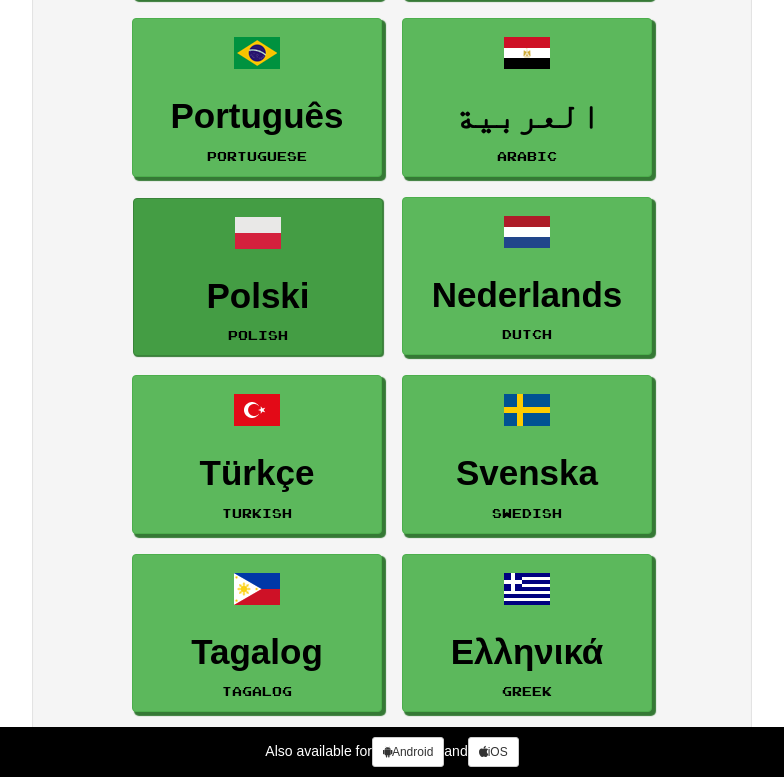 click on "Polski Polish" at bounding box center [258, 277] 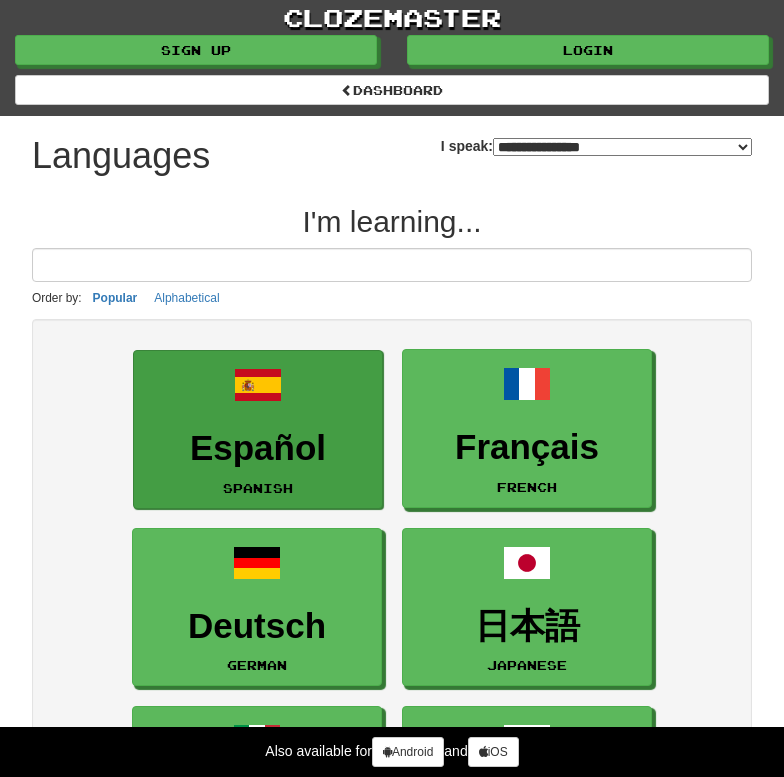 scroll, scrollTop: 0, scrollLeft: 0, axis: both 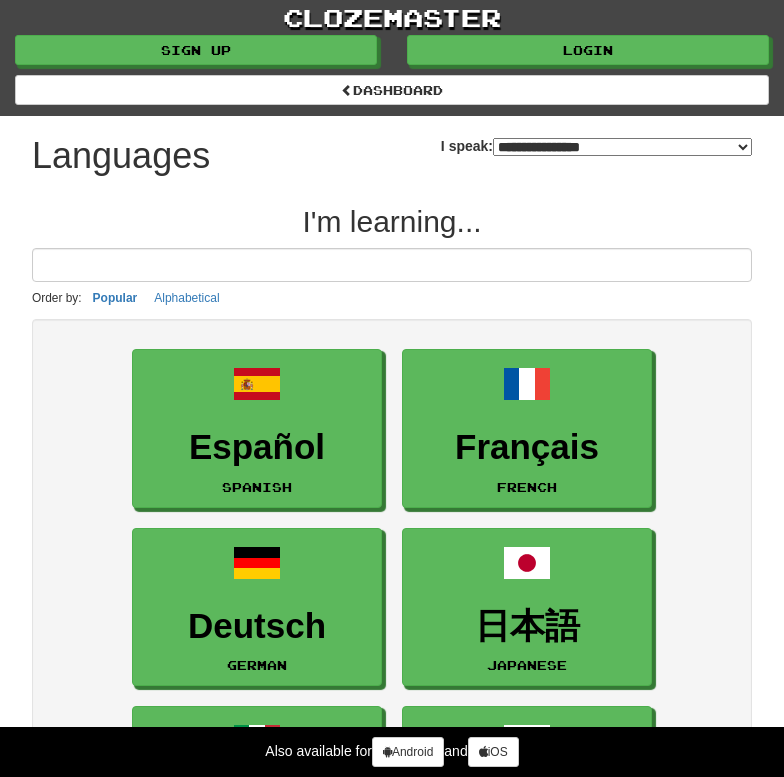 select on "******" 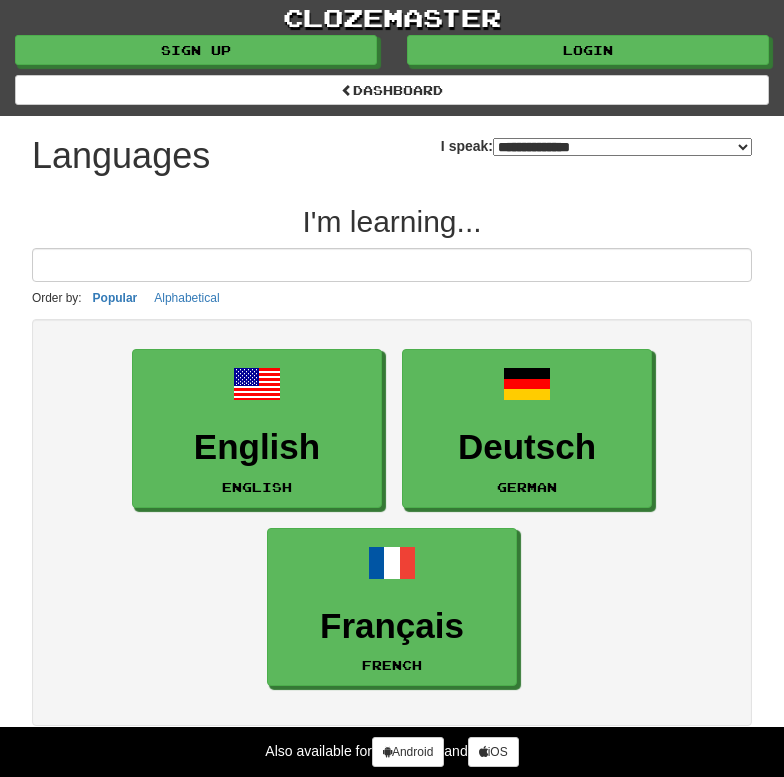 scroll, scrollTop: 31, scrollLeft: 0, axis: vertical 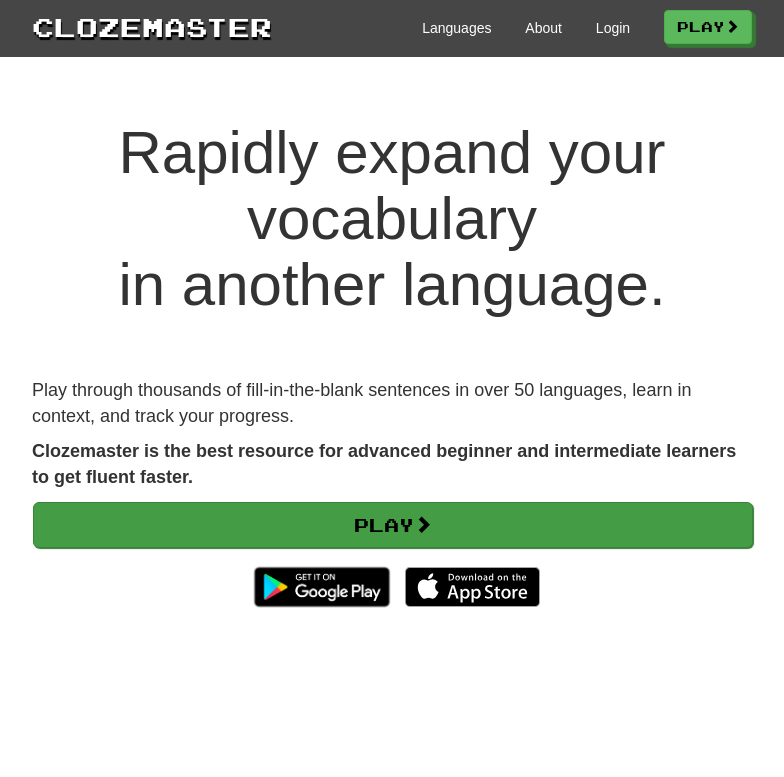 click on "Play" at bounding box center [393, 525] 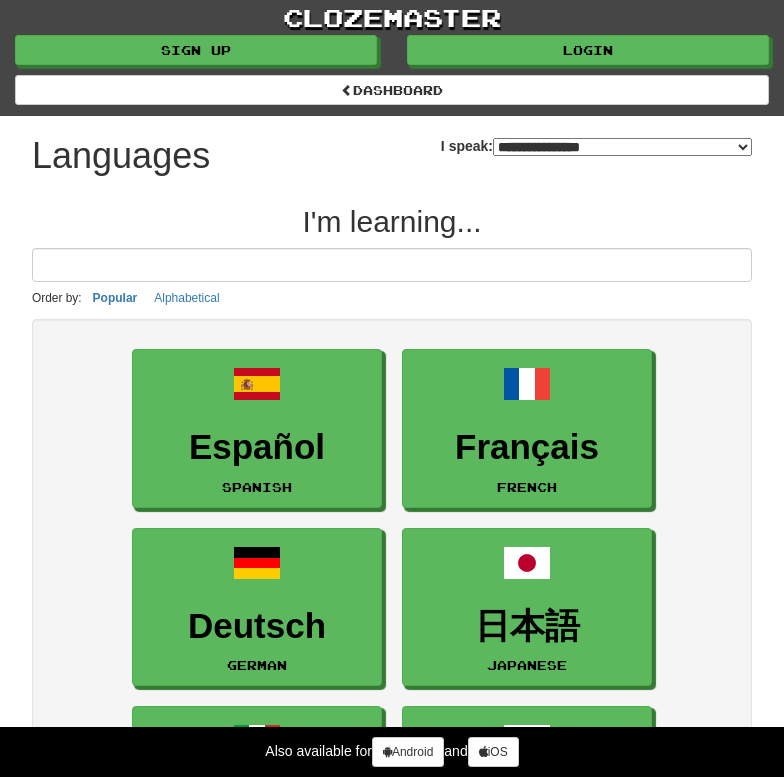 select on "*******" 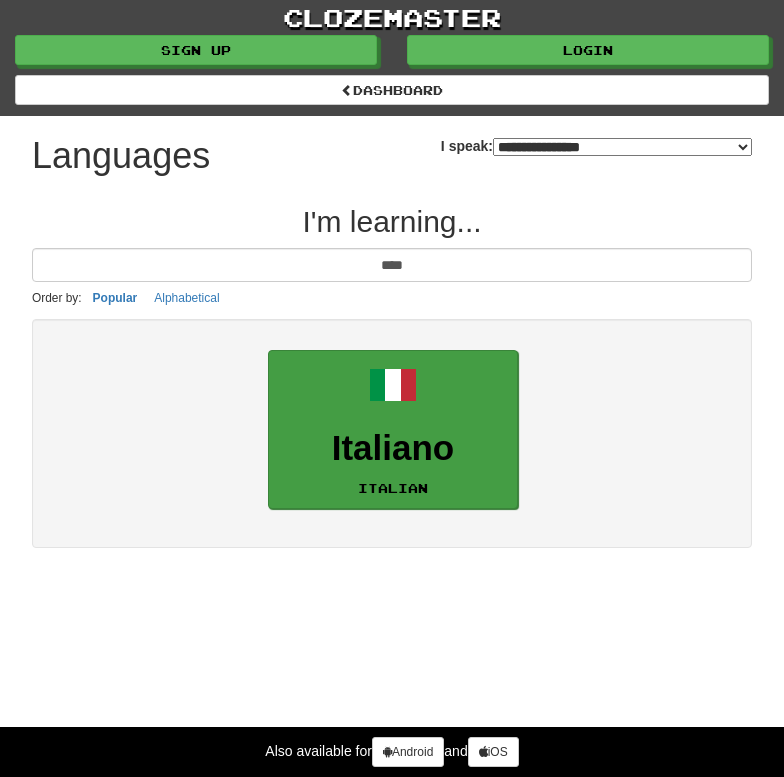 type on "****" 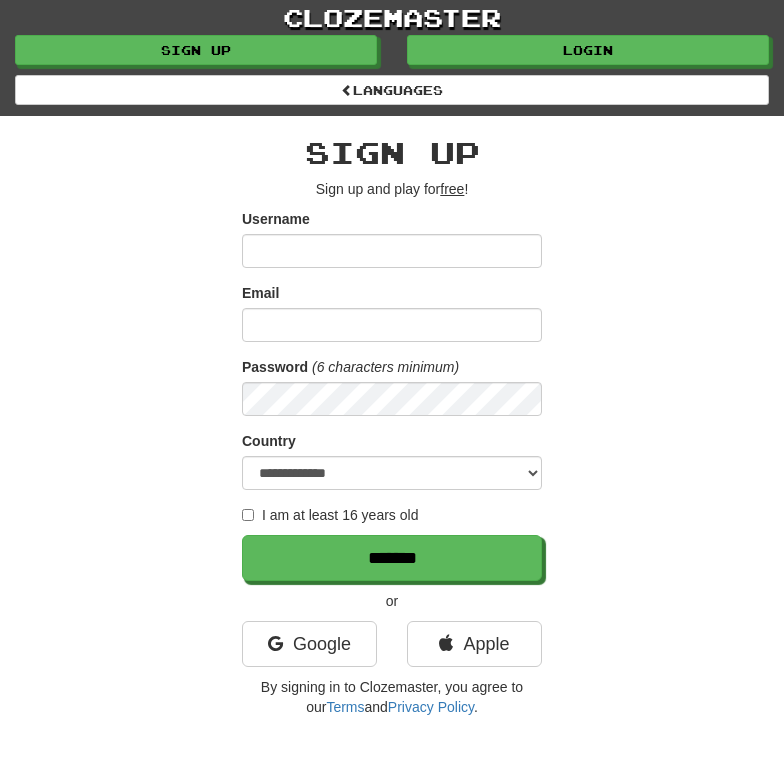 scroll, scrollTop: 0, scrollLeft: 0, axis: both 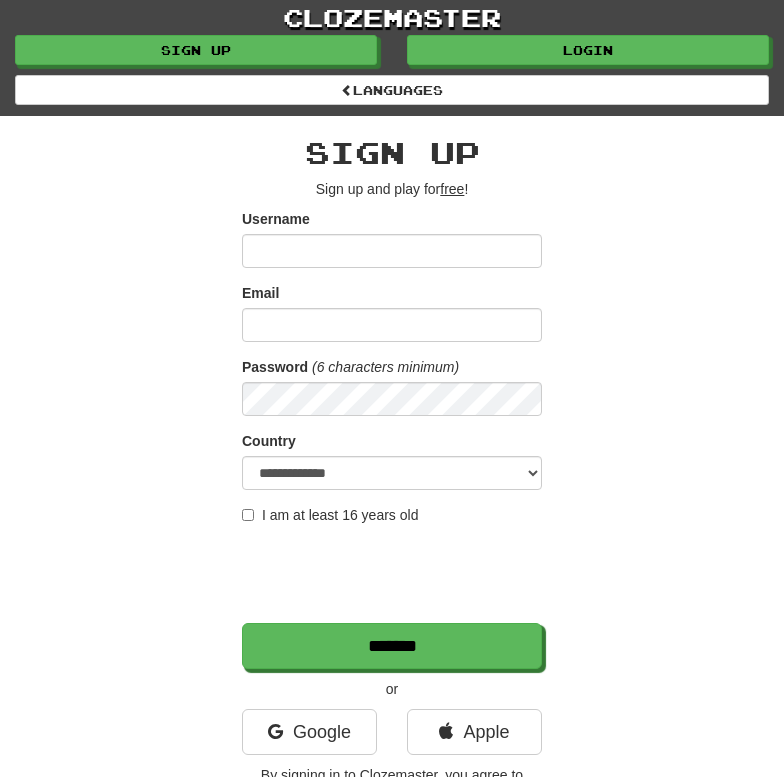 click on "Username" at bounding box center (392, 251) 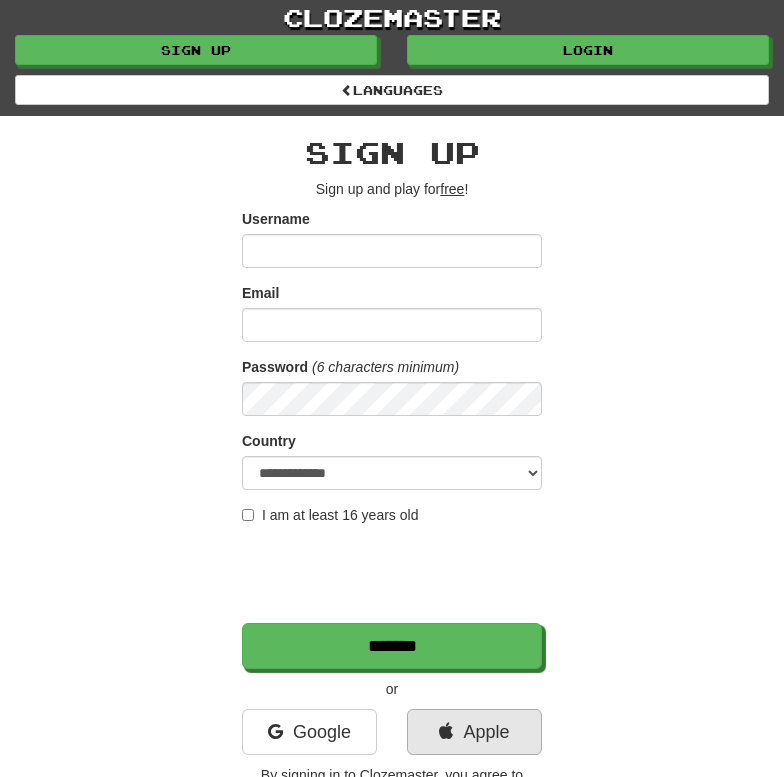 click on "Apple" at bounding box center (474, 732) 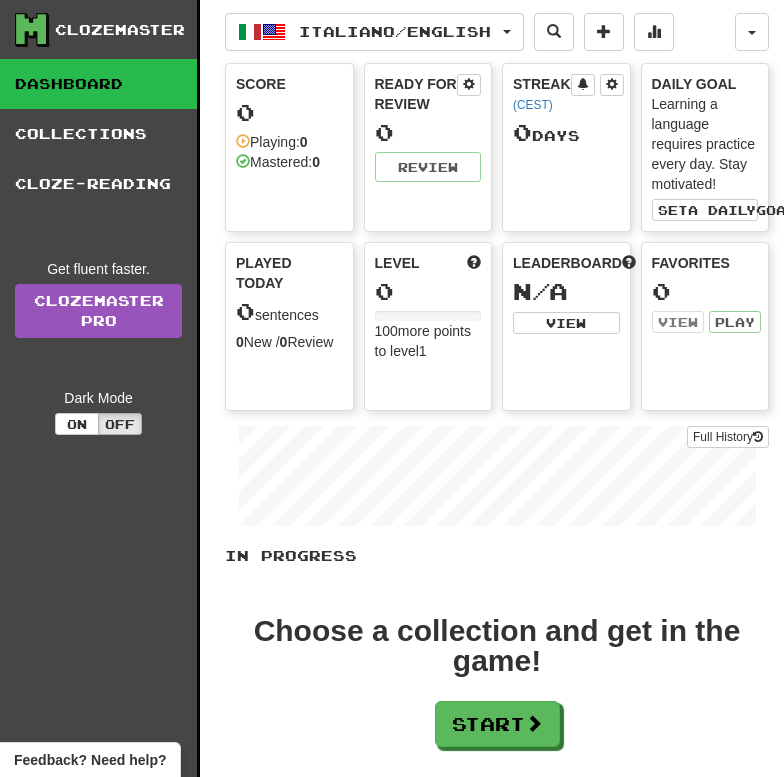 scroll, scrollTop: 0, scrollLeft: 0, axis: both 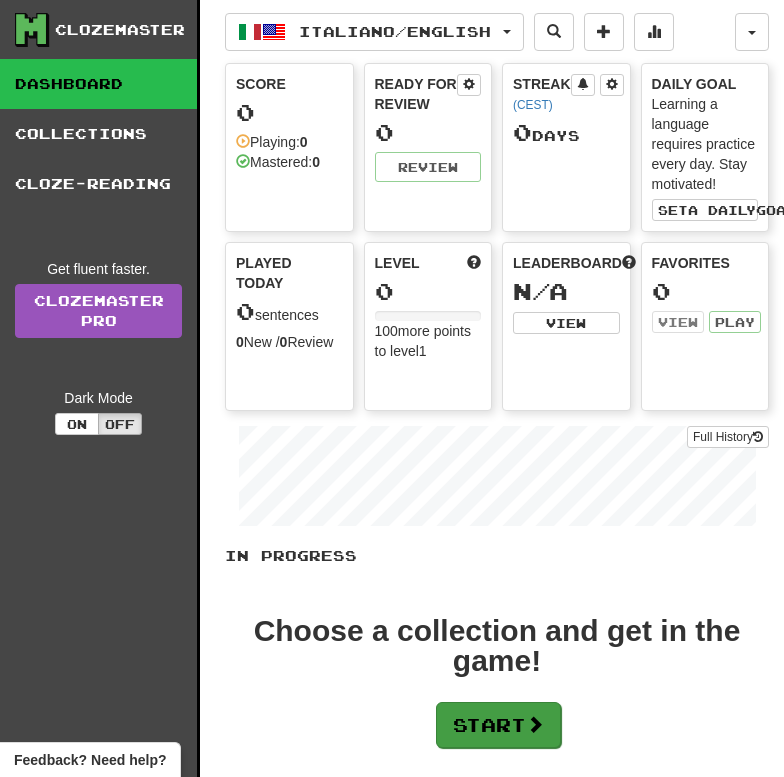 click on "Start" at bounding box center [498, 725] 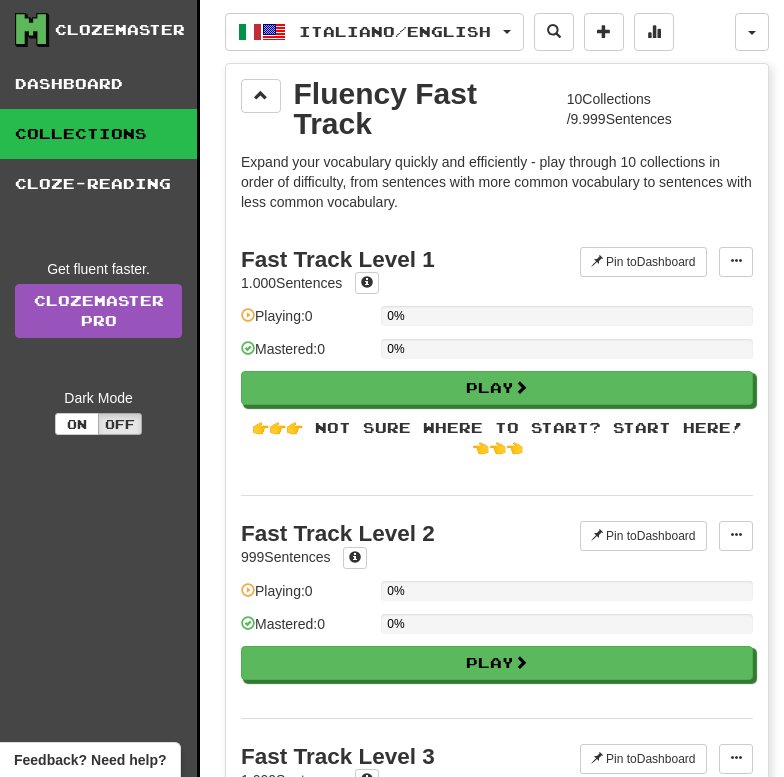 scroll, scrollTop: 0, scrollLeft: 0, axis: both 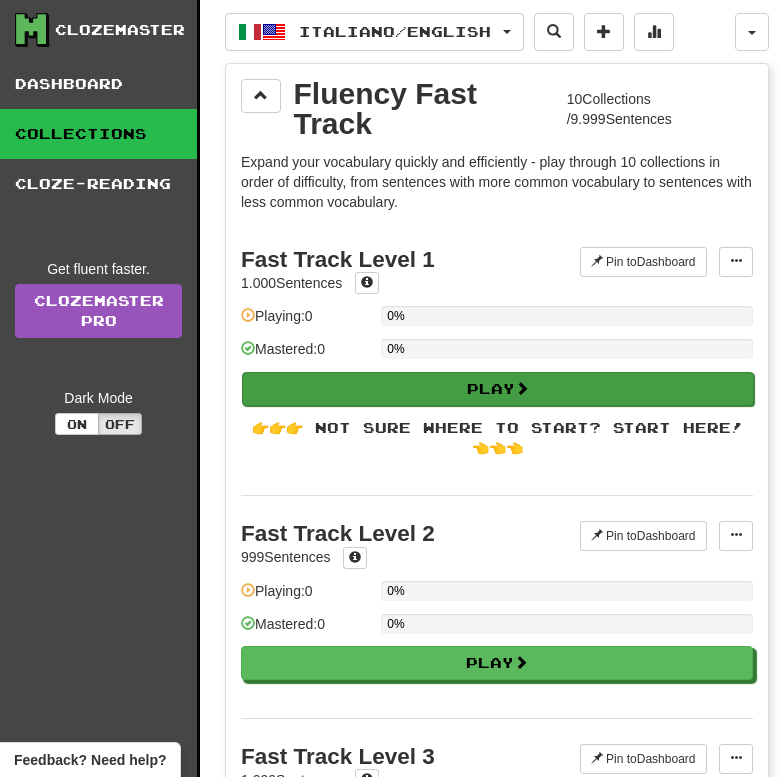 click on "Play" at bounding box center [498, 389] 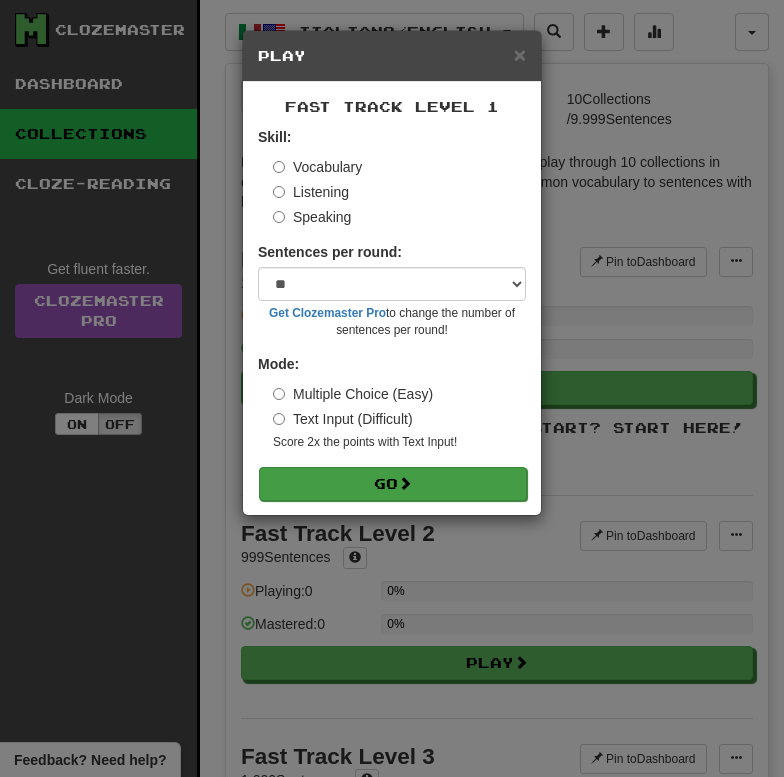 click on "Go" at bounding box center (393, 484) 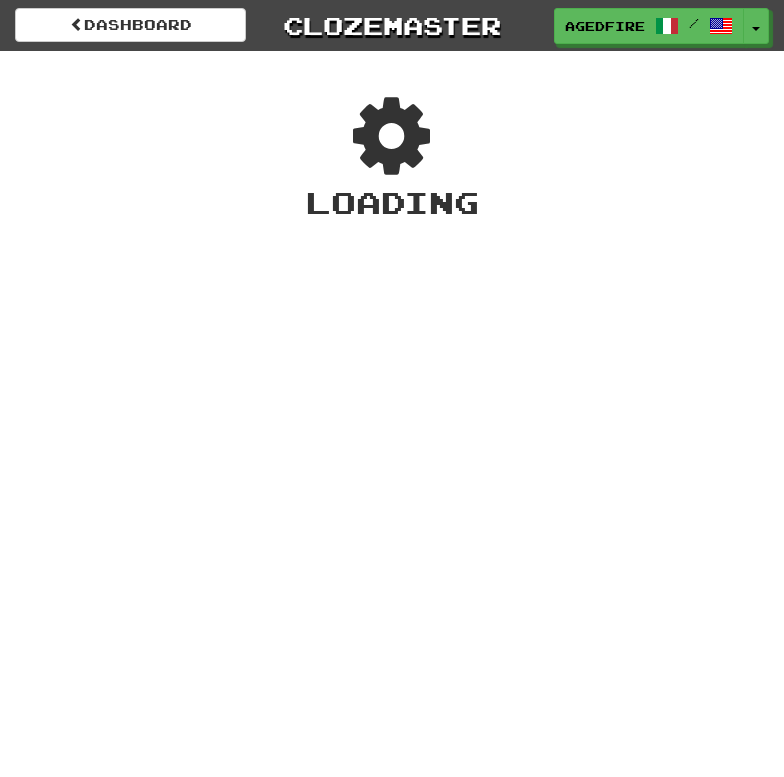 scroll, scrollTop: 0, scrollLeft: 0, axis: both 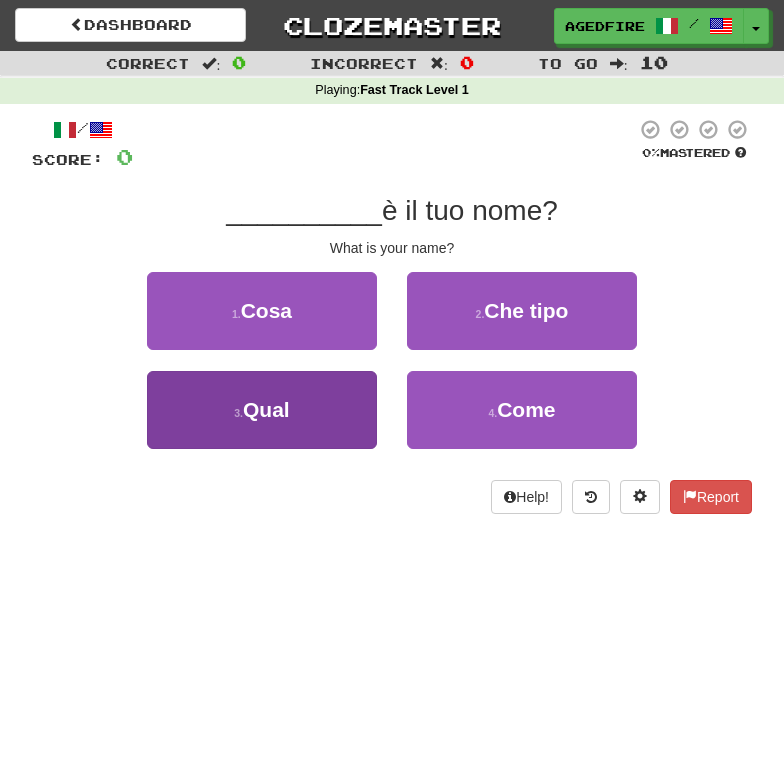 click on "3 .  Qual" at bounding box center [262, 410] 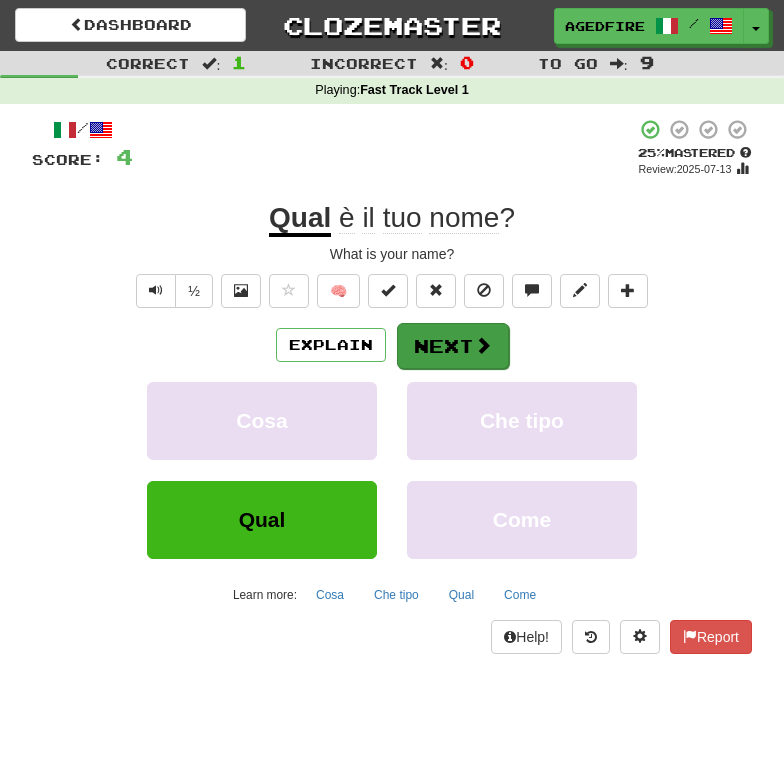 click on "Next" at bounding box center (453, 346) 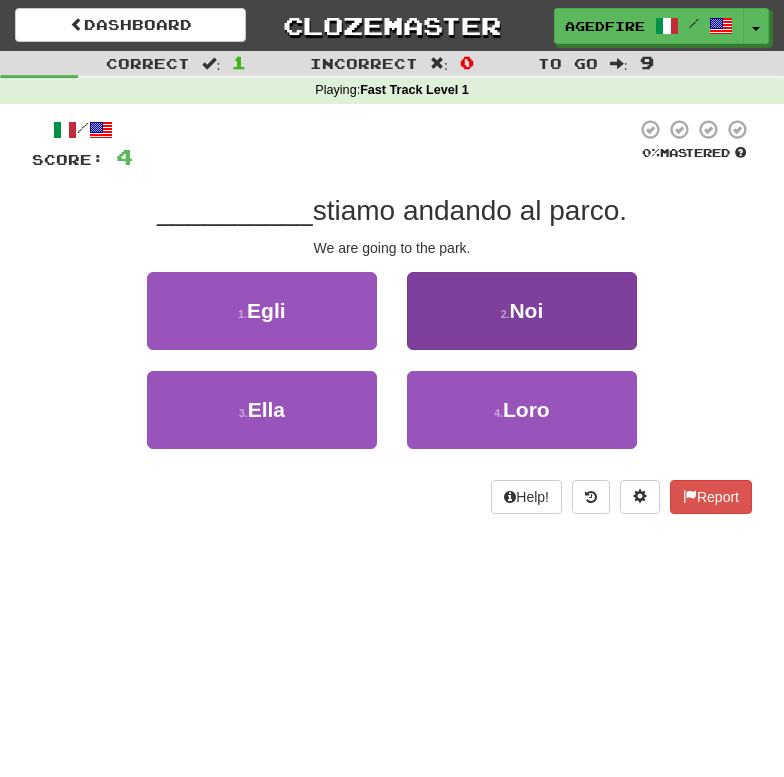 click on "2 .  Noi" at bounding box center (522, 311) 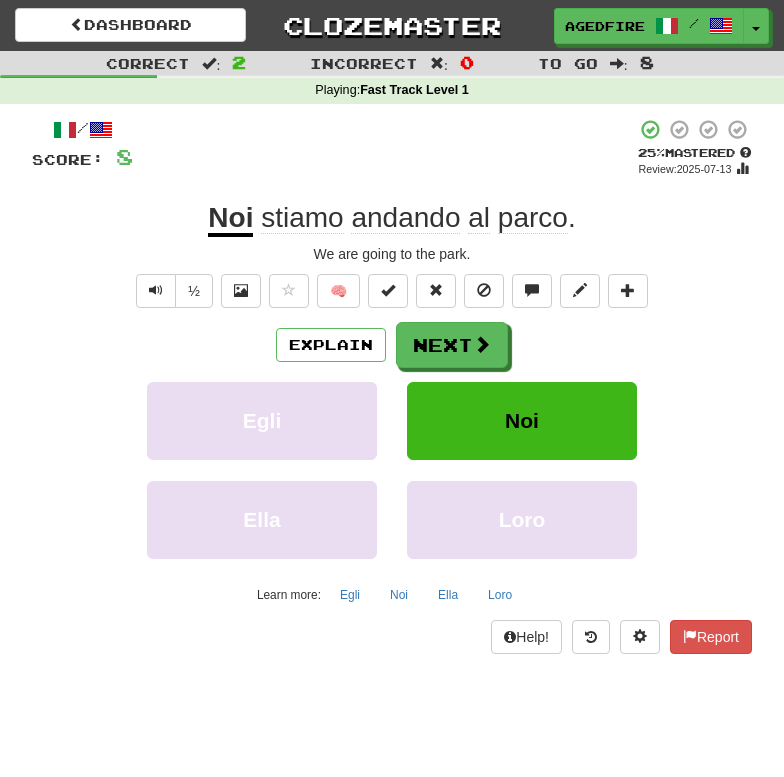click on "Next" at bounding box center (452, 345) 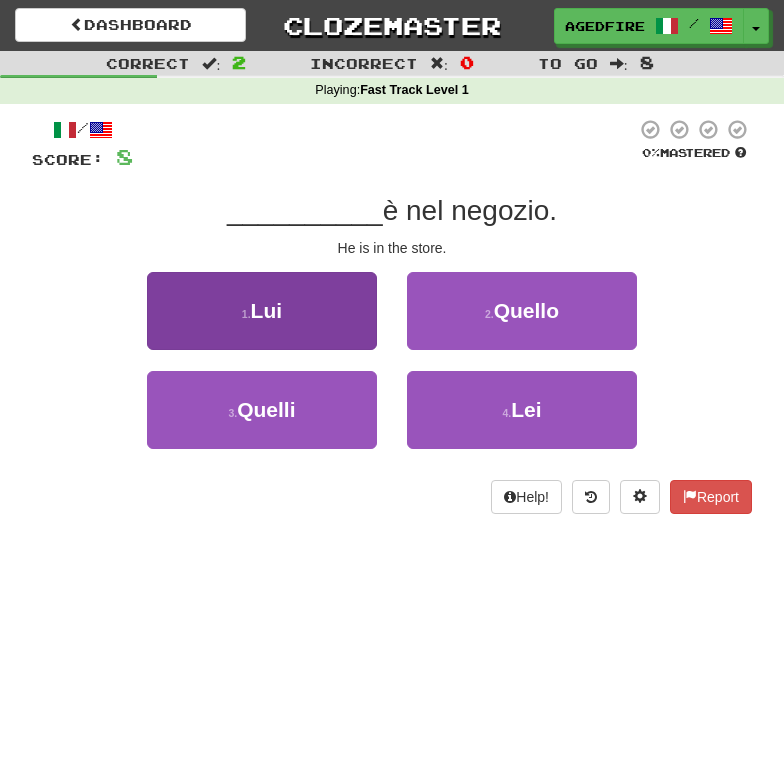 click on "1 .  Lui" at bounding box center (262, 311) 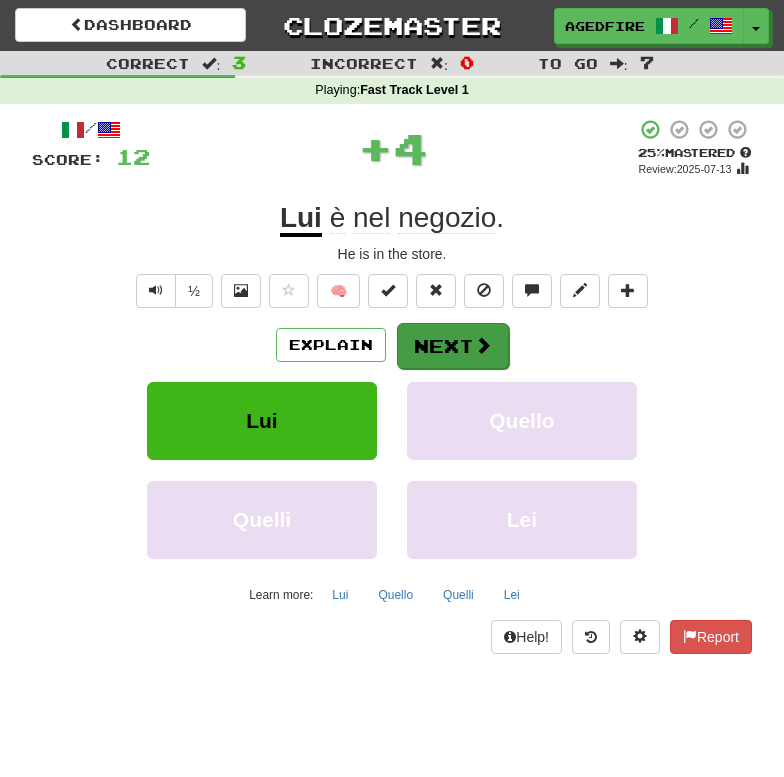 click on "Next" at bounding box center (453, 346) 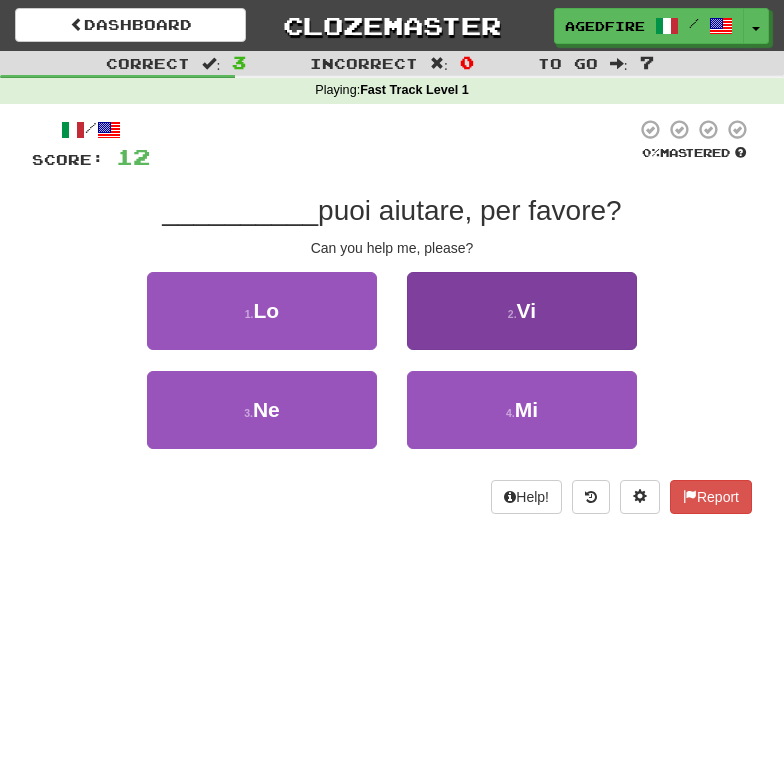click on "2 .  Vi" at bounding box center [522, 311] 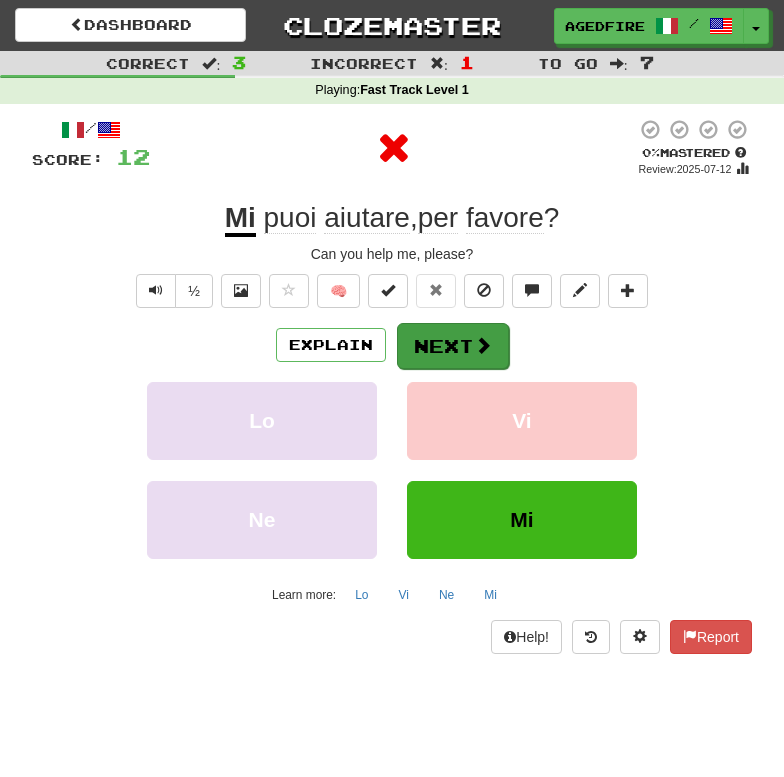 click on "Next" at bounding box center (453, 346) 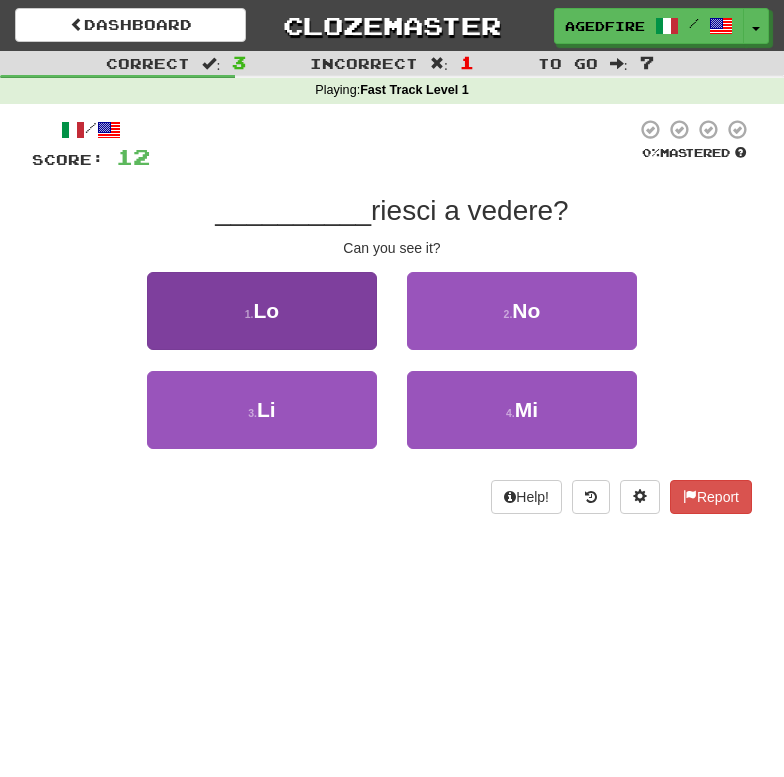 click on "1 .  Lo" at bounding box center [262, 311] 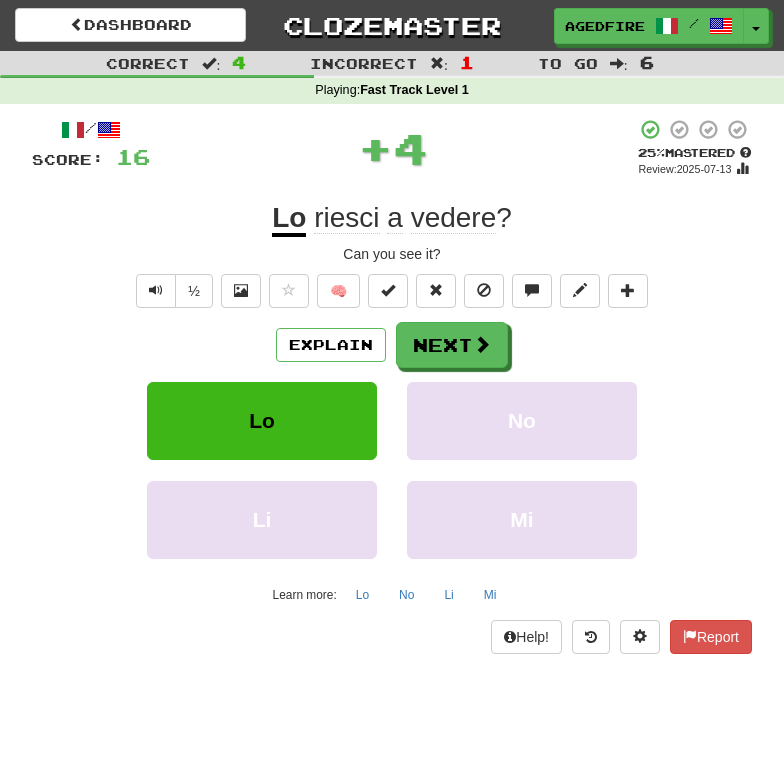 click on "Explain Next Lo No Li Mi Learn more: Lo No Li Mi" at bounding box center [392, 466] 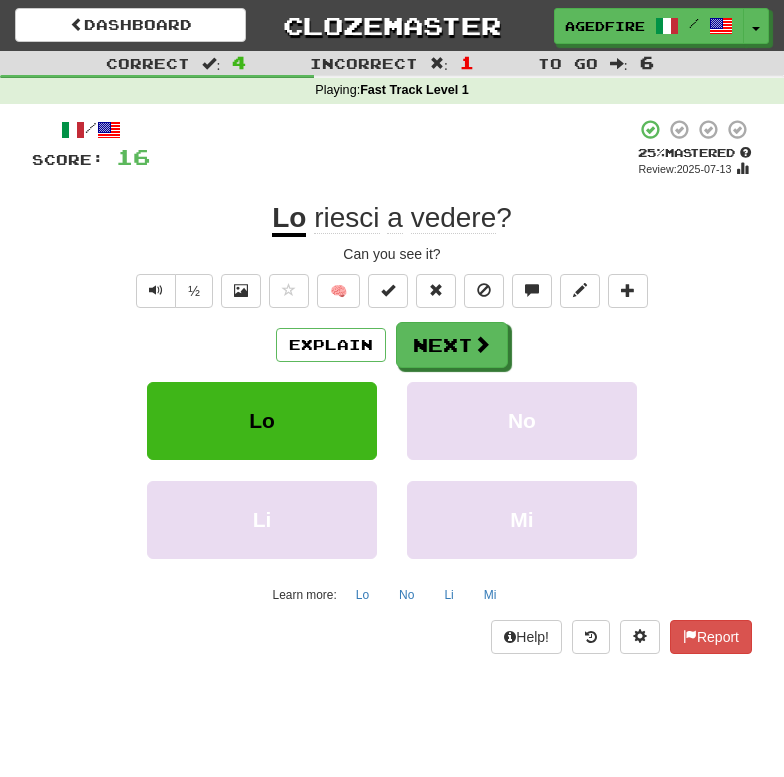 click on "Explain Next Lo No Li Mi Learn more: Lo No Li Mi" at bounding box center [392, 466] 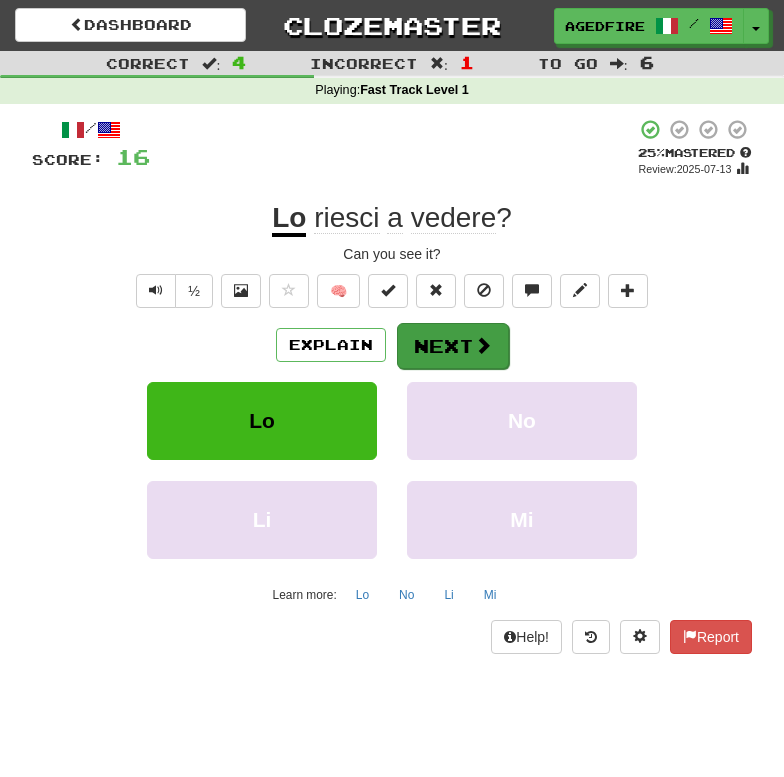 click on "Next" at bounding box center (453, 346) 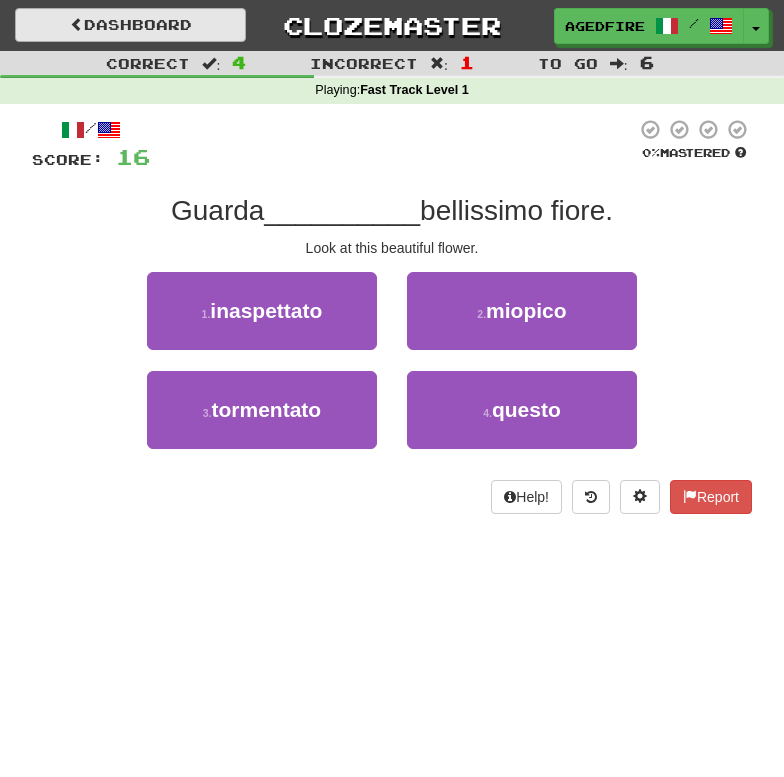 click on "Dashboard" at bounding box center (130, 25) 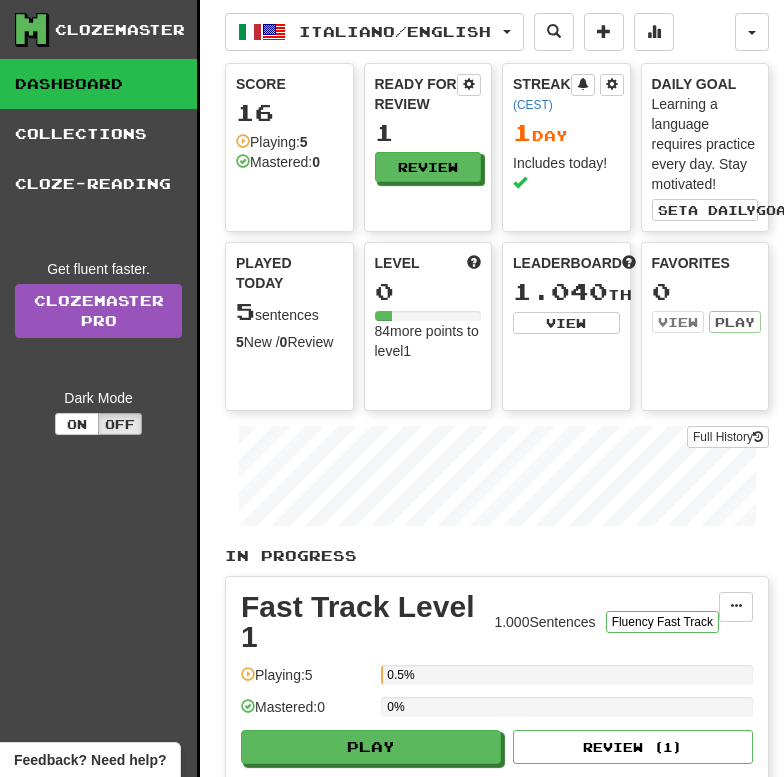 scroll, scrollTop: 0, scrollLeft: 0, axis: both 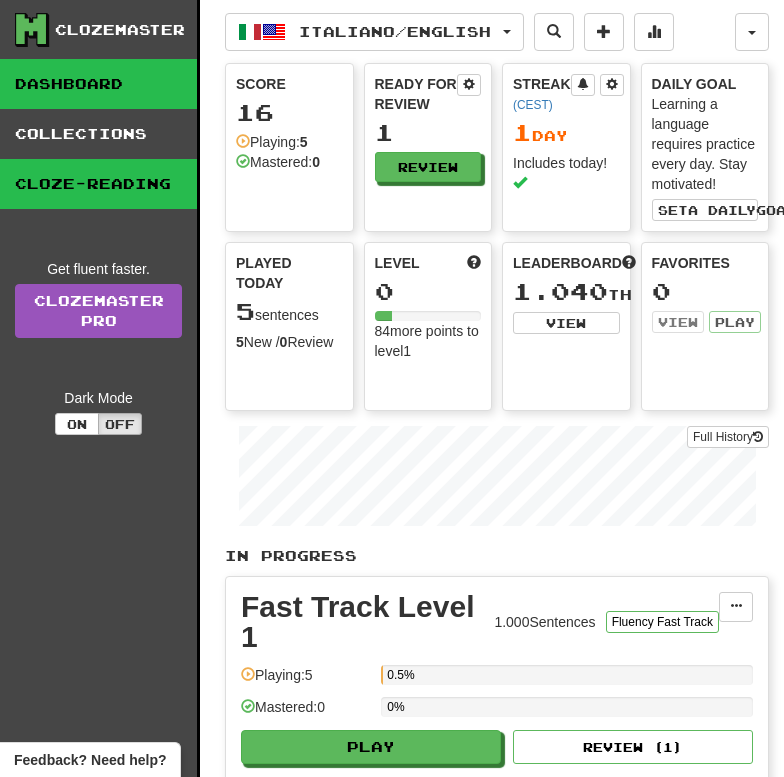 click on "Cloze-Reading" at bounding box center (98, 184) 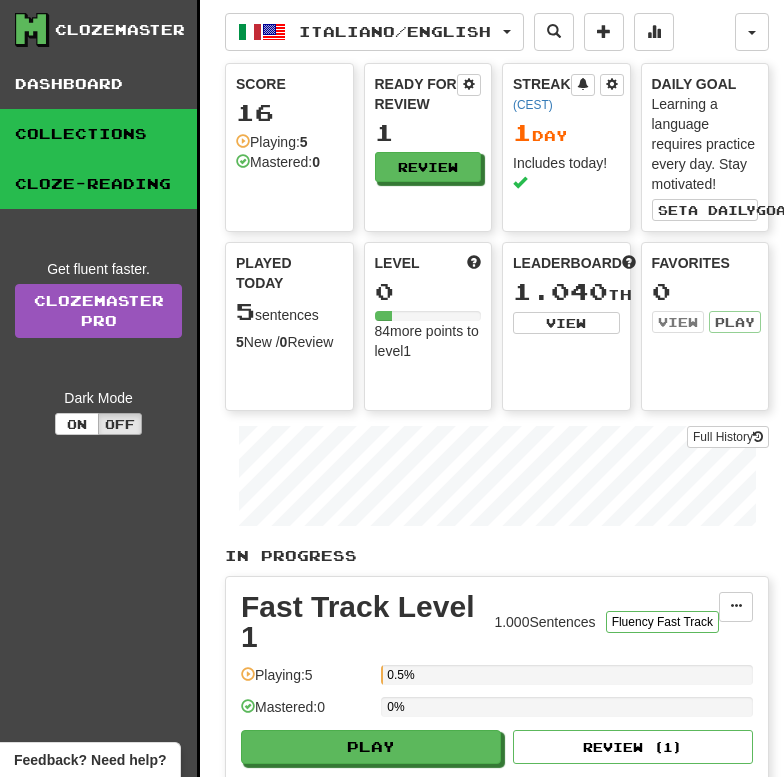 click on "Collections" at bounding box center [98, 134] 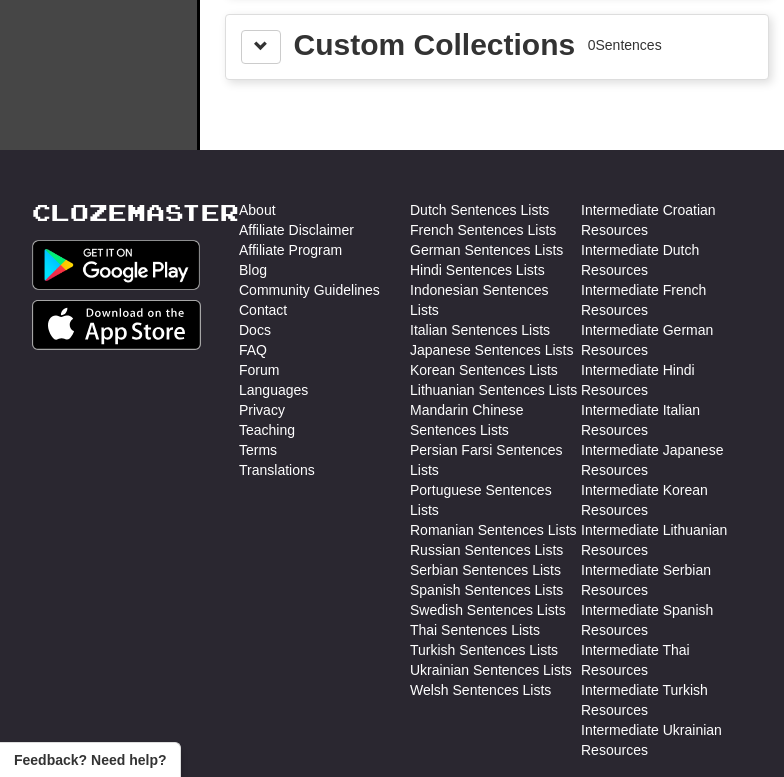 scroll, scrollTop: 2687, scrollLeft: 0, axis: vertical 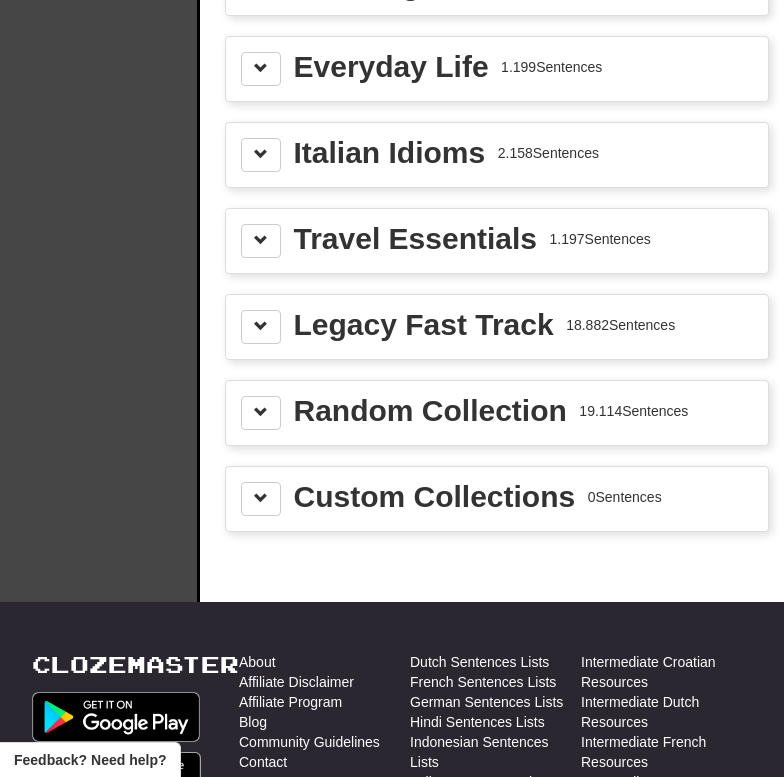 click on "Italiano  /  English Italiano  /  English Streak:  1   Review:  1 Points today:  16  Language Pairing Username: [USERNAME] Edit  Account  Notifications  Activity Feed  Profile  Leaderboard  Forum  Logout Fluency Fast Track 10  Collections /  9.999  Sentences Expand your vocabulary quickly and efficiently - play through 10 collections in order of difficulty, from sentences with more common vocabulary to sentences with less common vocabulary. Fast Track Level 1 1.000  Sentences   Unpin from  Dashboard   Unpin from  Dashboard Manage Sentences  Playing:  5 0.5%  Mastered:  0 0% Play  Review ( 1 )   Played today:  5  /  New:  5  /  Review:  0 Fast Track Level 2 999  Sentences   Pin to  Dashboard   Pin to  Dashboard Manage Sentences  Playing:  0 0%  Mastered:  0 0% Play  Fast Track Level 3 1.000  Sentences   Pin to  Dashboard   Pin to  Dashboard Manage Sentences  Playing:  0 0%  Mastered:  0 0% Play  Fast Track Level 4 1.000  Sentences   Pin to  Dashboard   Pin to  Dashboard Manage Sentences  Playing:  0 0% 0 0%" at bounding box center (497, -1043) 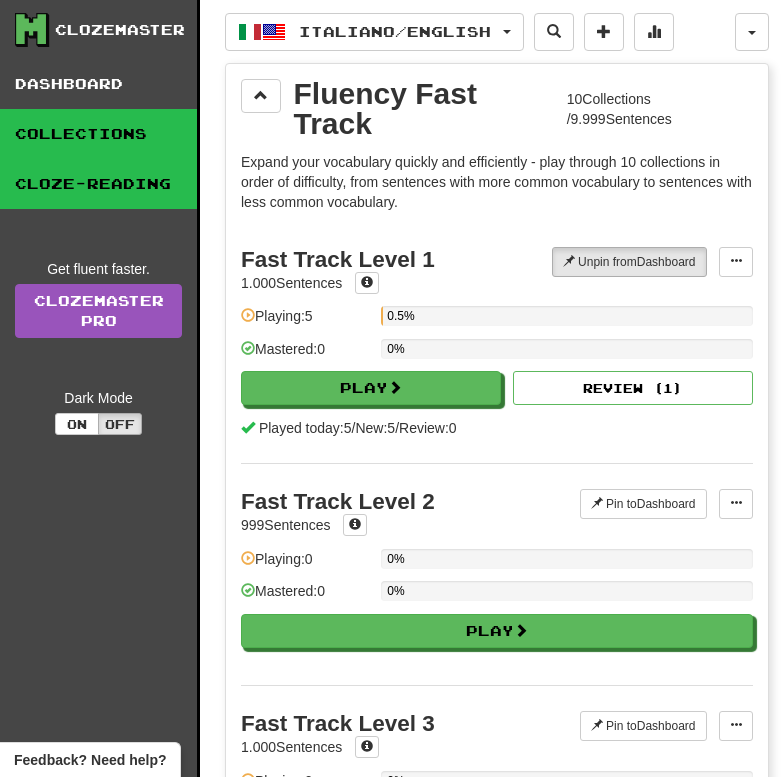 scroll, scrollTop: 0, scrollLeft: 0, axis: both 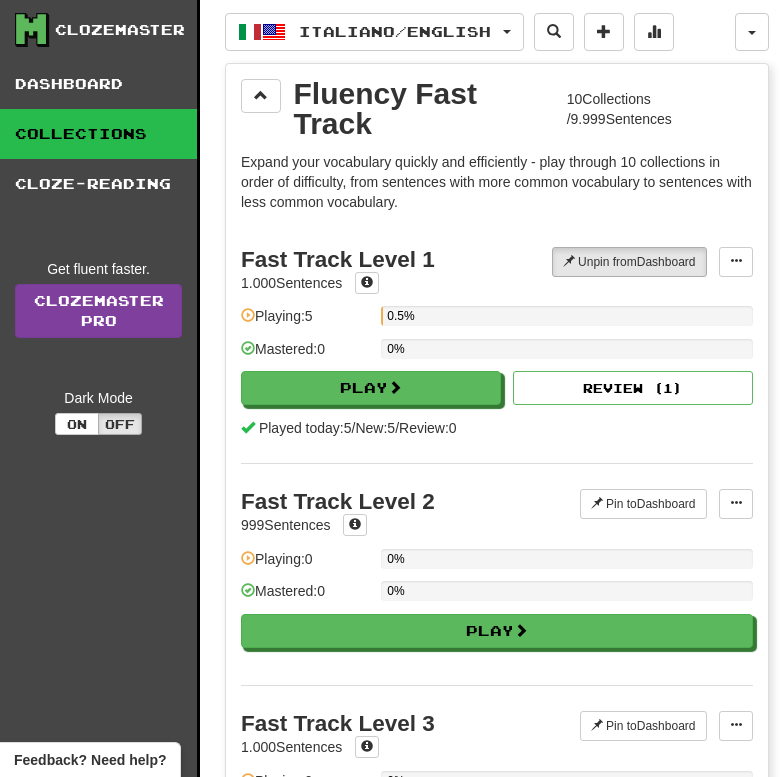 click on "Clozemaster Pro" at bounding box center (98, 311) 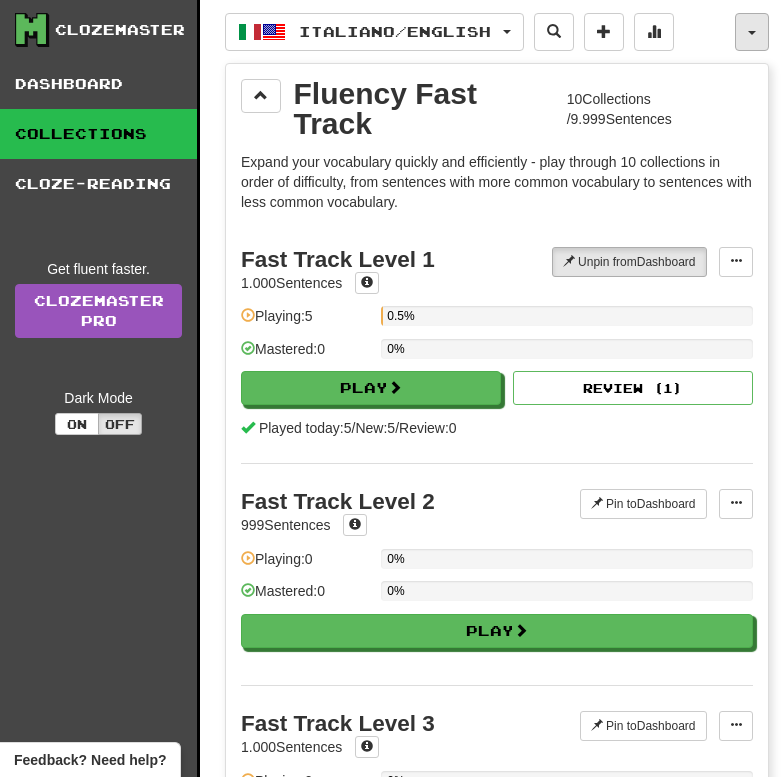 click at bounding box center (752, 32) 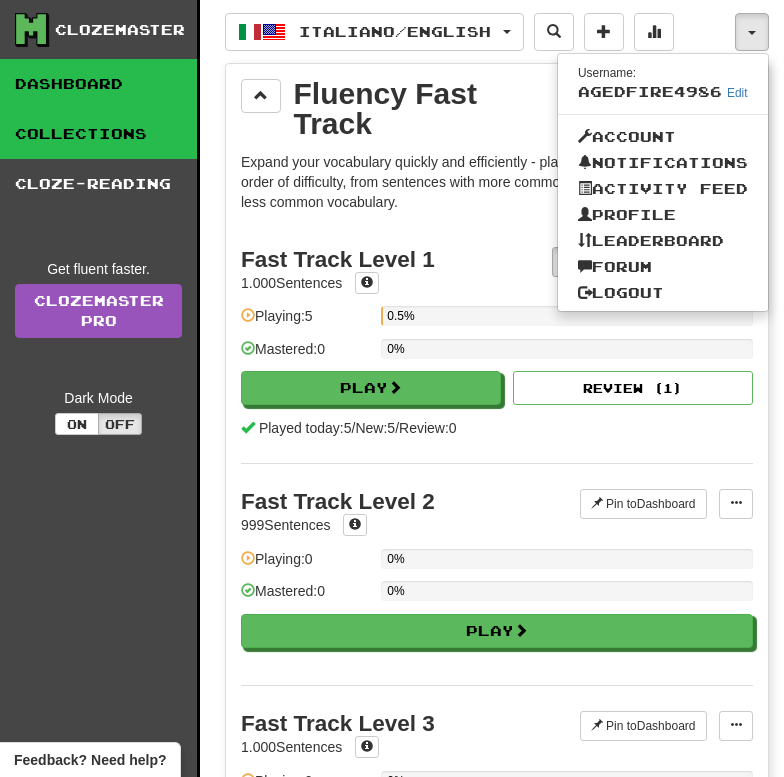 click on "Dashboard" at bounding box center (98, 84) 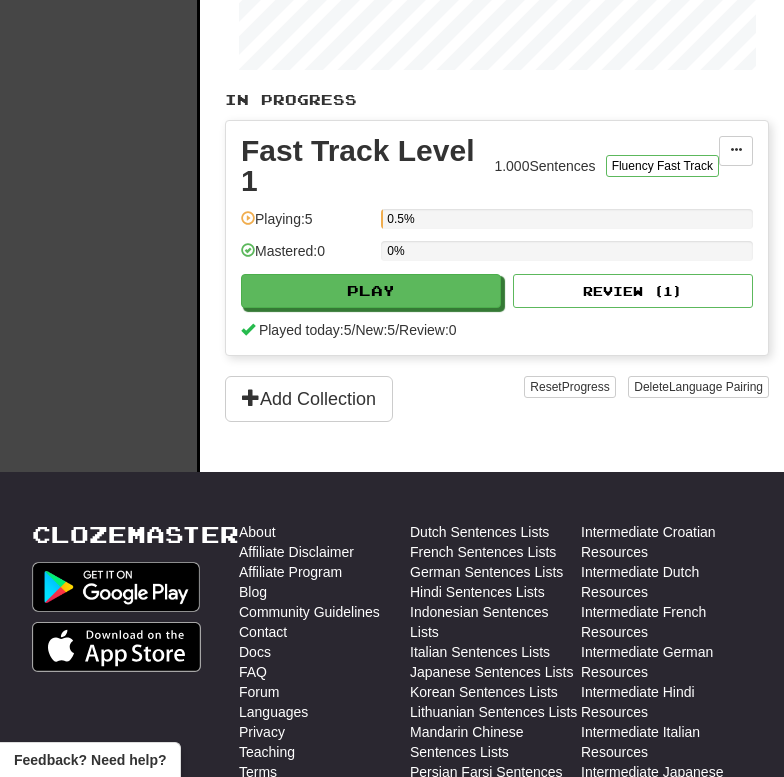 scroll, scrollTop: 437, scrollLeft: 0, axis: vertical 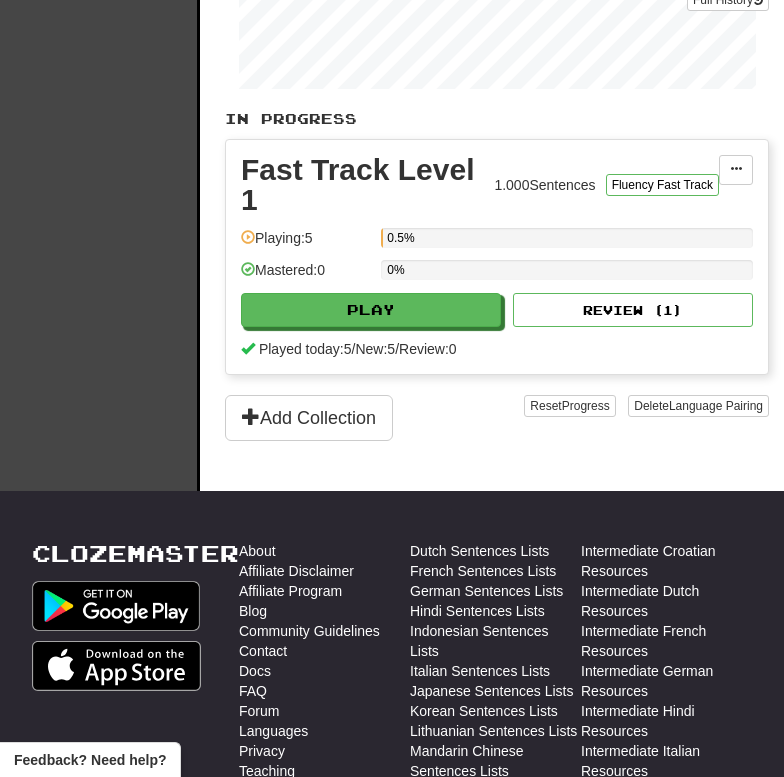 click on "0.5%" at bounding box center [567, 238] 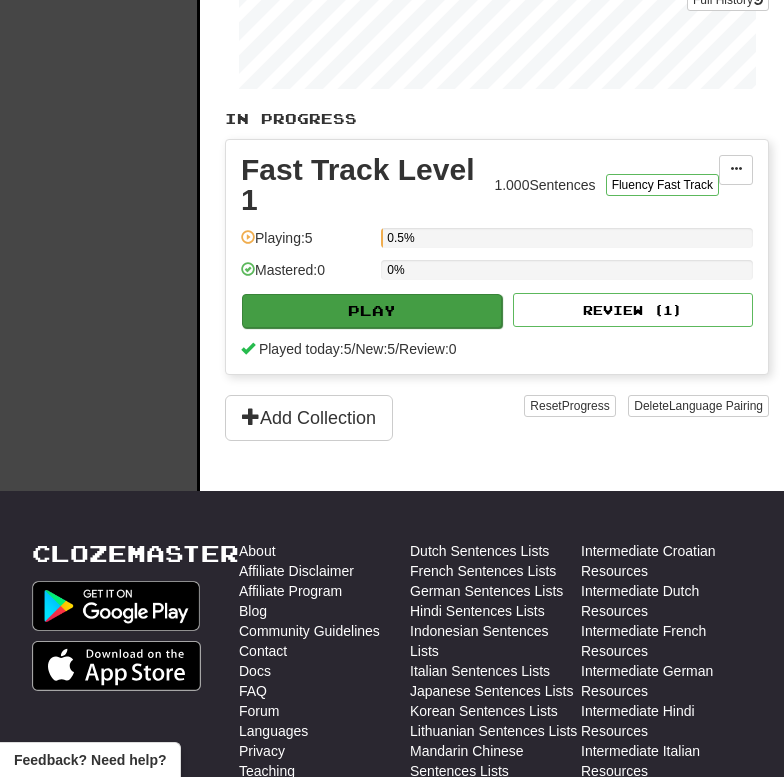 click on "Play" at bounding box center (372, 311) 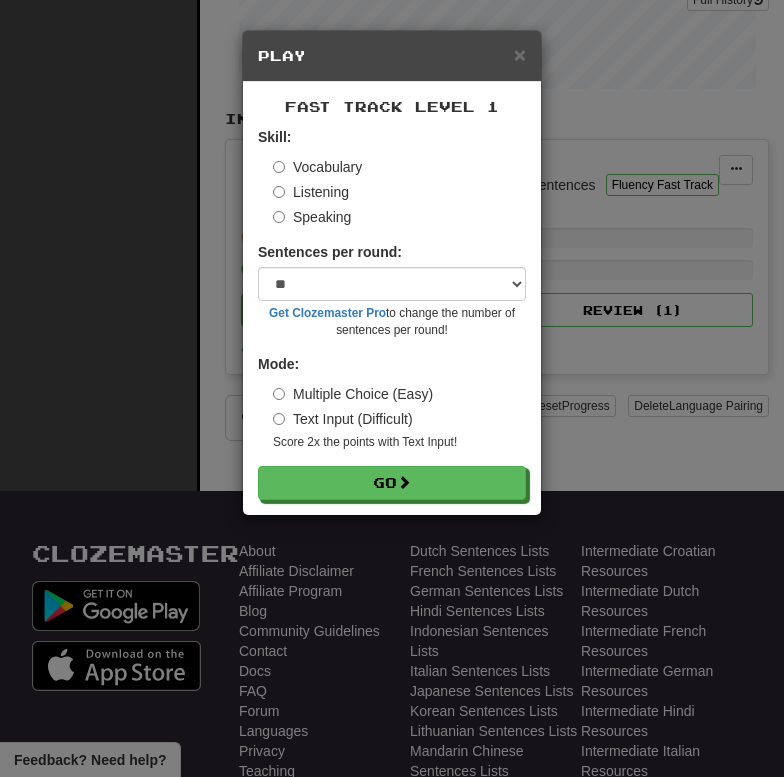 click on "Sentences per round: * ** ** ** ** ** *** ******** Get Clozemaster Pro  to change the number of sentences per round!" at bounding box center [392, 290] 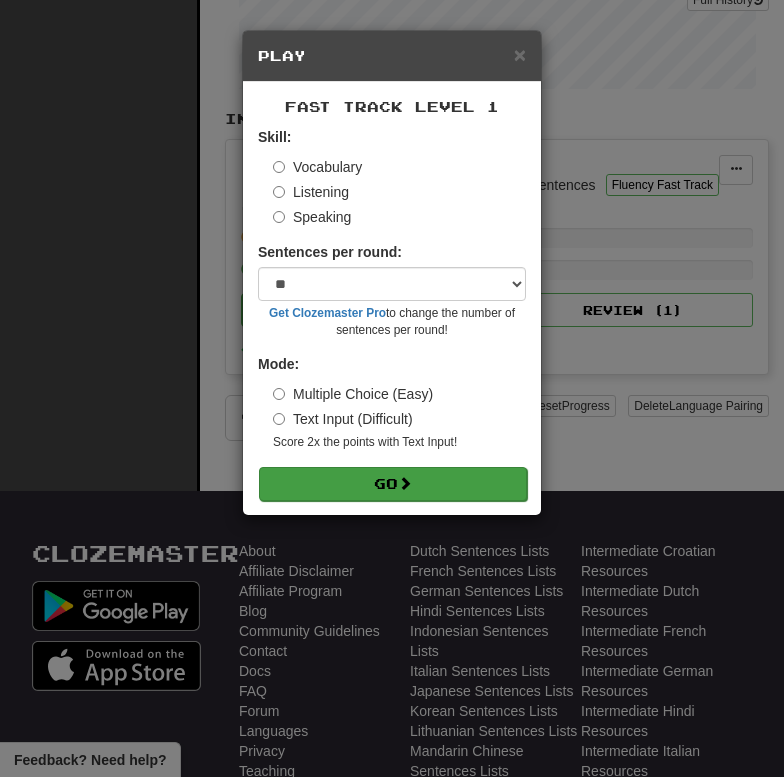 click on "Go" at bounding box center (393, 484) 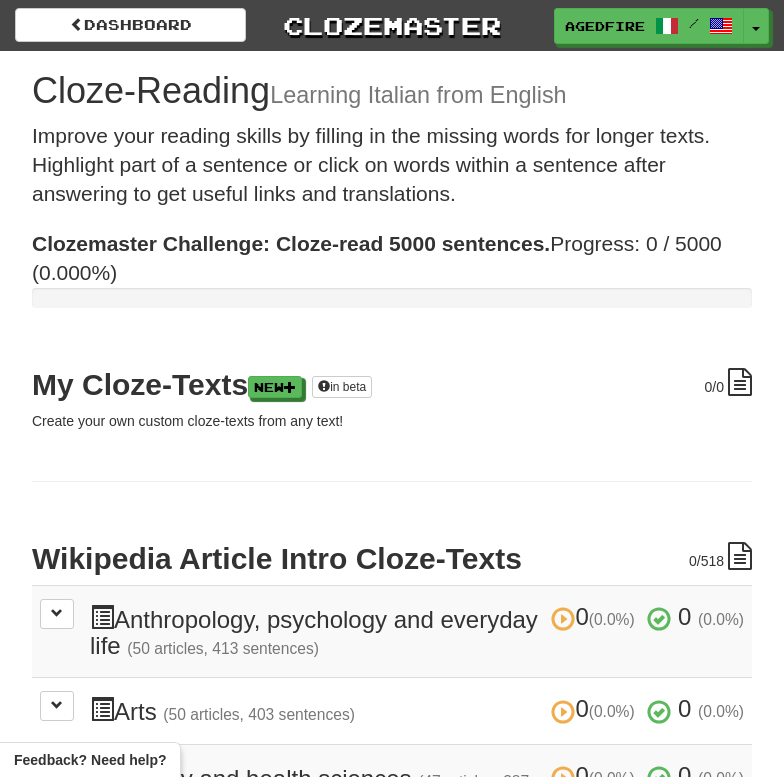 scroll, scrollTop: 0, scrollLeft: 0, axis: both 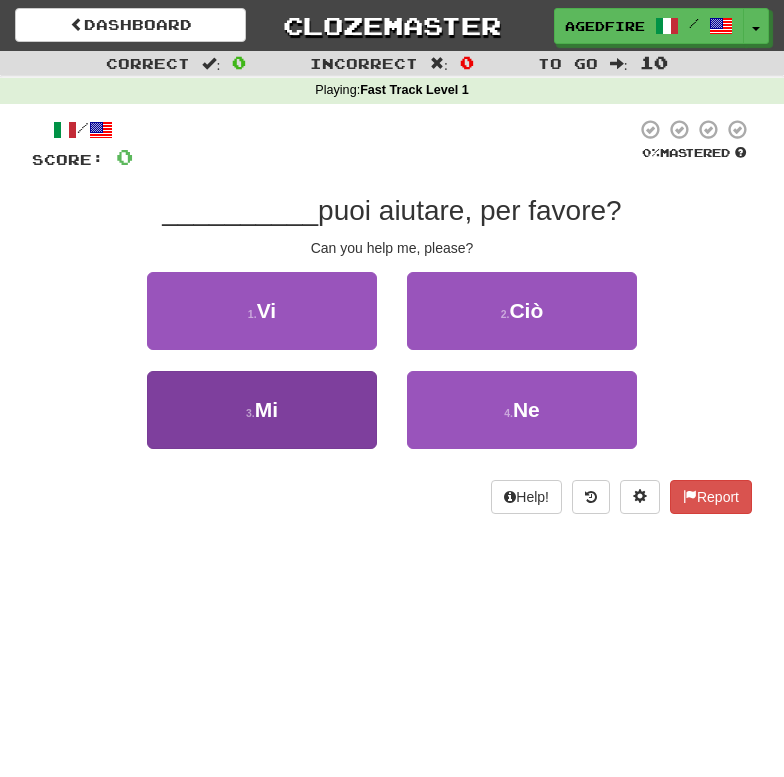 click on "3 .  Mi" at bounding box center (262, 410) 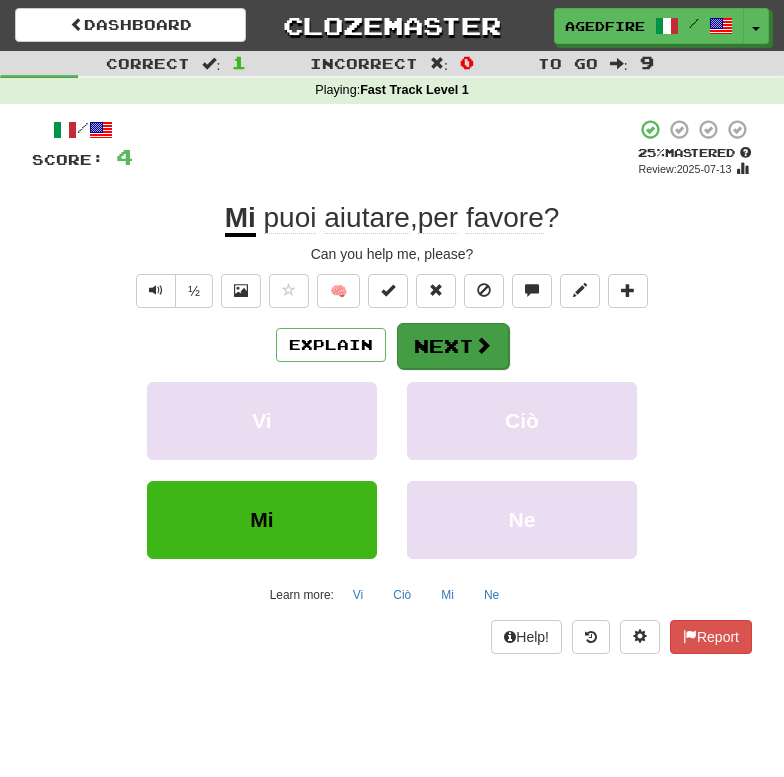 click at bounding box center [483, 345] 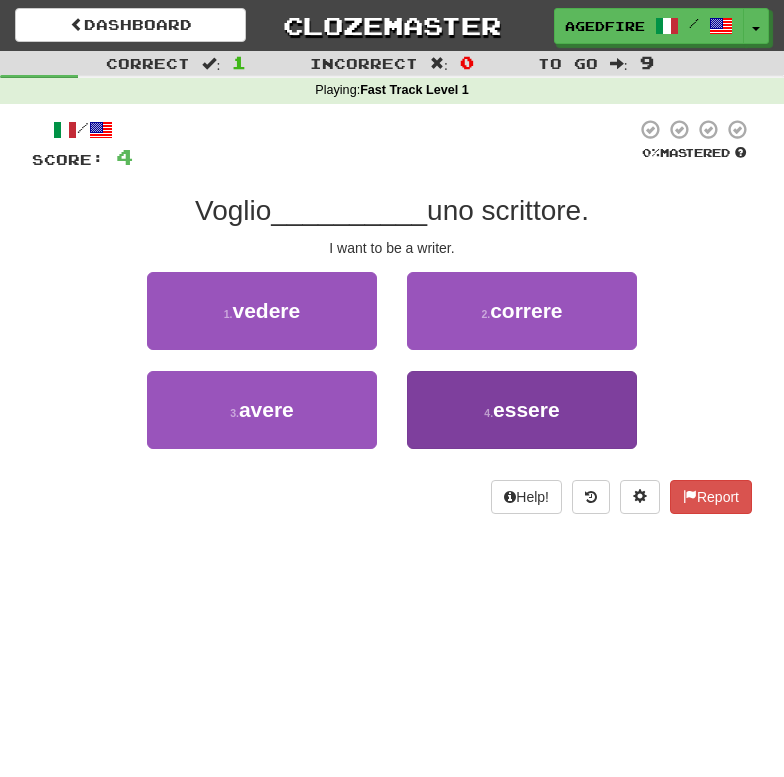click on "4 .  essere" at bounding box center [522, 410] 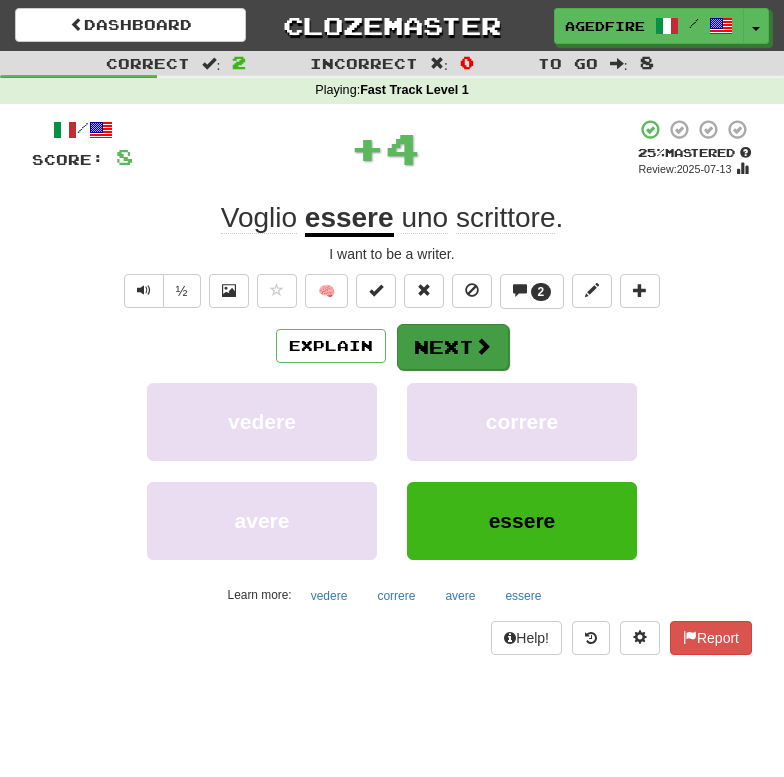 click at bounding box center [483, 346] 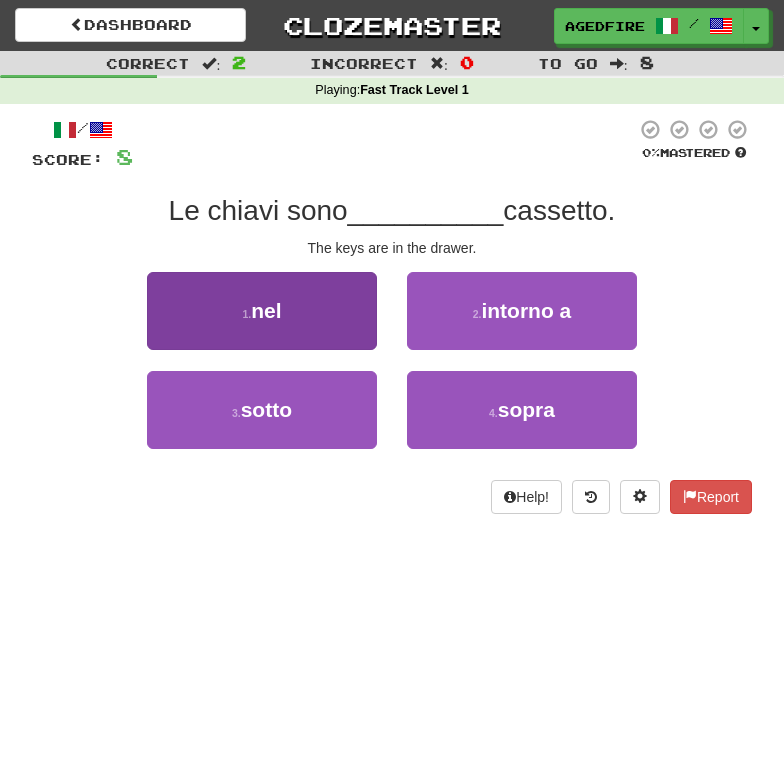 click on "1 .  nel" at bounding box center (262, 311) 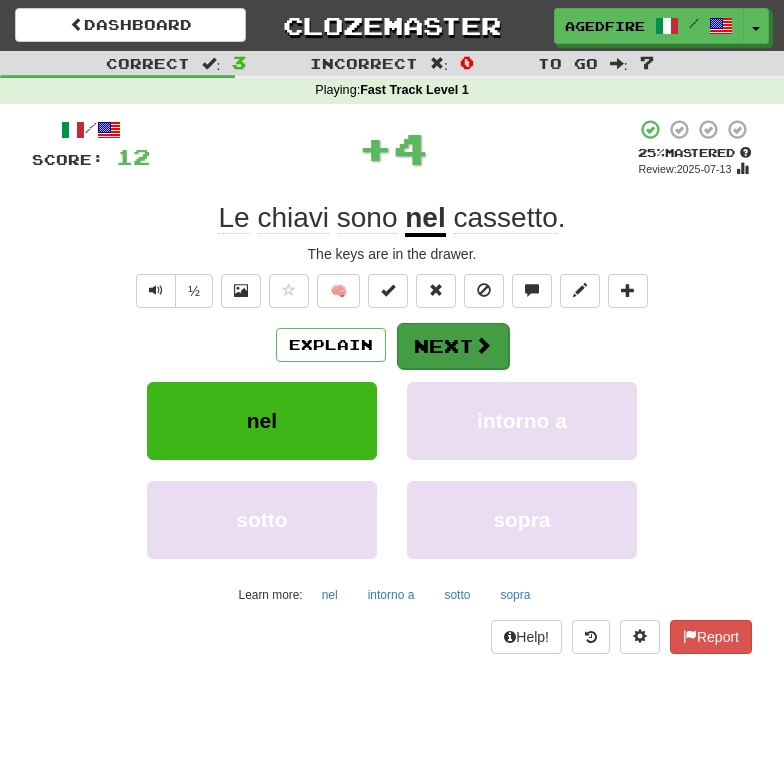 click on "Next" at bounding box center [453, 346] 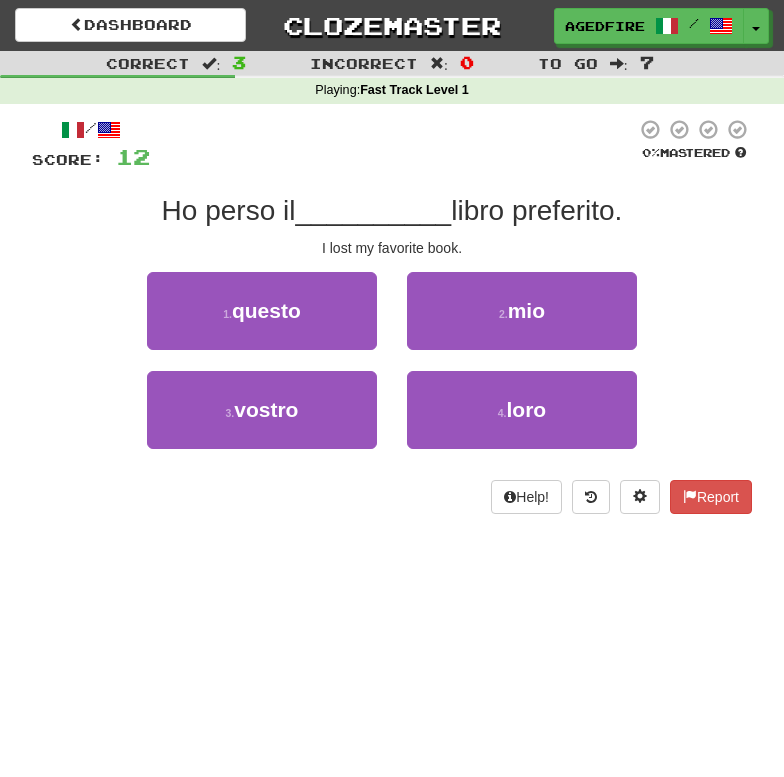 click on "2 .  mio" at bounding box center [522, 311] 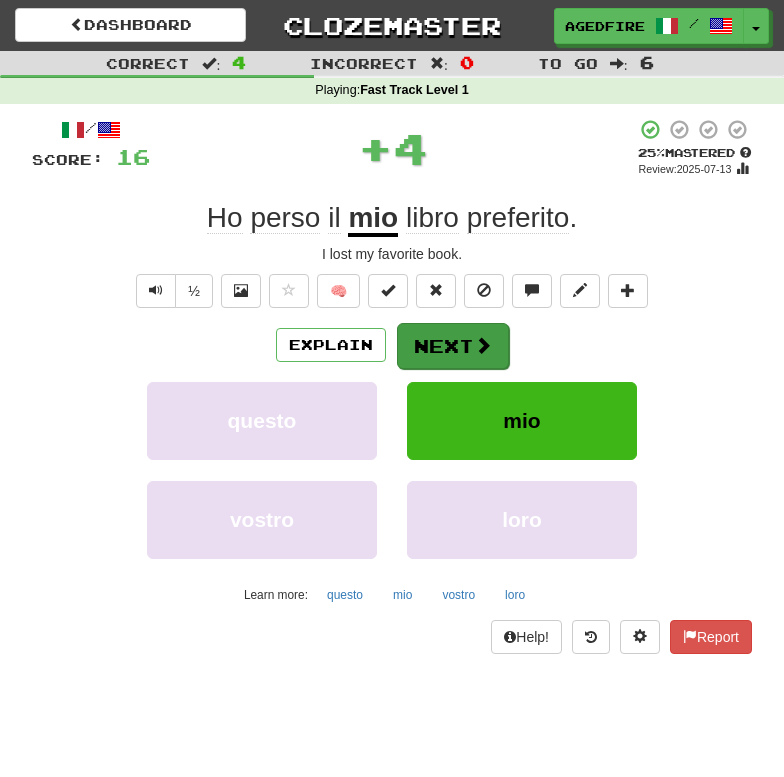 click on "Next" at bounding box center [453, 346] 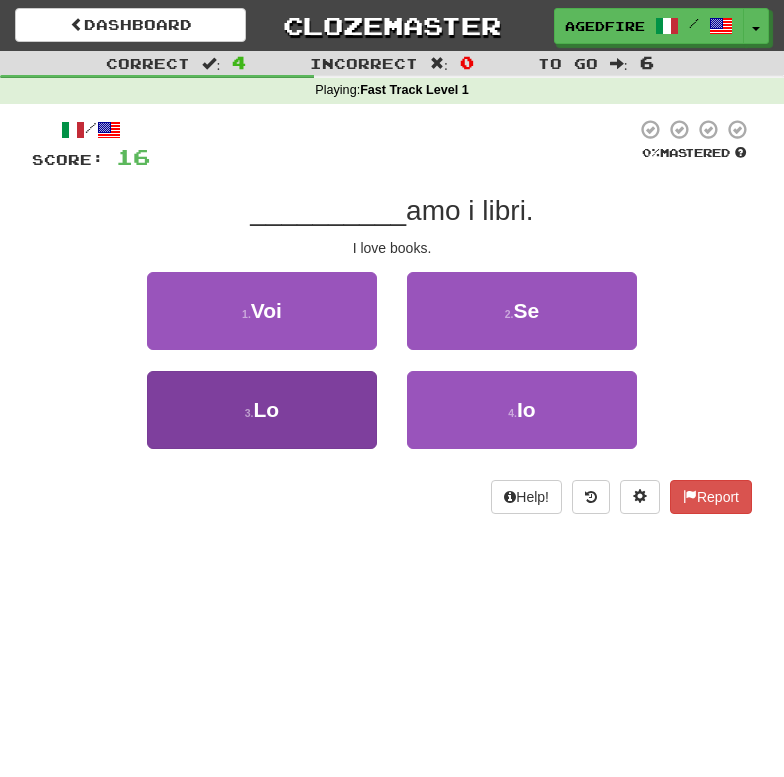 click on "3 .  Lo" at bounding box center (262, 410) 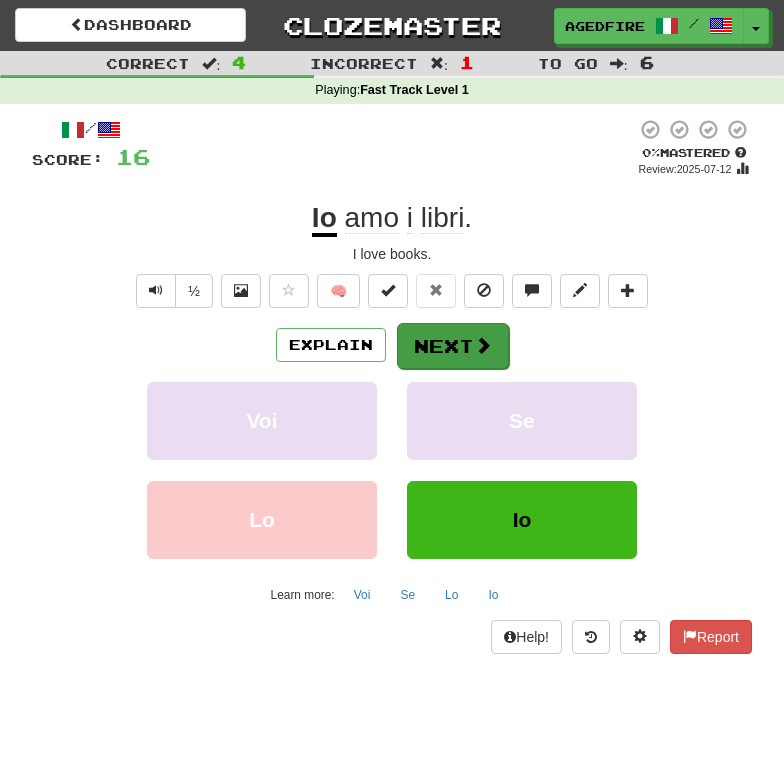 click on "Next" at bounding box center [453, 346] 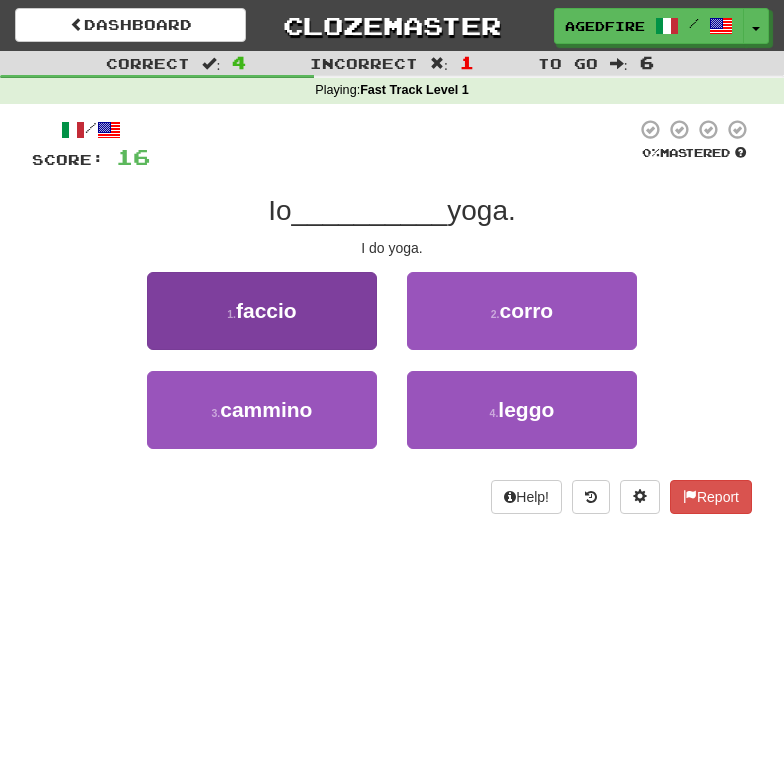 click on "1 .  faccio" at bounding box center (262, 311) 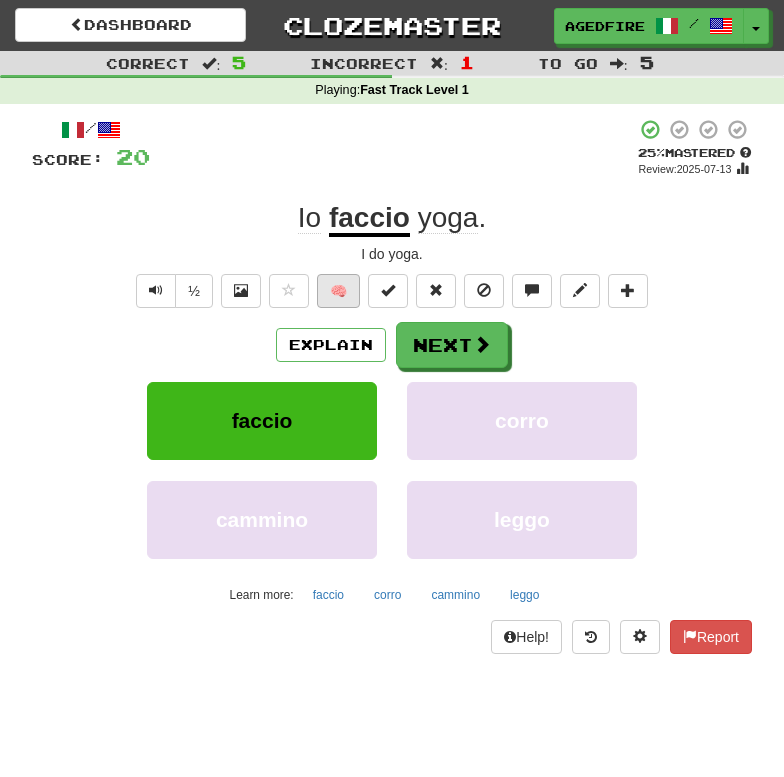 click on "🧠" at bounding box center [338, 291] 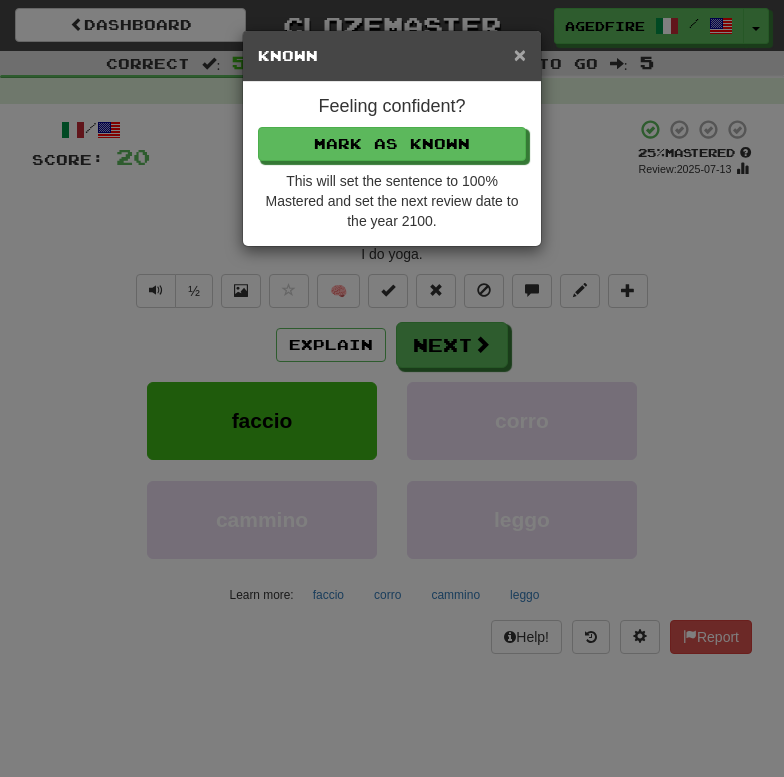 click on "×" at bounding box center [520, 54] 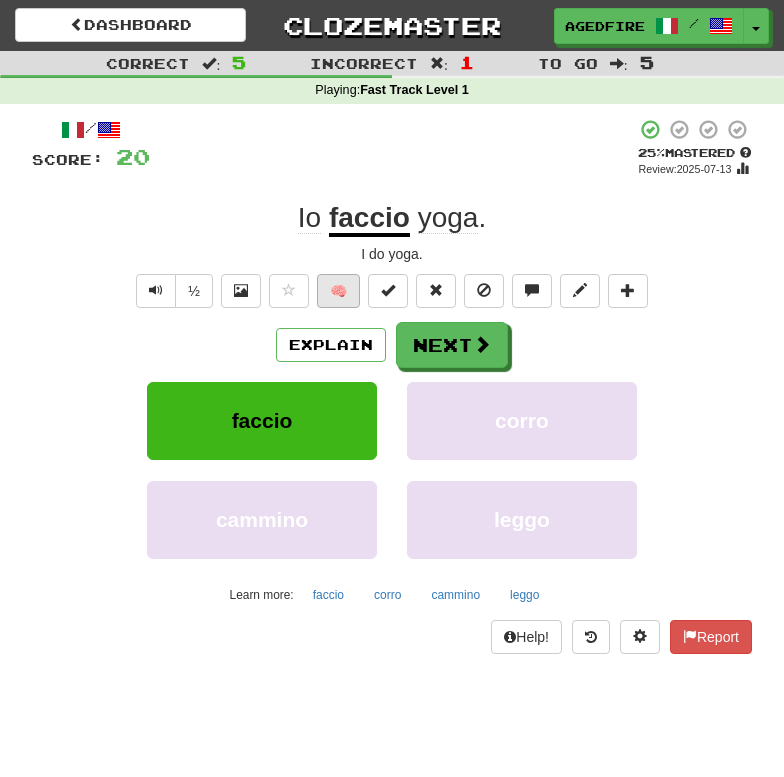 click on "🧠" at bounding box center (338, 291) 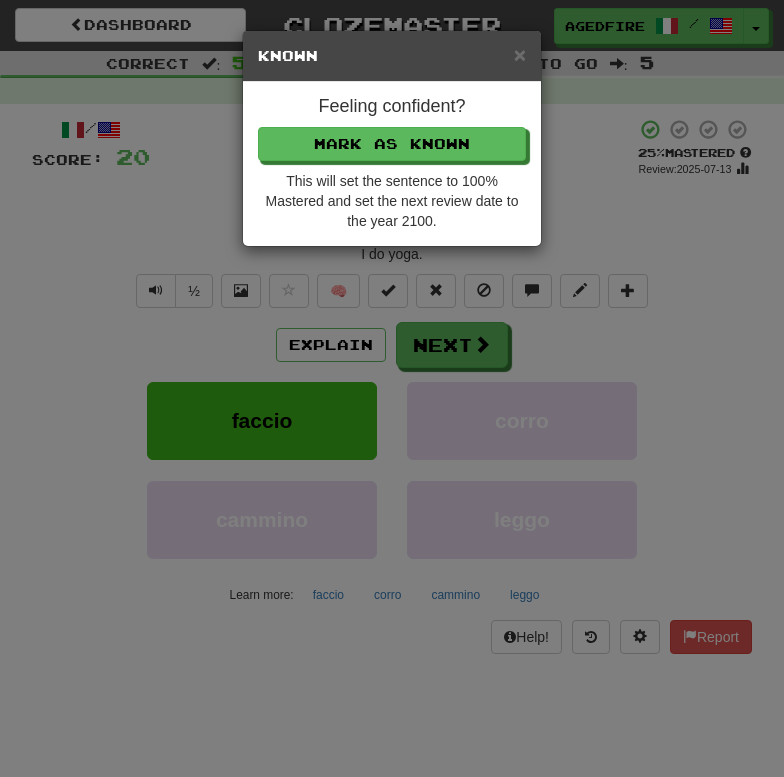click on "× Known Feeling confident? Mark as Known This will set the sentence to 100% Mastered and set the next review date to the year 2100." at bounding box center (392, 388) 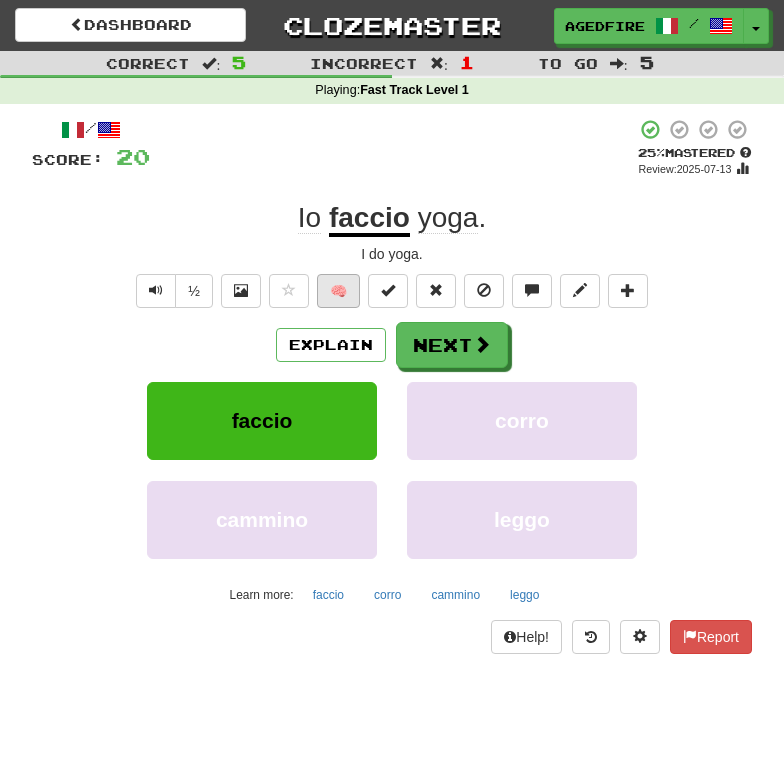 click on "🧠" at bounding box center (338, 291) 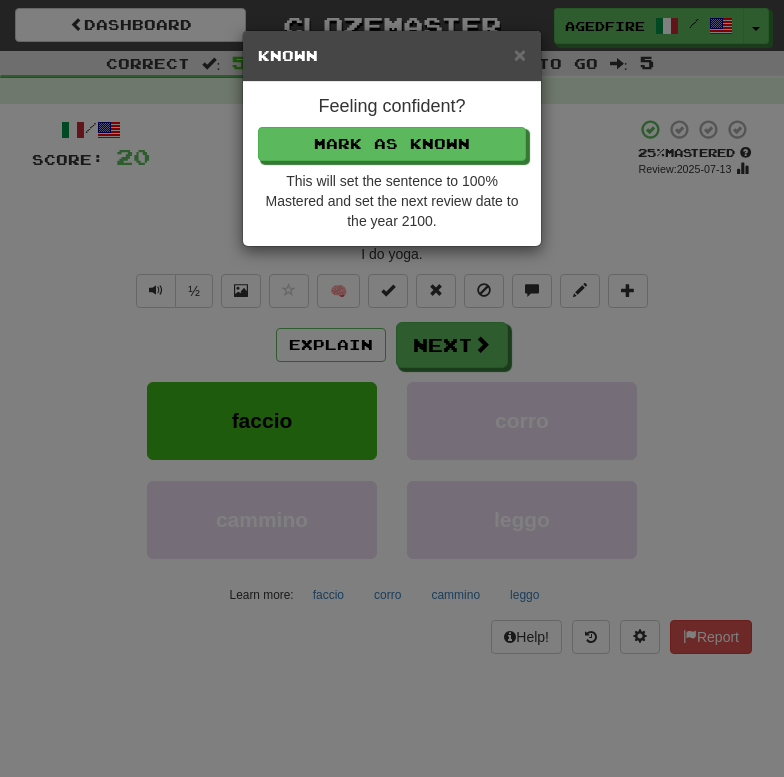 click on "× Known Feeling confident? Mark as Known This will set the sentence to 100% Mastered and set the next review date to the year 2100." at bounding box center [392, 388] 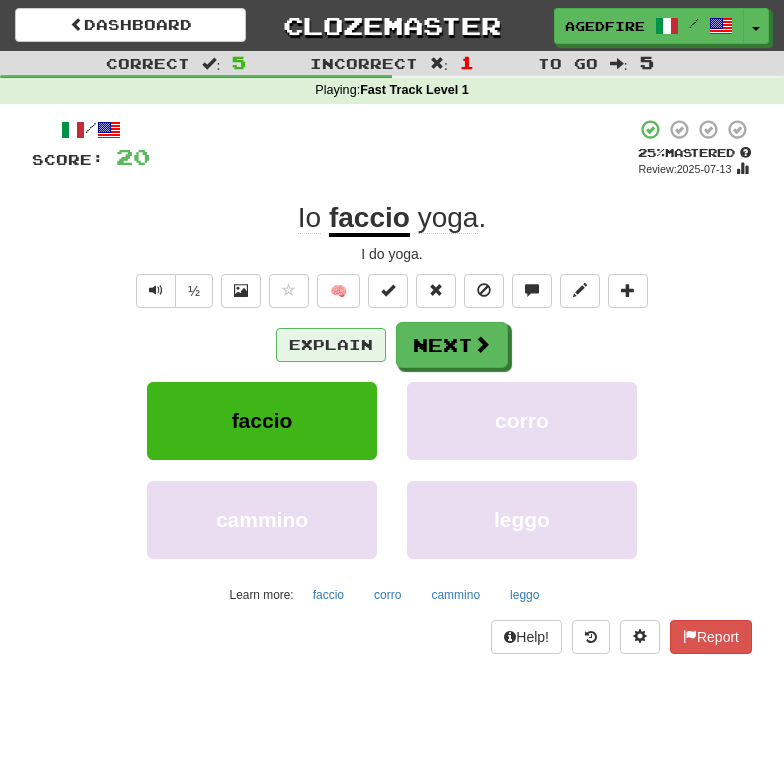 click on "Explain" at bounding box center (331, 345) 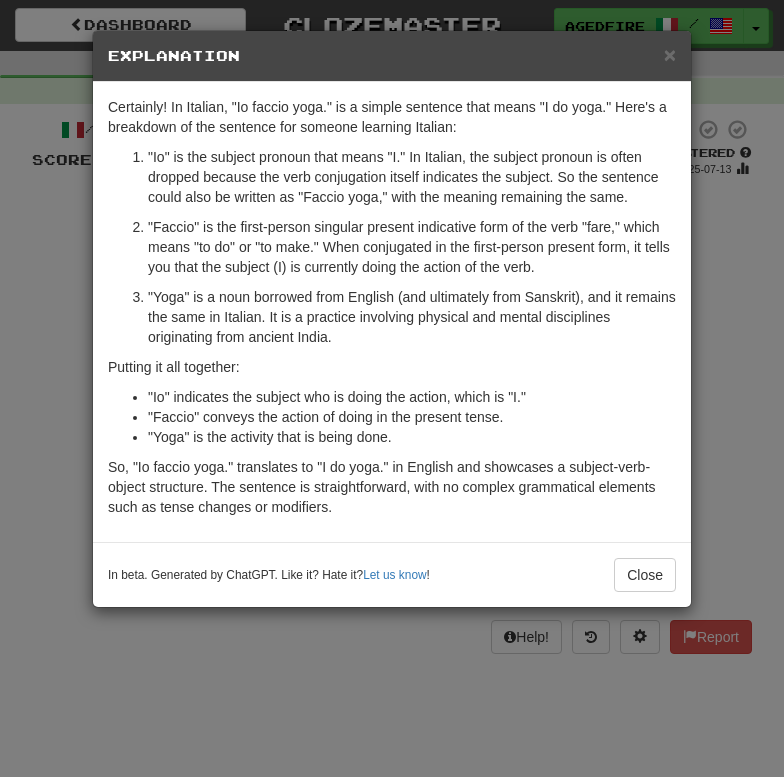 click on "× Explanation Certainly! In Italian, "Io faccio yoga." is a simple sentence that means "I do yoga." Here's a breakdown of the sentence for someone learning Italian:
"Io" is the subject pronoun that means "I." In Italian, the subject pronoun is often dropped because the verb conjugation itself indicates the subject. So the sentence could also be written as "Faccio yoga," with the meaning remaining the same.
"Faccio" is the first-person singular present indicative form of the verb "fare," which means "to do" or "to make." When conjugated in the first-person present form, it tells you that the subject (I) is currently doing the action of the verb.
"Yoga" is a noun borrowed from English (and ultimately from Sanskrit), and it remains the same in Italian. It is a practice involving physical and mental disciplines originating from ancient India.
Putting it all together:
"Io" indicates the subject who is doing the action, which is "I."
"Yoga" is the activity that is being done.
!" at bounding box center [392, 388] 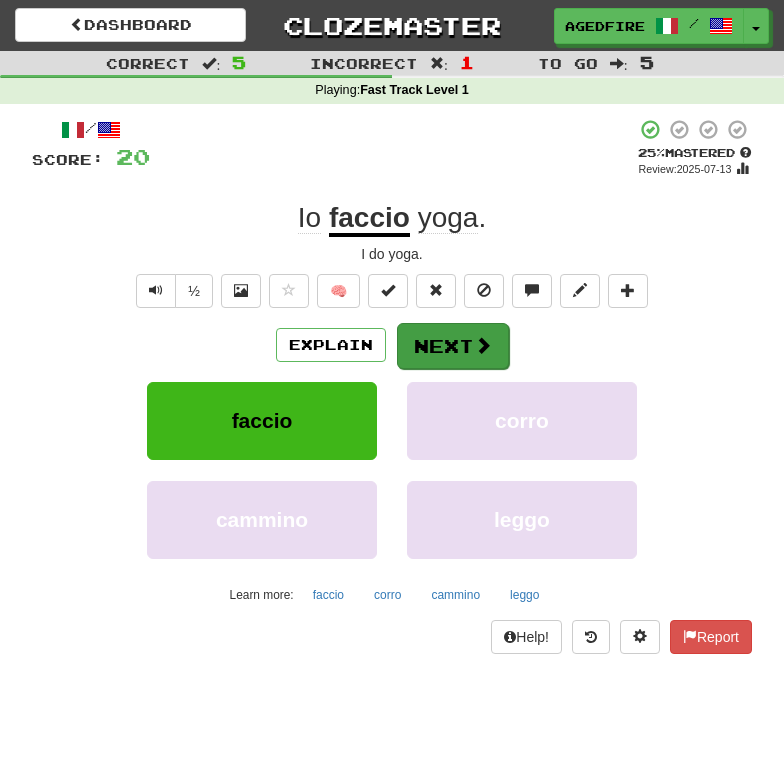 click on "Next" at bounding box center (453, 346) 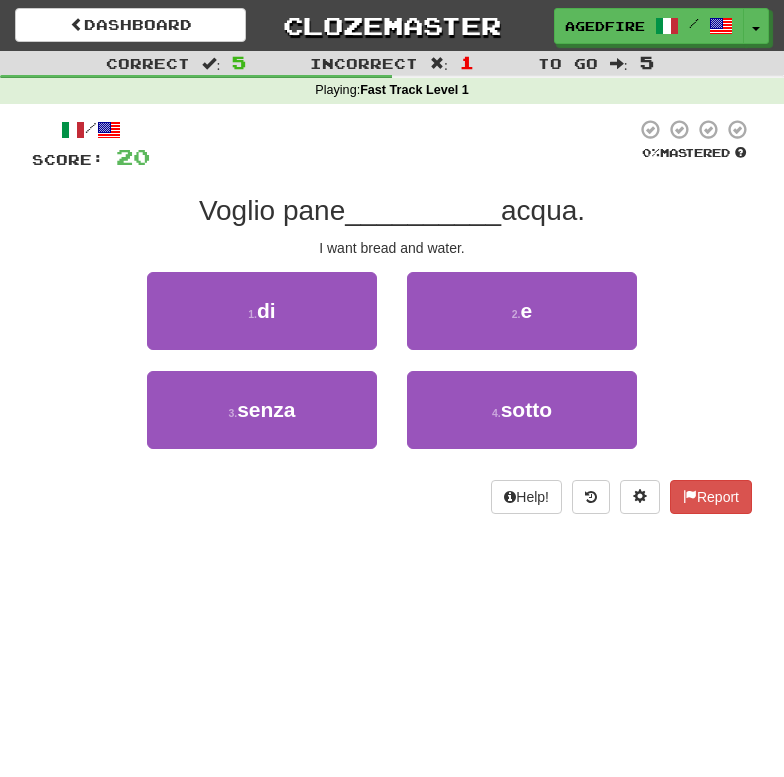 click on "To go" at bounding box center (568, 63) 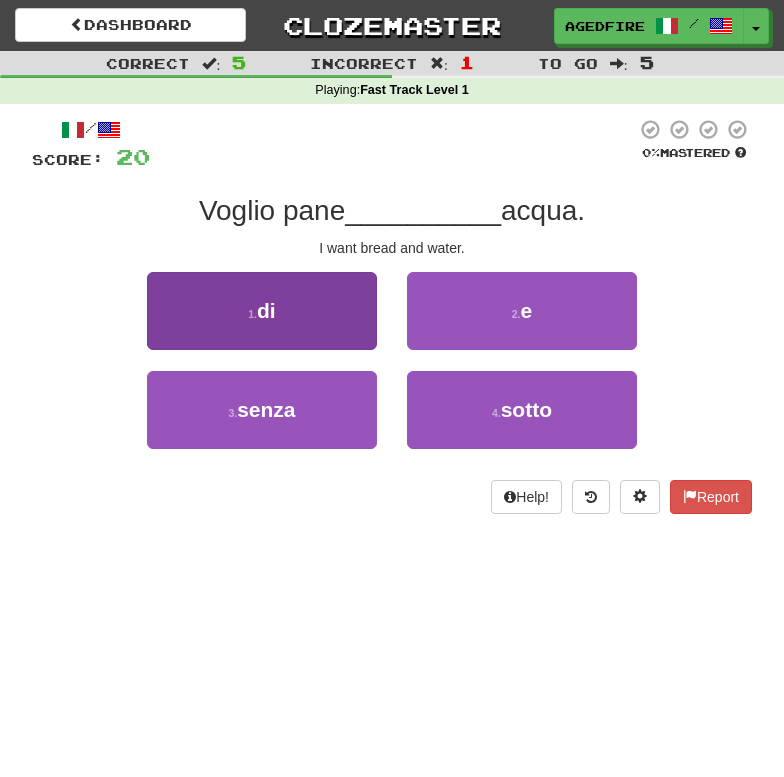 click on "1 .  di" at bounding box center (262, 311) 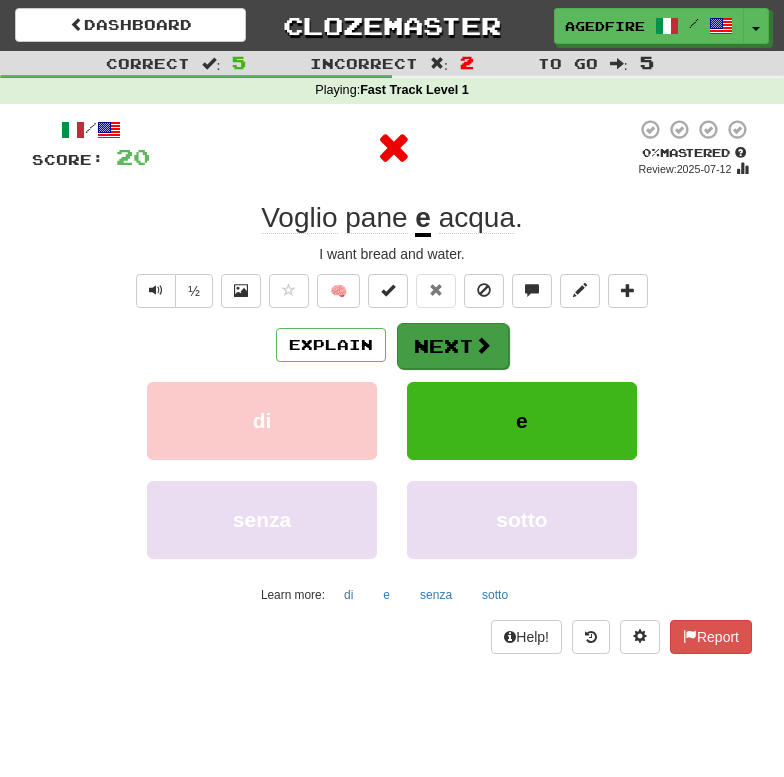 click on "Next" at bounding box center [453, 346] 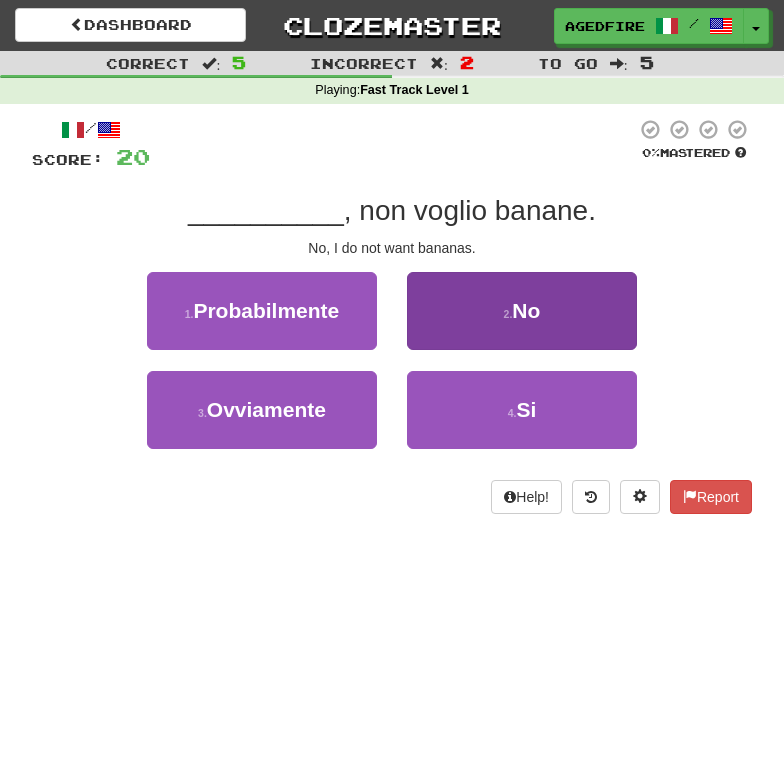 click on "2 .  No" at bounding box center [522, 311] 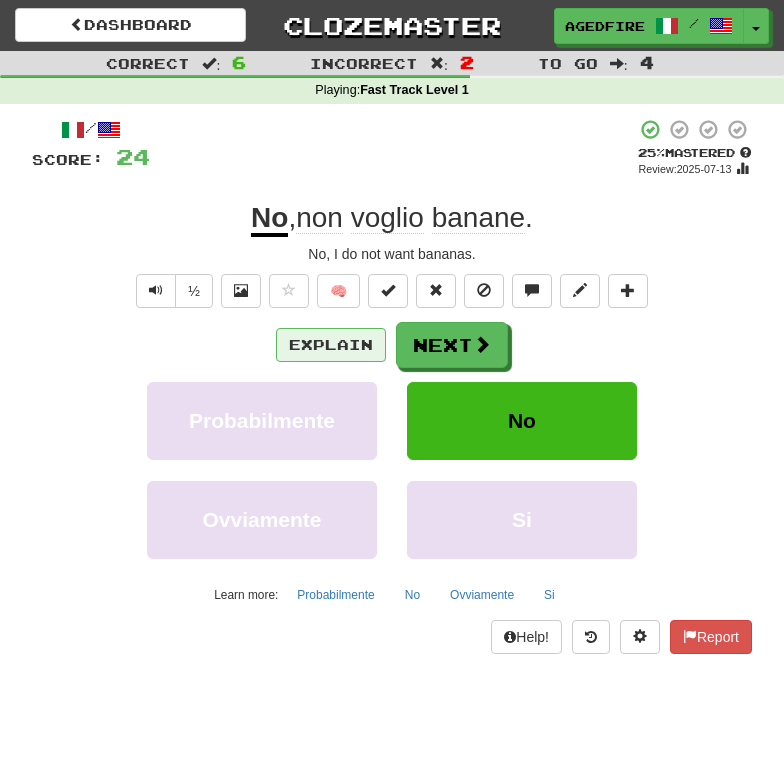 click on "Explain" at bounding box center [331, 345] 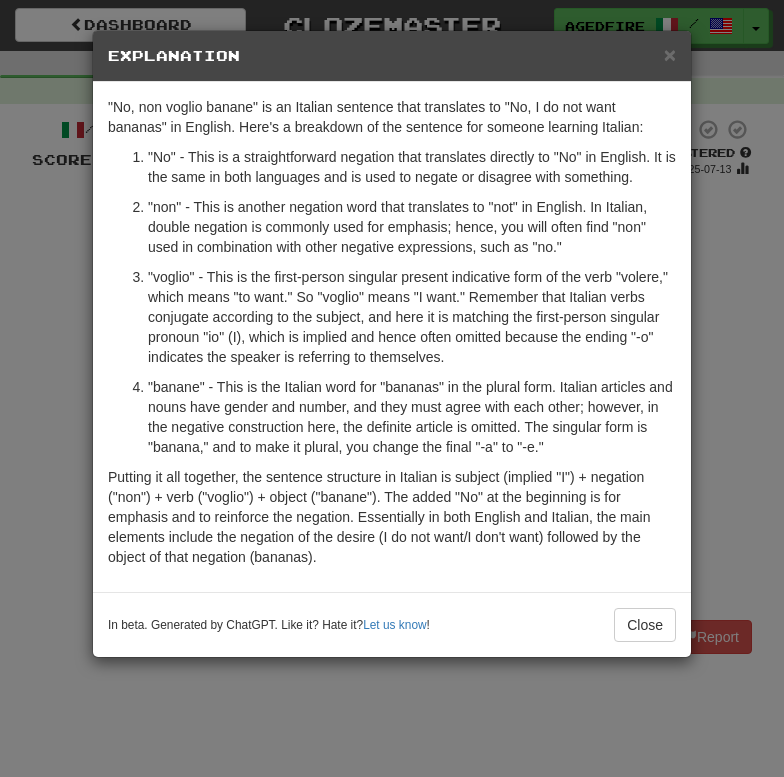 click on ""No, non voglio banane" is an Italian sentence that translates to "No, I do not want bananas" in English. Here's a breakdown of the sentence for someone learning Italian:
"No" - This is a straightforward negation that translates directly to "No" in English. It is the same in both languages and is used to negate or disagree with something.
"non" - This is another negation word that translates to "not" in English. In Italian, double negation is commonly used for emphasis; hence, you will often find "non" used in combination with other negative expressions, such as "no."
"voglio" - This is the first-person singular present indicative form of the verb "volere," which means "to want." So "voglio" means "I want." Remember that Italian verbs conjugate according to the subject, and here it is matching the first-person singular pronoun "io" (I), which is implied and hence often omitted because the ending "-o" indicates the speaker is referring to themselves." at bounding box center (392, 337) 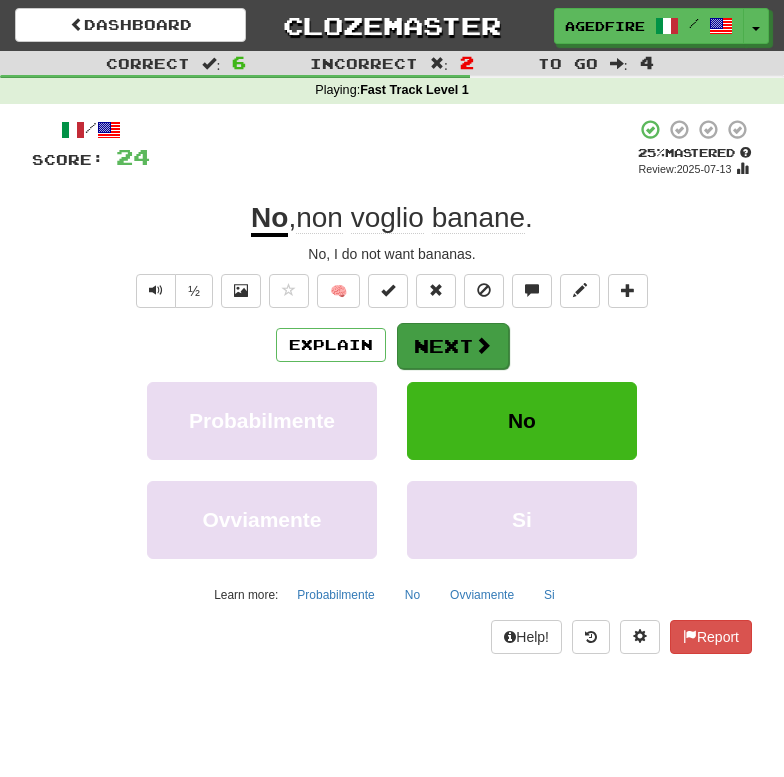 click at bounding box center [483, 345] 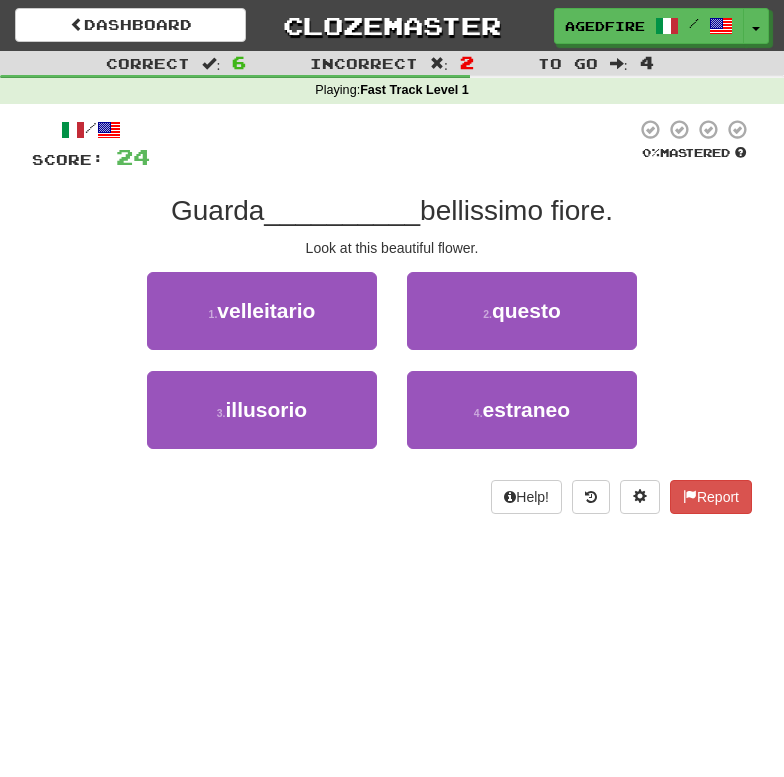 click on "2 .  questo" at bounding box center [522, 311] 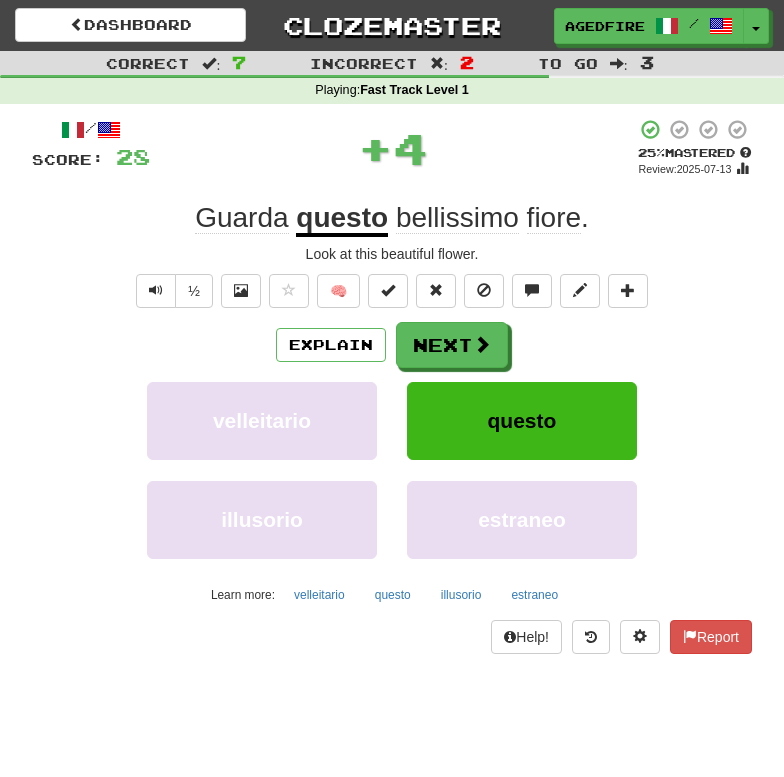 click at bounding box center [482, 344] 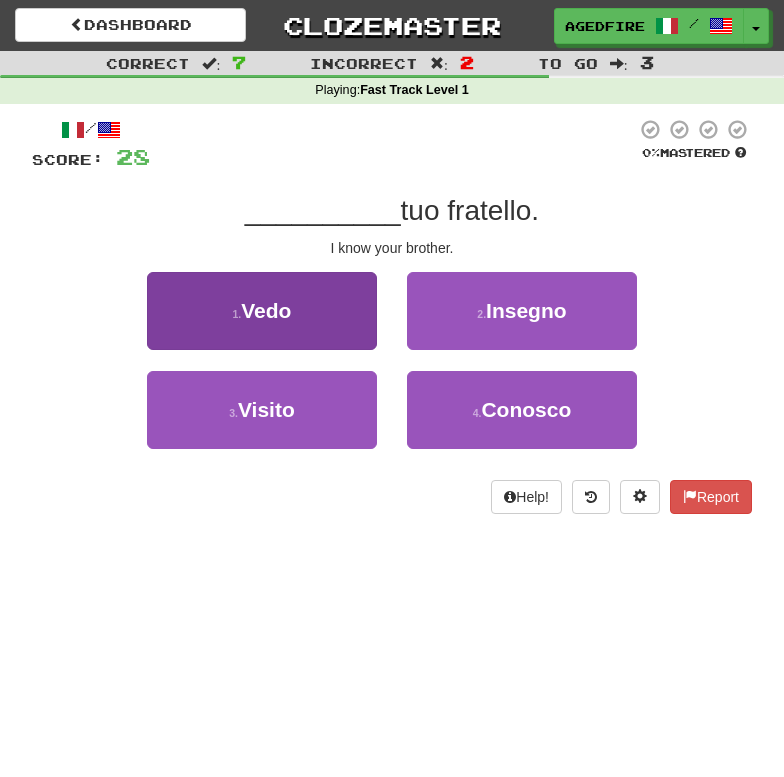 click on "1 .  Vedo" at bounding box center (262, 311) 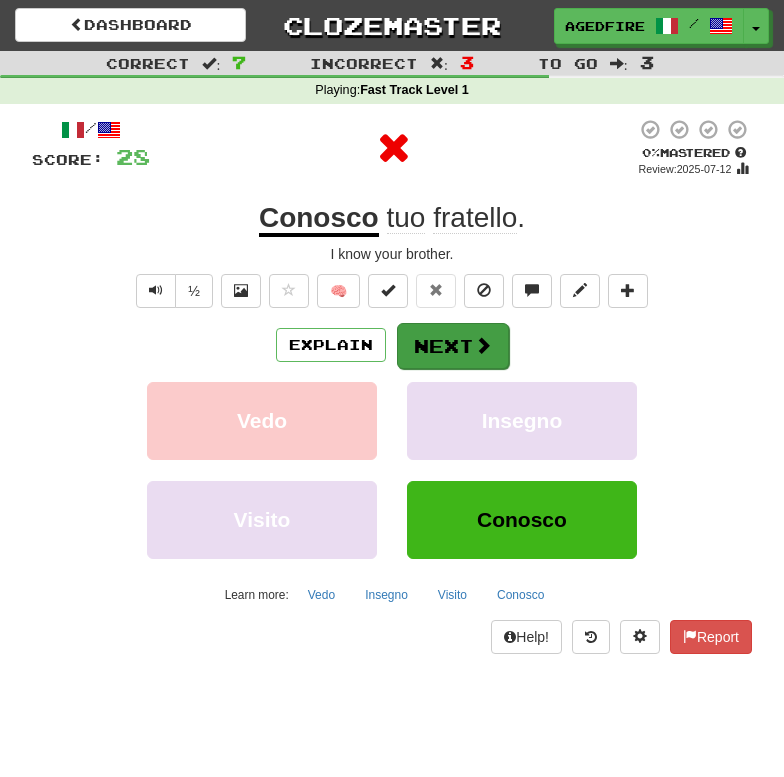 click on "Next" at bounding box center [453, 346] 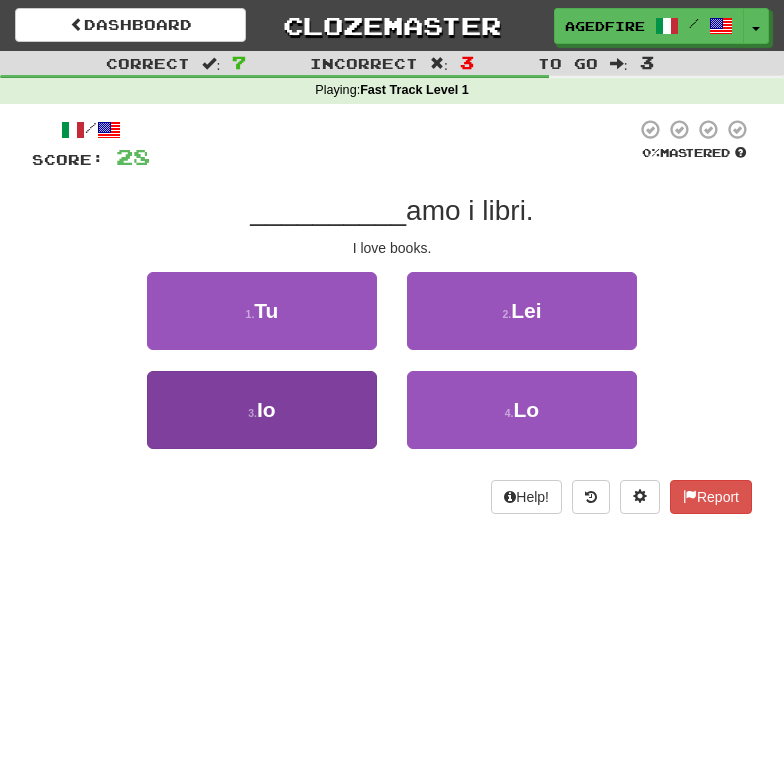 click on "3 .  Io" at bounding box center [262, 410] 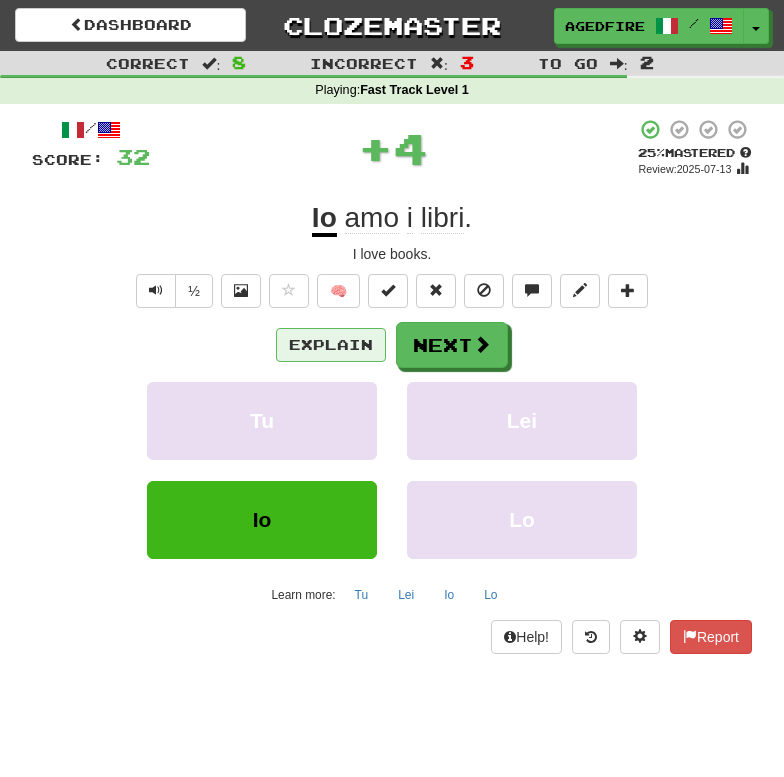 click on "Explain" at bounding box center (331, 345) 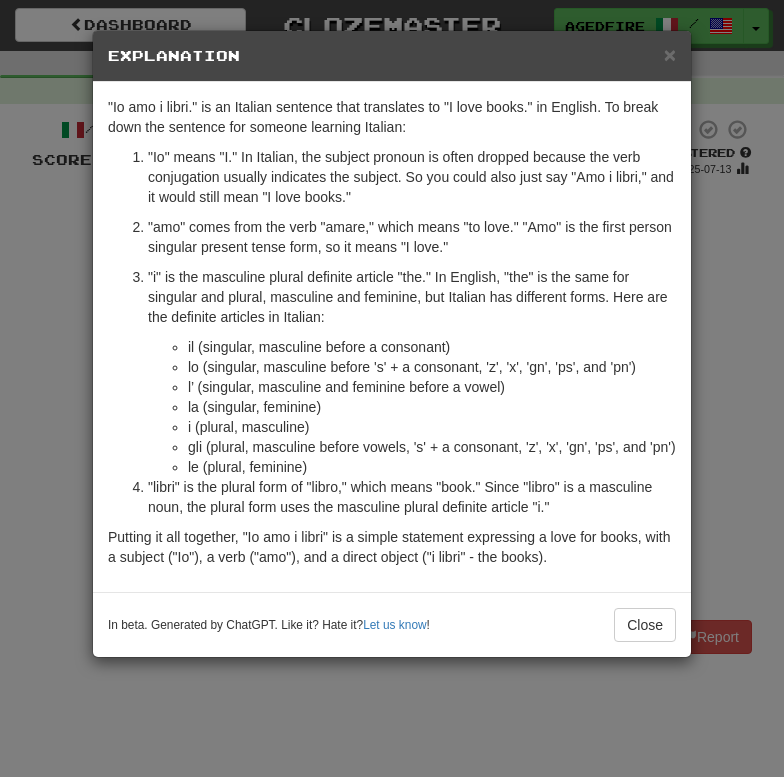 click on ""Io" means "I." In Italian, the subject pronoun is often dropped because the verb conjugation usually indicates the subject. So you could also just say "Amo i libri," and it would still mean "I love books."
"amo" comes from the verb "amare," which means "to love." "Amo" is the first person singular present tense form, so it means "I love."
"i" is the masculine plural definite article "the." In English, "the" is the same for singular and plural, masculine and feminine, but Italian has different forms. Here are the definite articles in Italian:
il (singular, masculine before a consonant)
lo (singular, masculine before 's' + a consonant, 'z', 'x', 'gn', 'ps', and 'pn')
l’ (singular, masculine and feminine before a vowel)
la (singular, feminine)
i (plural, masculine)
gli (plural, masculine before vowels, 's' + a consonant, 'z', 'x', 'gn', 'ps', and 'pn')
le (plural, feminine)" at bounding box center (392, 332) 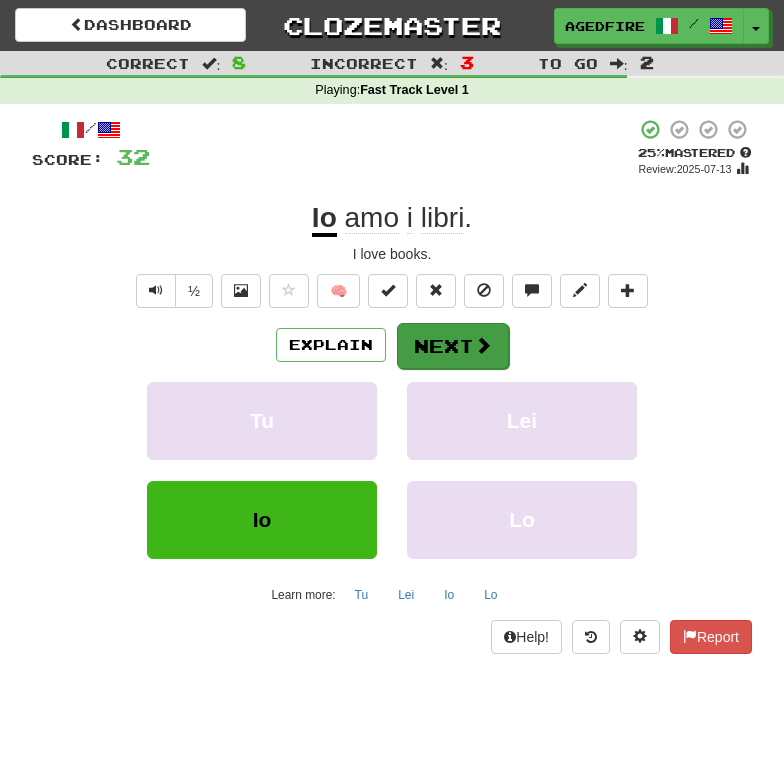 click on "Next" at bounding box center (453, 346) 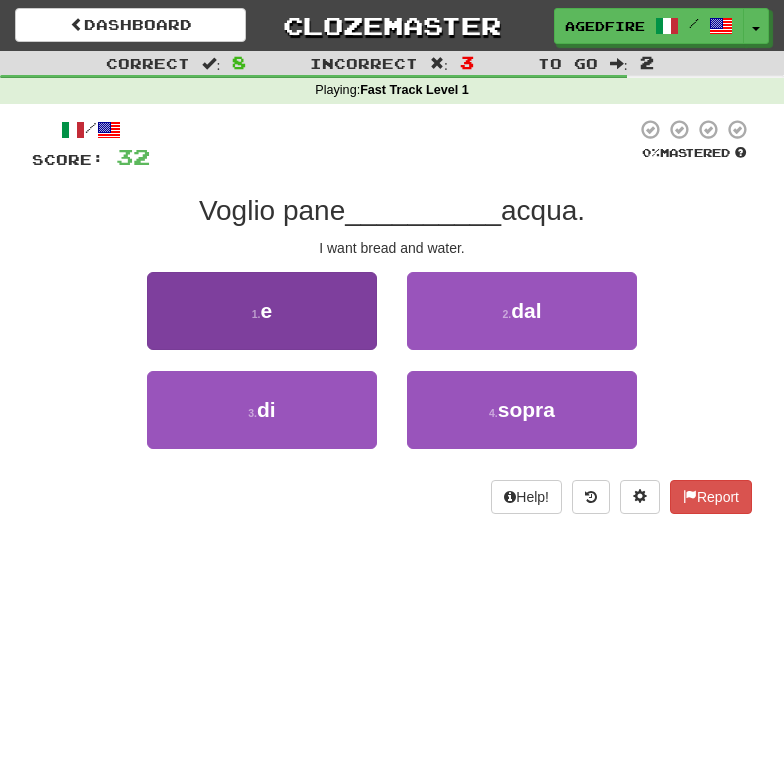 click on "1 .  e" at bounding box center [262, 311] 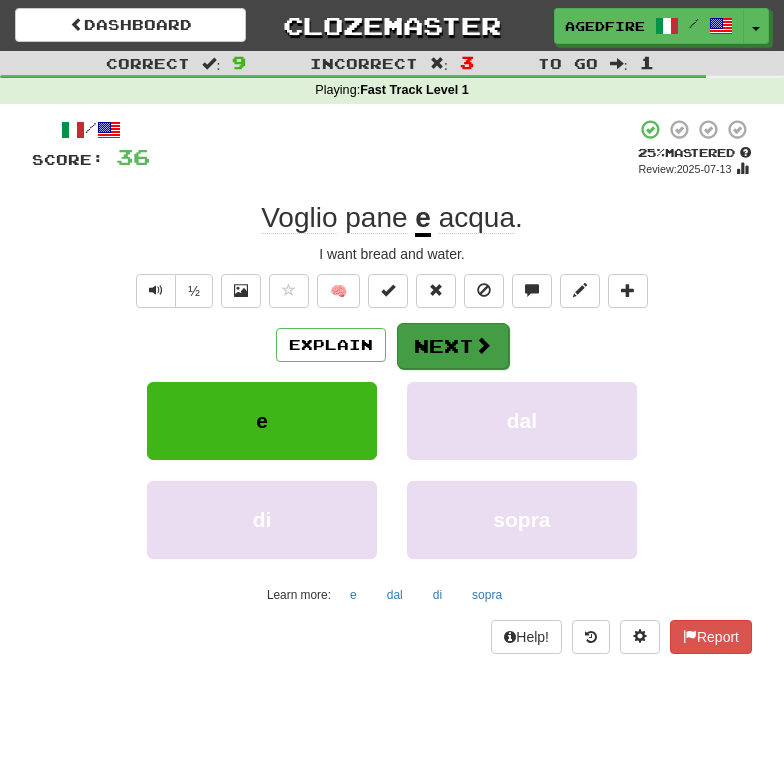 click on "Next" at bounding box center (453, 346) 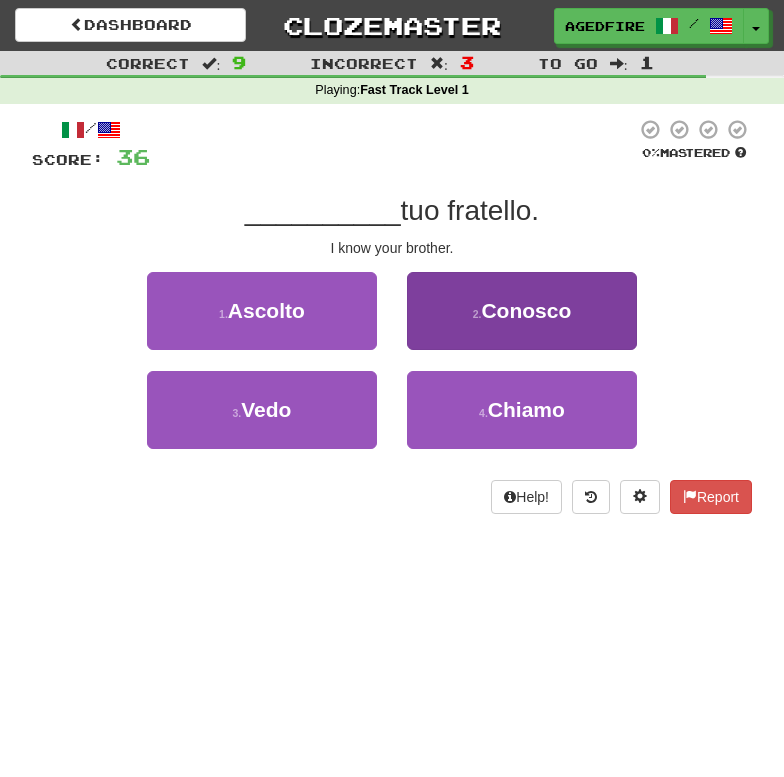 click on "Conosco" at bounding box center [526, 310] 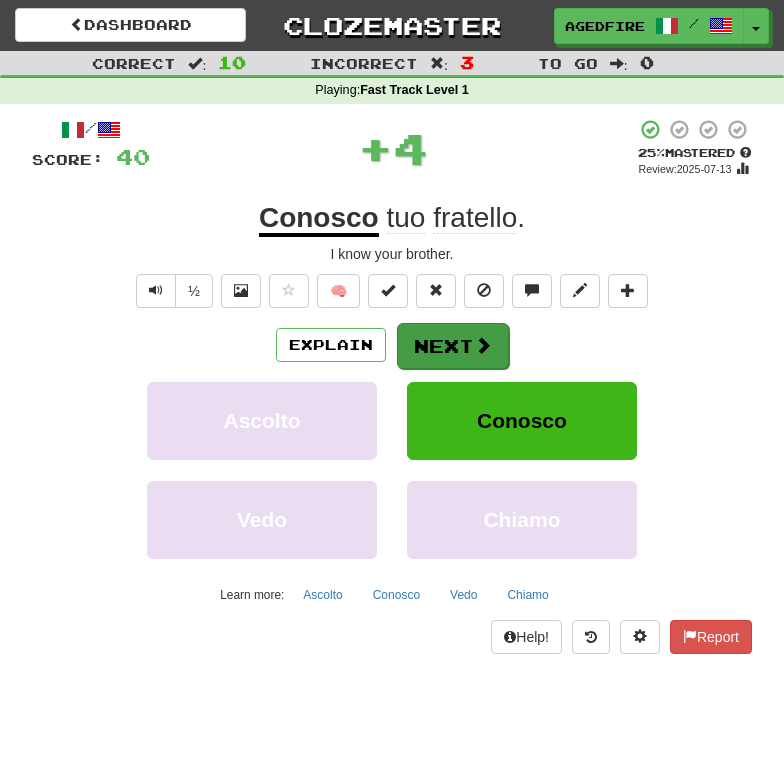 click at bounding box center [483, 345] 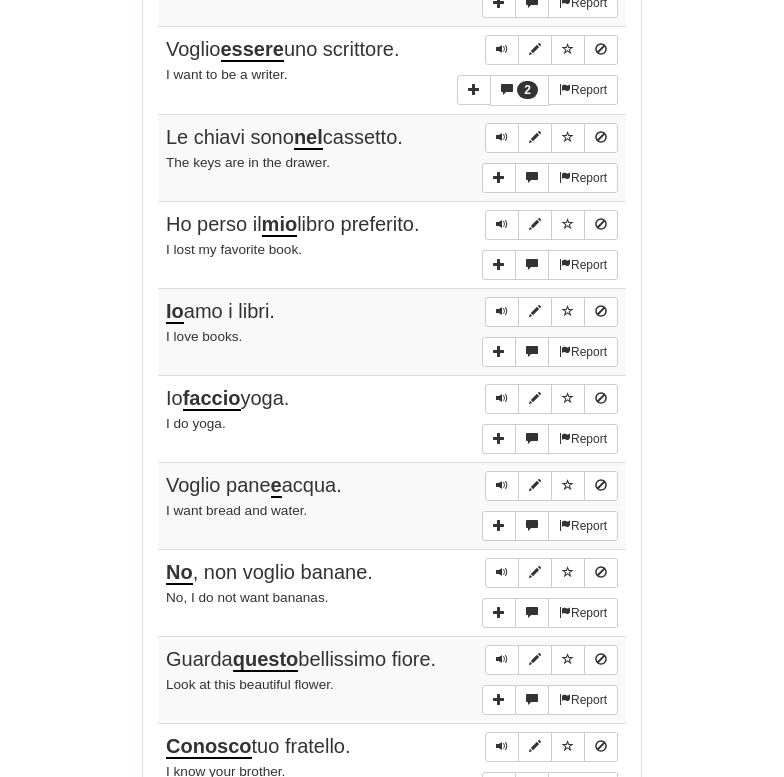 scroll, scrollTop: 1106, scrollLeft: 0, axis: vertical 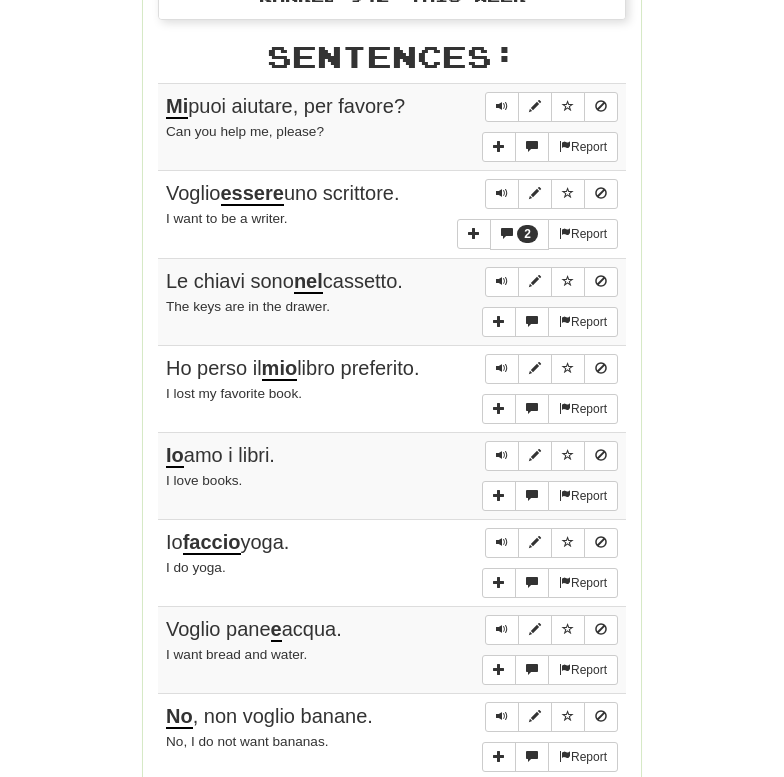 click on "Voglio  essere  uno scrittore." at bounding box center [283, 194] 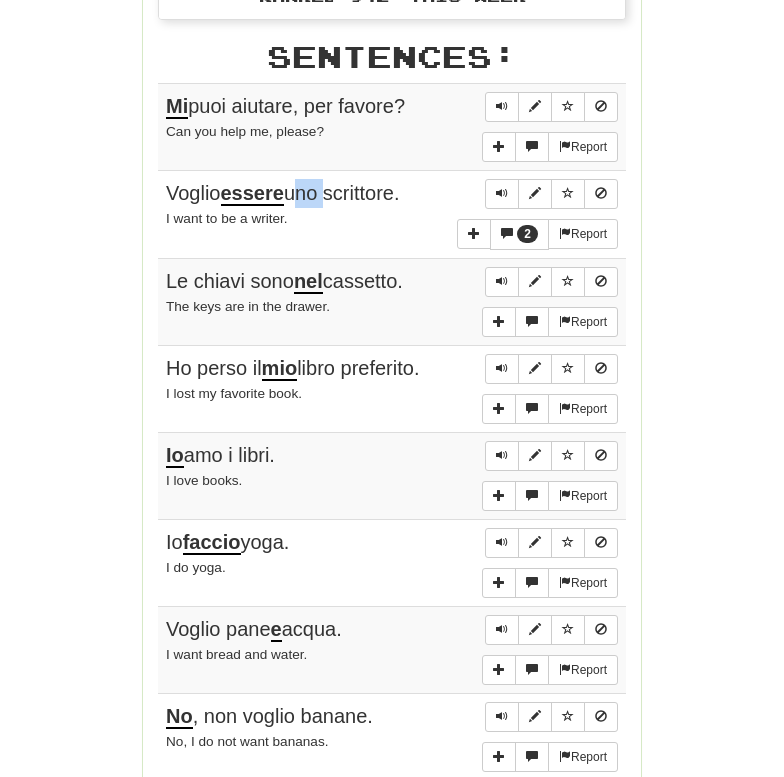 click on "Voglio  essere  uno scrittore." at bounding box center [283, 194] 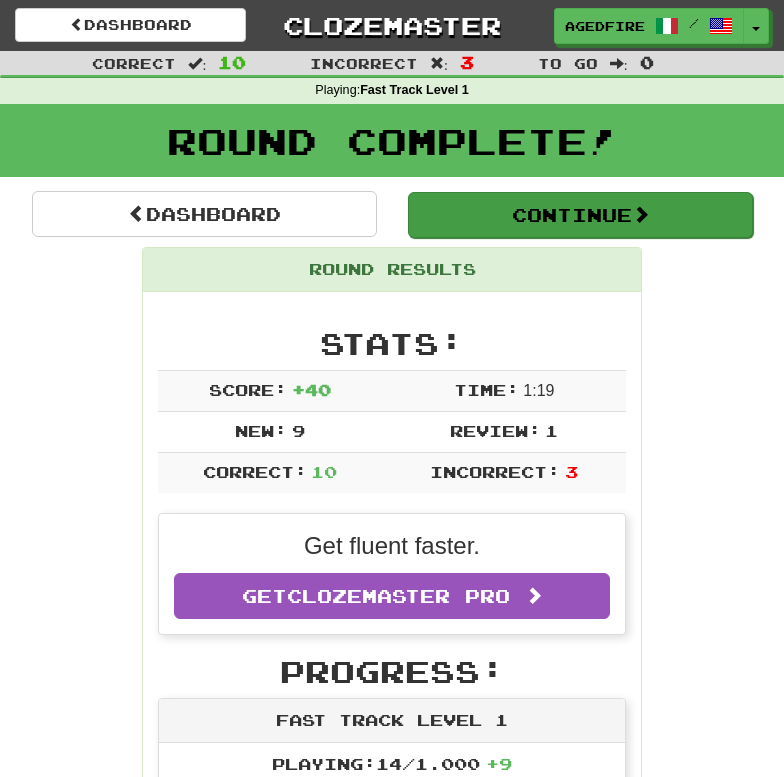 scroll, scrollTop: -1, scrollLeft: 0, axis: vertical 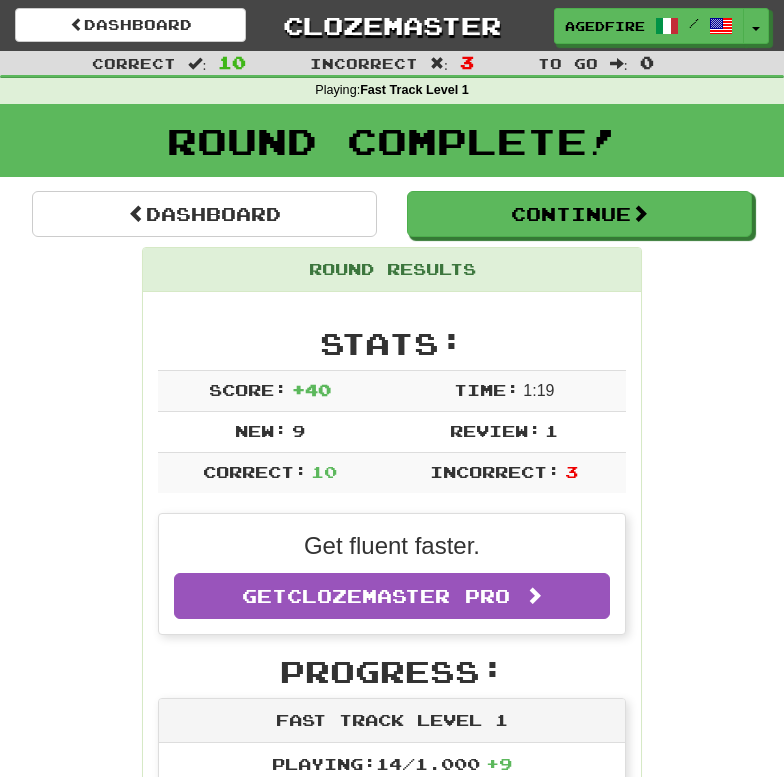 click on "Dashboard Continue  Round Results Stats: Score:   + 40 Time:   1 : 19 New:   9 Review:   1 Correct:   10 Incorrect:   3 Get fluent faster. Get  Clozemaster Pro   Progress: Fast Track Level 1 Playing:  14  /  1.000 + 9 0.5% 1.4% Mastered:  0  /  1.000 0% Ready for Review:  0  /  Level:  0 44  points to level  1  - keep going! Ranked:  942 nd  this week Sentences:  Report Mi  puoi aiutare, per favore? Can you help me, please? 2  Report Voglio  essere  uno scrittore. I want to be a writer.  Report Le chiavi sono  nel  cassetto. The keys are in the drawer.  Report Ho perso il  mio  libro preferito. I lost my favorite book.  Report Io  amo i libri. I love books.  Report Io  faccio  yoga. I do yoga.  Report Voglio pane  e  acqua. I want bread and water.  Report No , non voglio banane. No, I do not want bananas.  Report Guarda  questo  bellissimo fiore. Look at this beautiful flower.  Report Conosco  tuo fratello. I know your brother.  Dashboard Continue" at bounding box center [392, 1164] 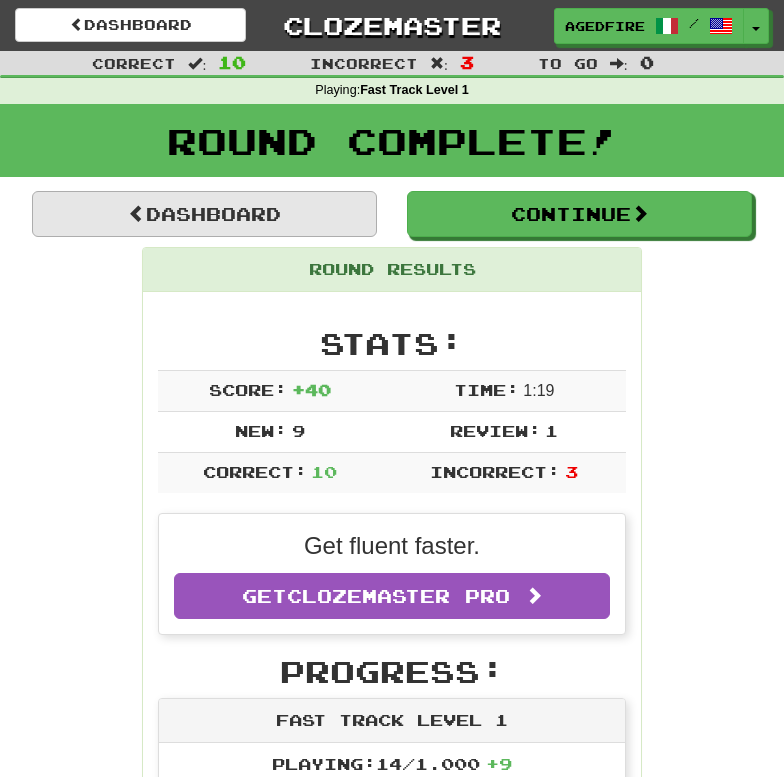 click on "Dashboard" at bounding box center (204, 214) 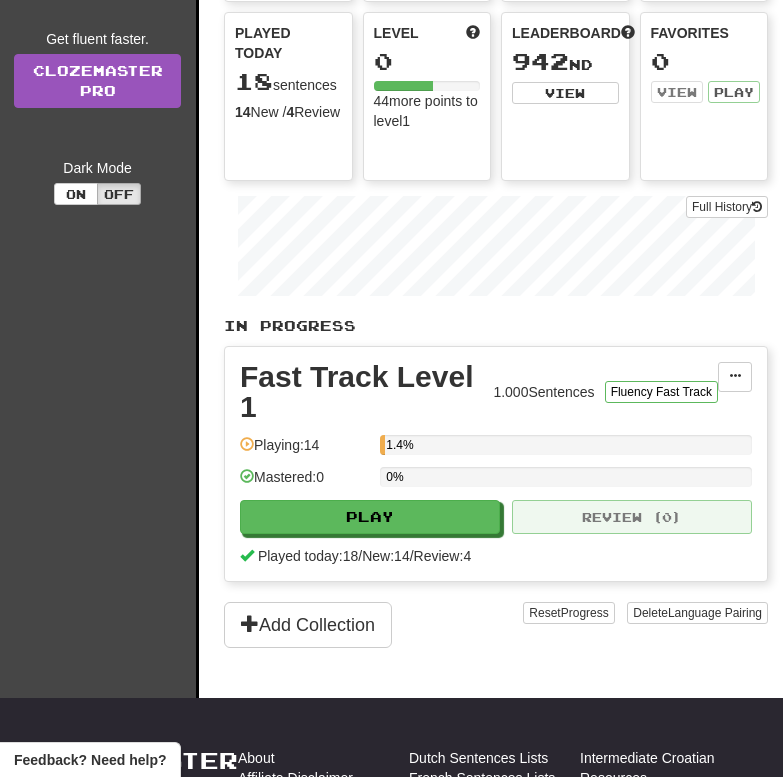 scroll, scrollTop: 232, scrollLeft: 1, axis: both 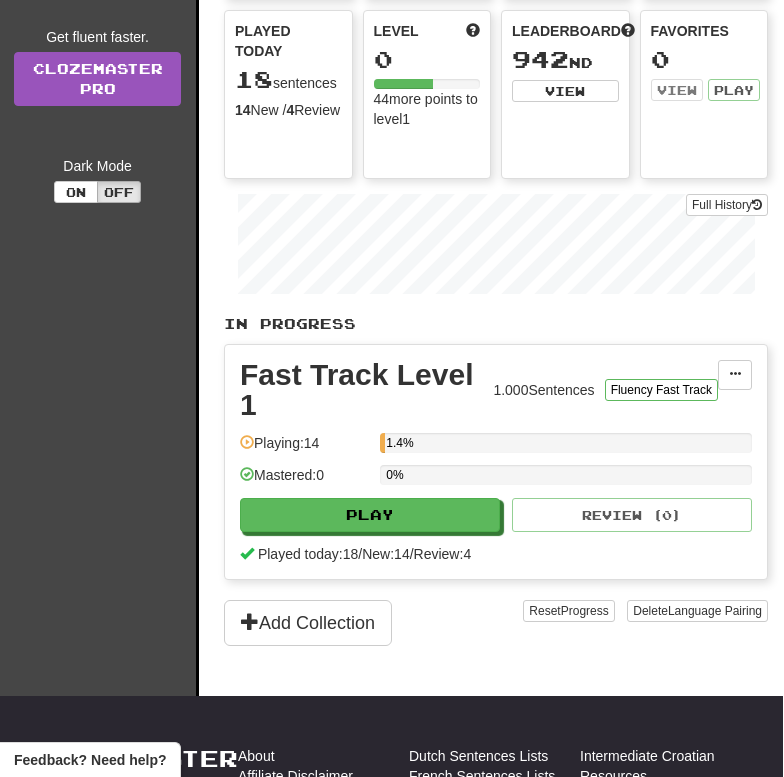 click on "New:  14" at bounding box center [385, 554] 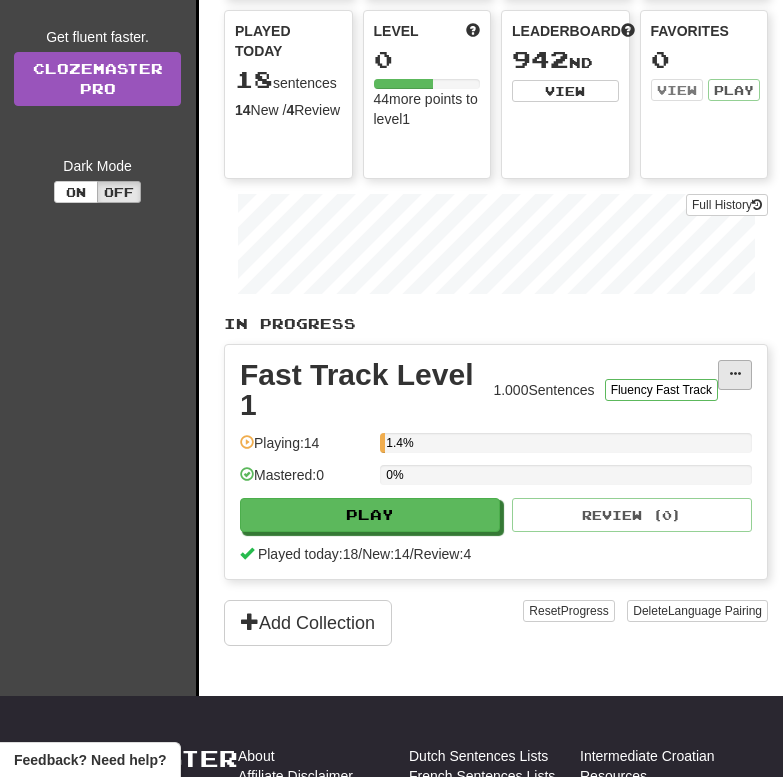 click at bounding box center (735, 375) 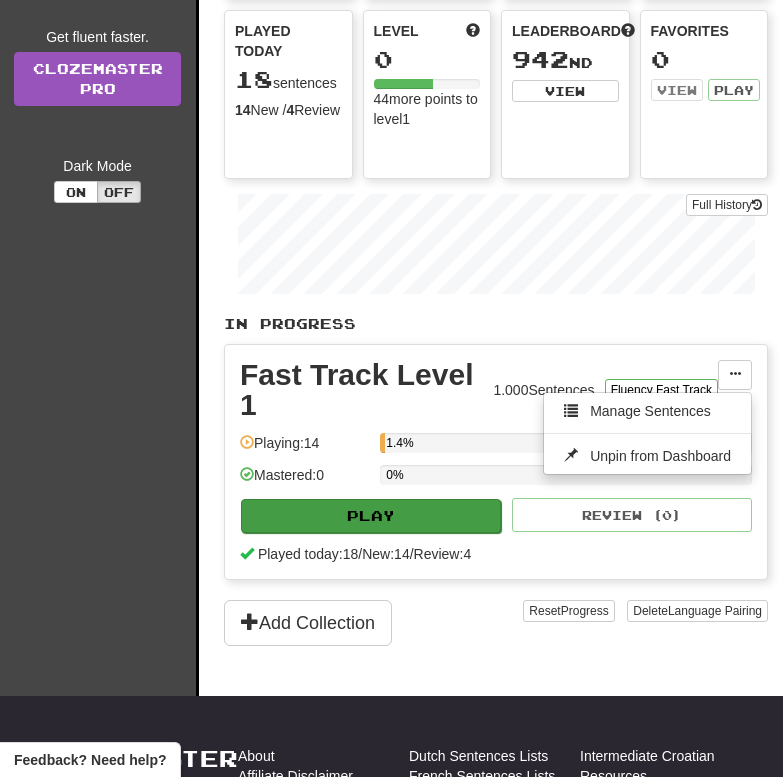 click on "Play" at bounding box center (371, 516) 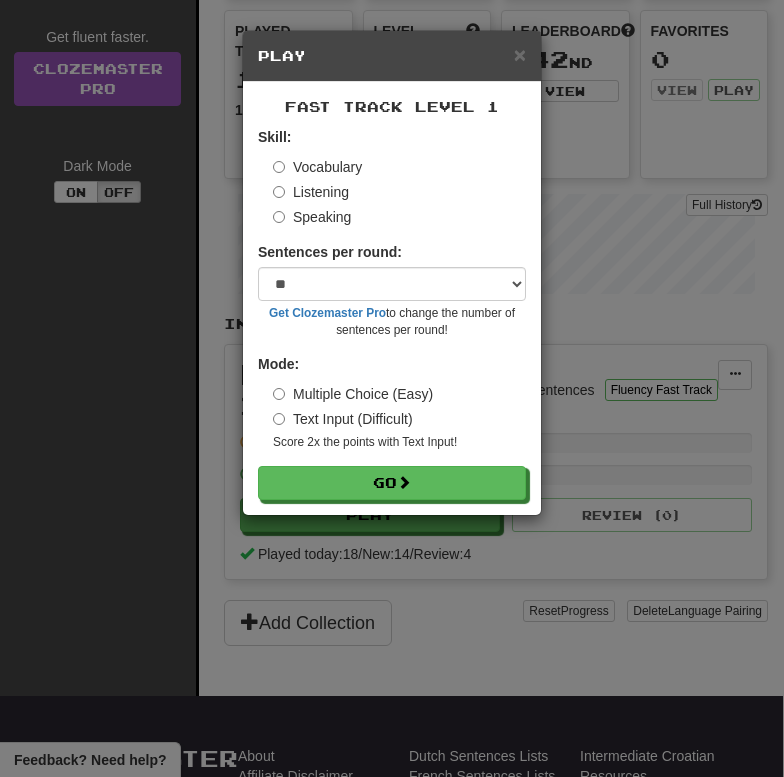 click on "Listening" at bounding box center [311, 192] 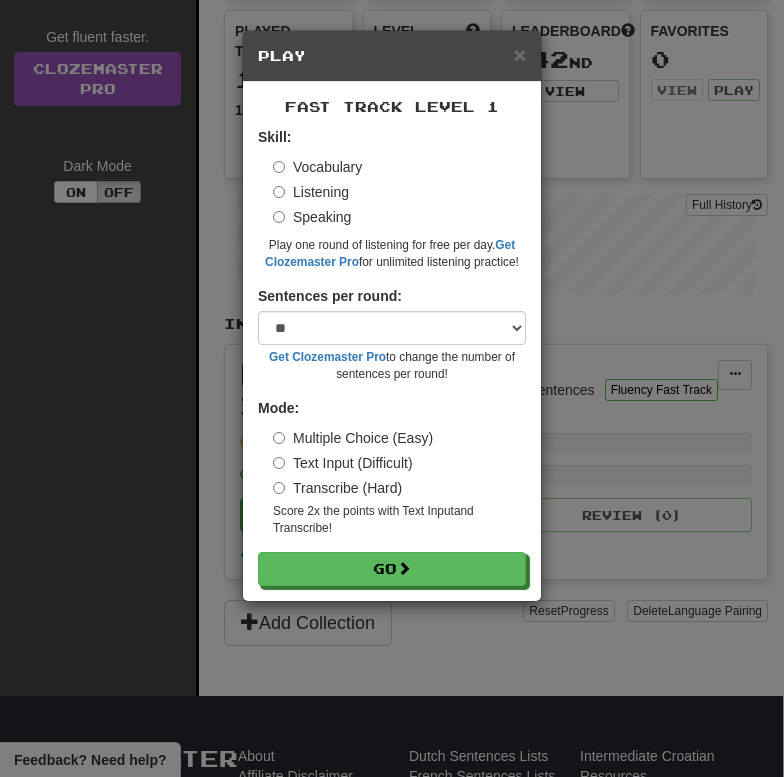 click on "Vocabulary" at bounding box center [317, 167] 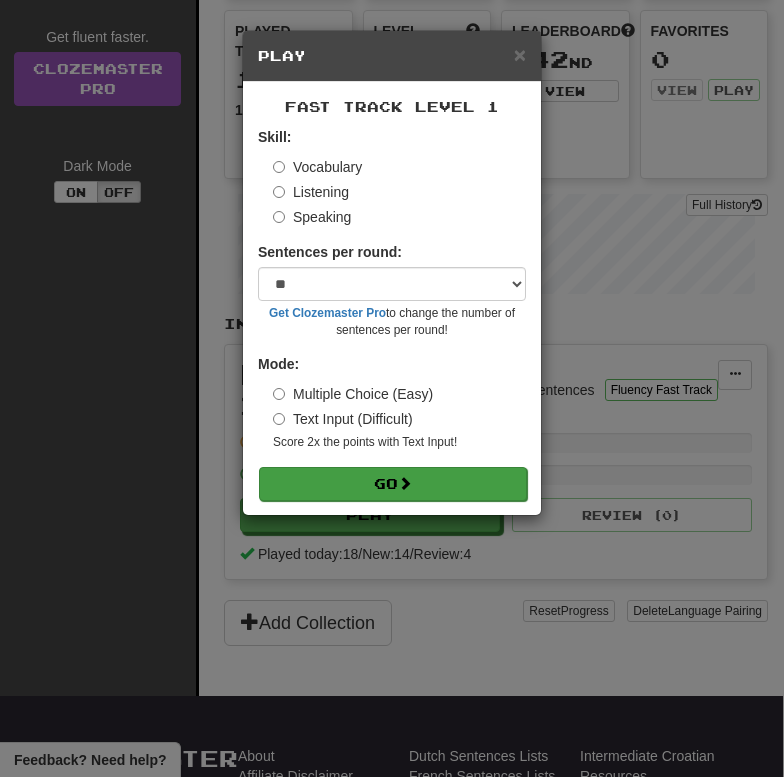 click on "Go" at bounding box center [393, 484] 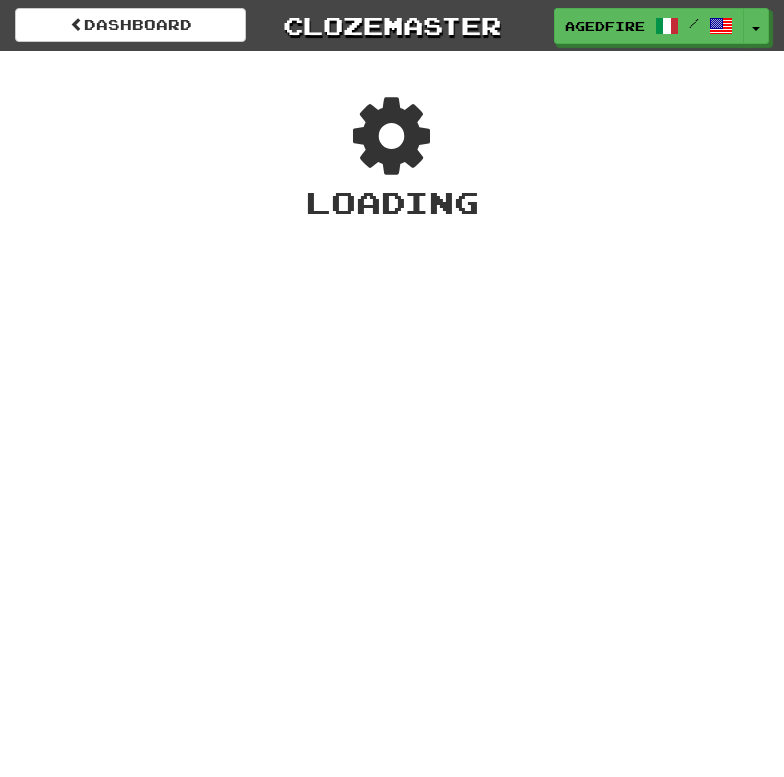 scroll, scrollTop: 0, scrollLeft: 0, axis: both 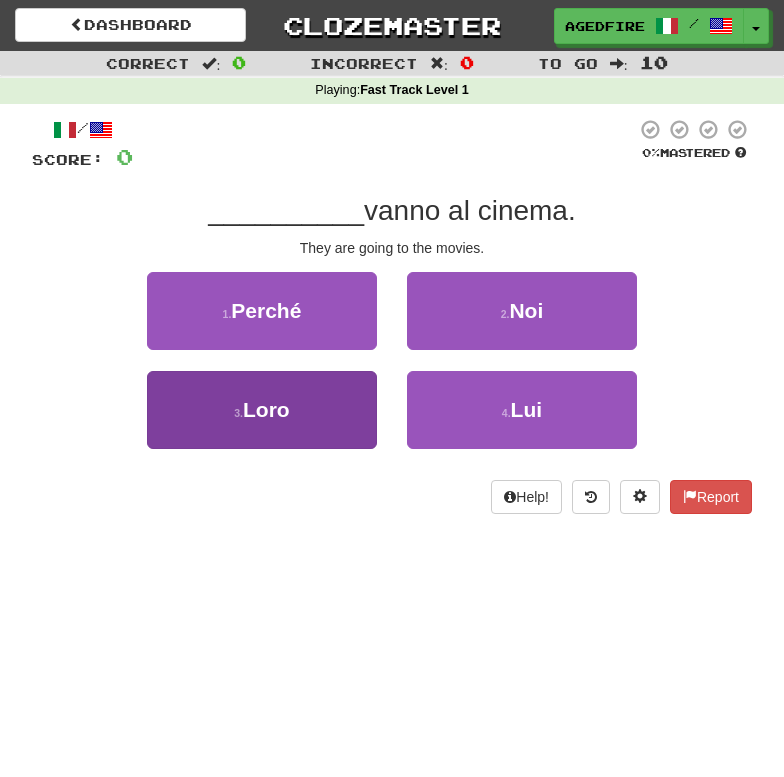 click on "3 .  Loro" at bounding box center [262, 410] 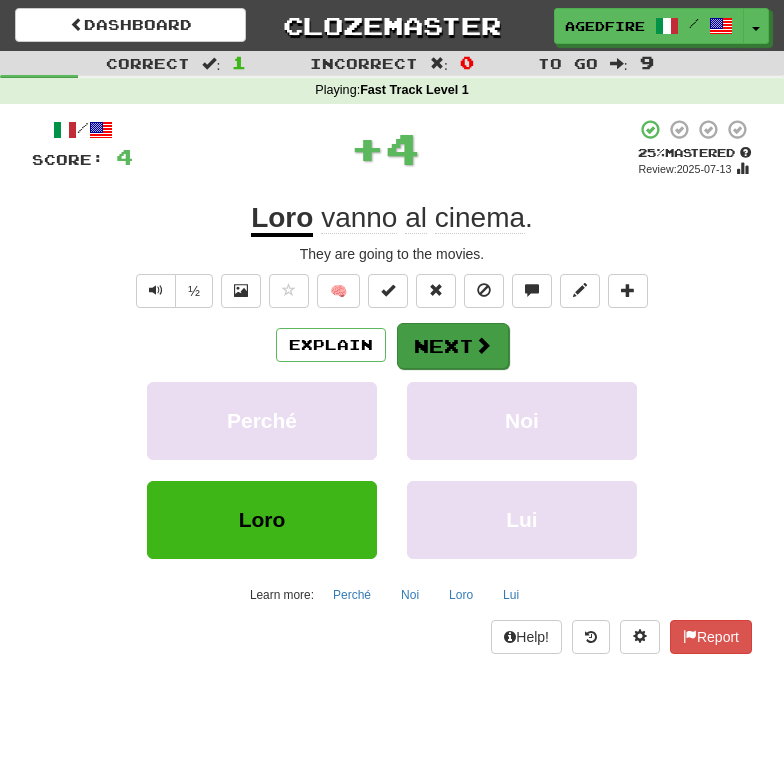 click on "Next" at bounding box center (453, 346) 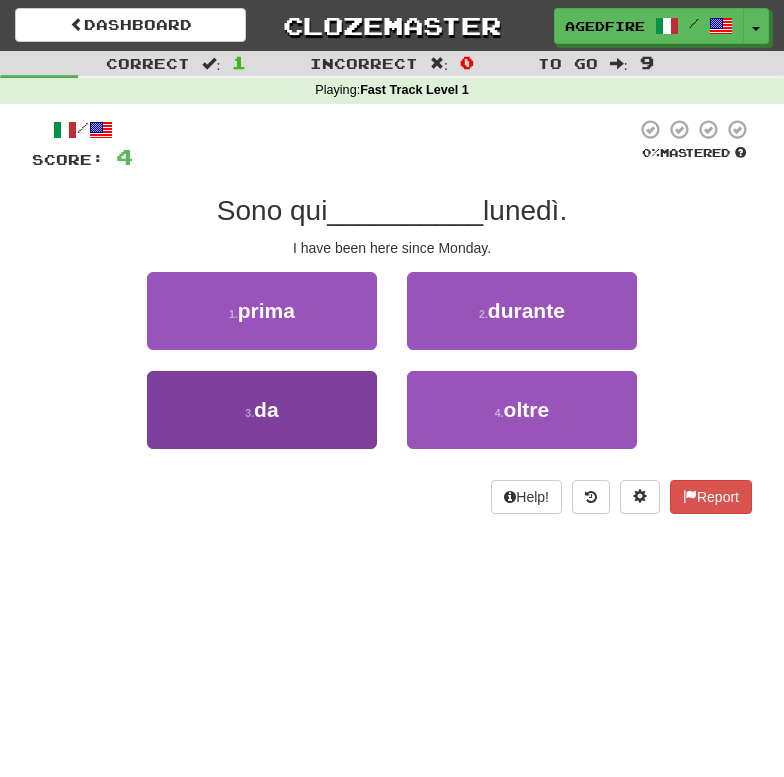 click on "3 .  da" at bounding box center (262, 410) 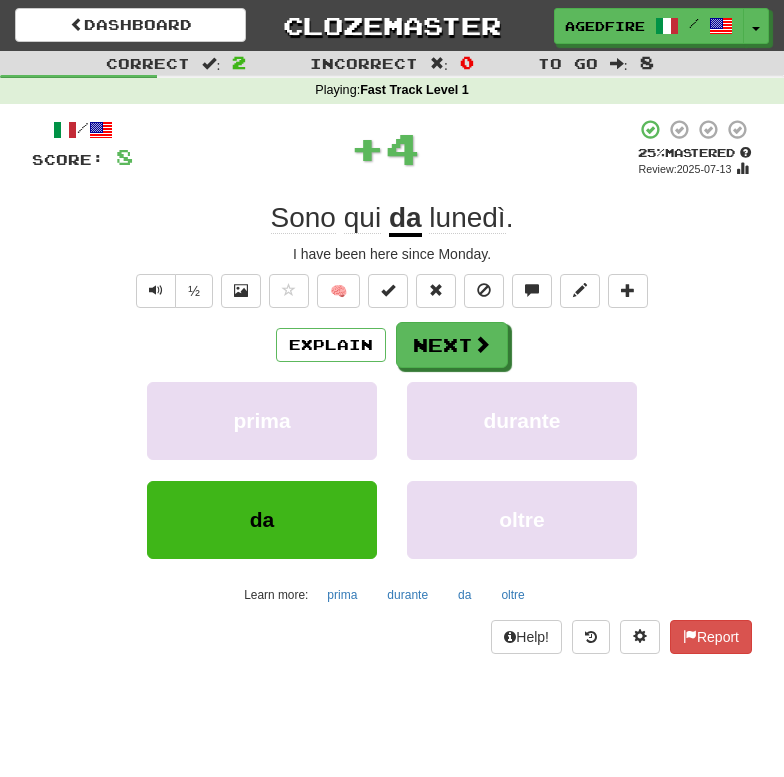click on "/  Score:   8 + 4 25 %  Mastered Review:  2025-07-13 Sono   qui   da   lunedì . I have been here since Monday. ½ 🧠 Explain Next prima durante da oltre Learn more: prima durante da oltre  Help!  Report" at bounding box center [392, 386] 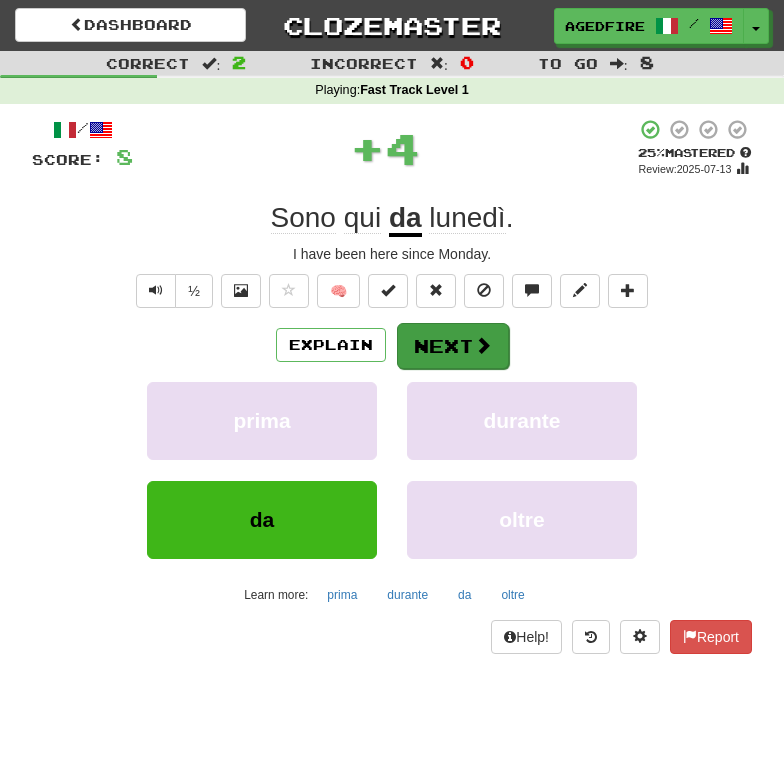 click on "Next" at bounding box center (453, 346) 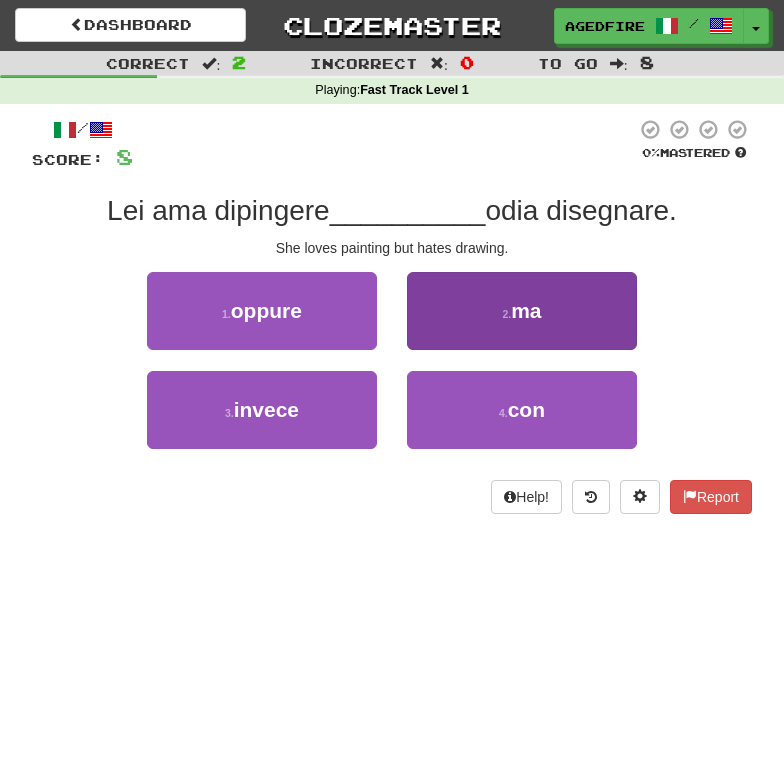 click on "2 .  ma" at bounding box center (522, 311) 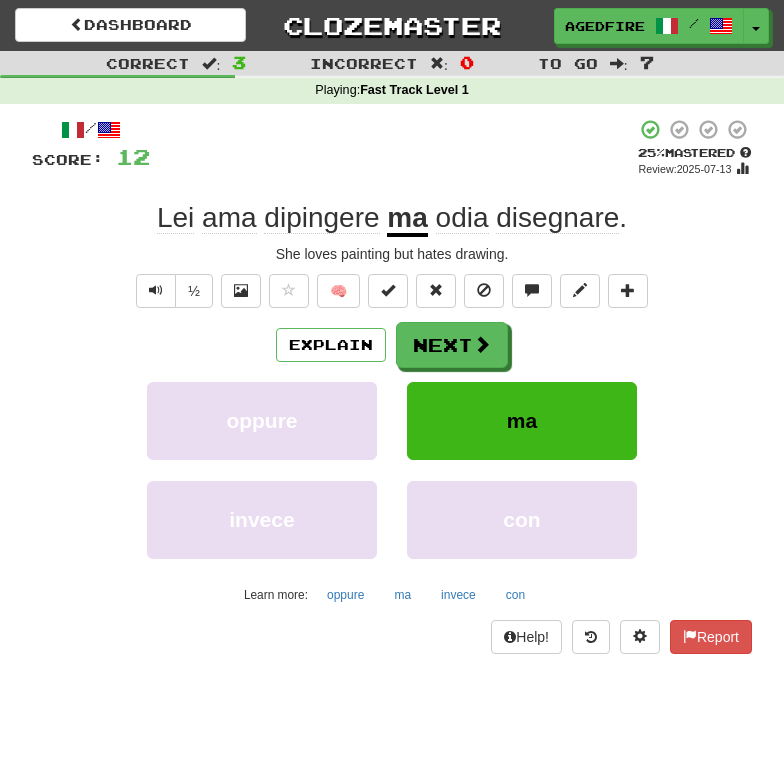 click on "Explain Next oppure ma invece con Learn more: oppure ma invece con" at bounding box center (392, 466) 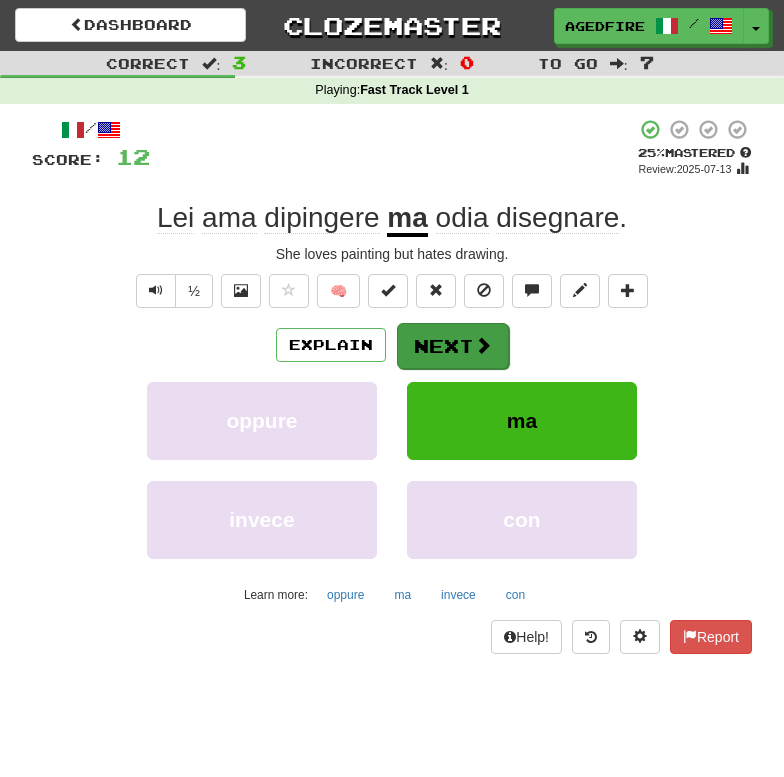 click at bounding box center [483, 345] 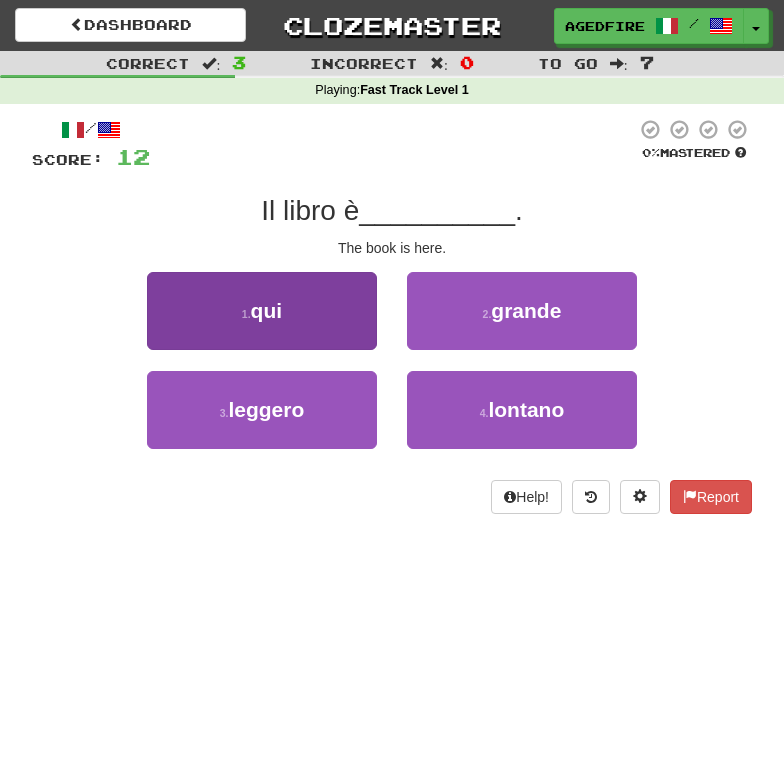click on "1 .  qui" at bounding box center [262, 311] 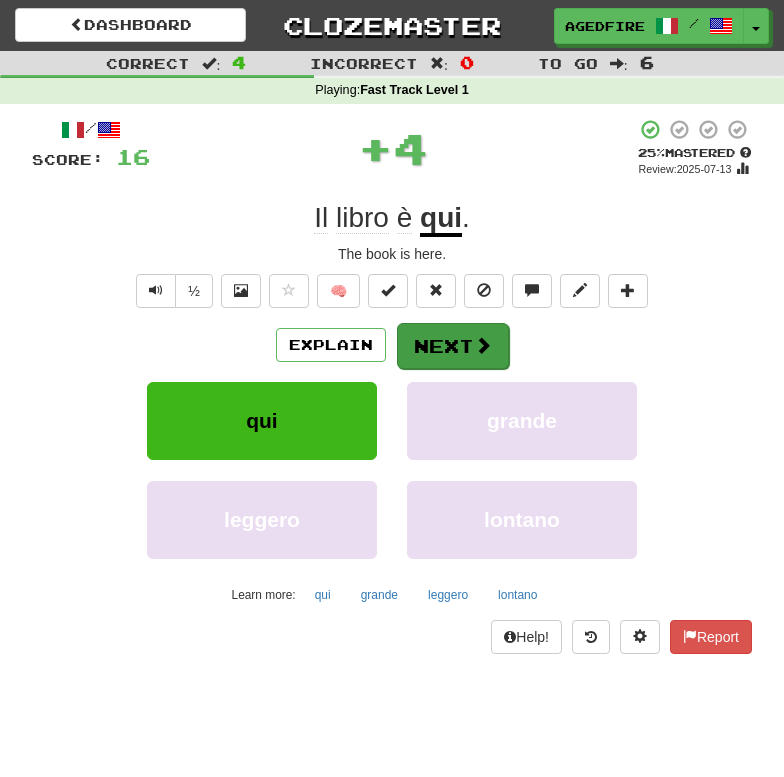 click at bounding box center [483, 345] 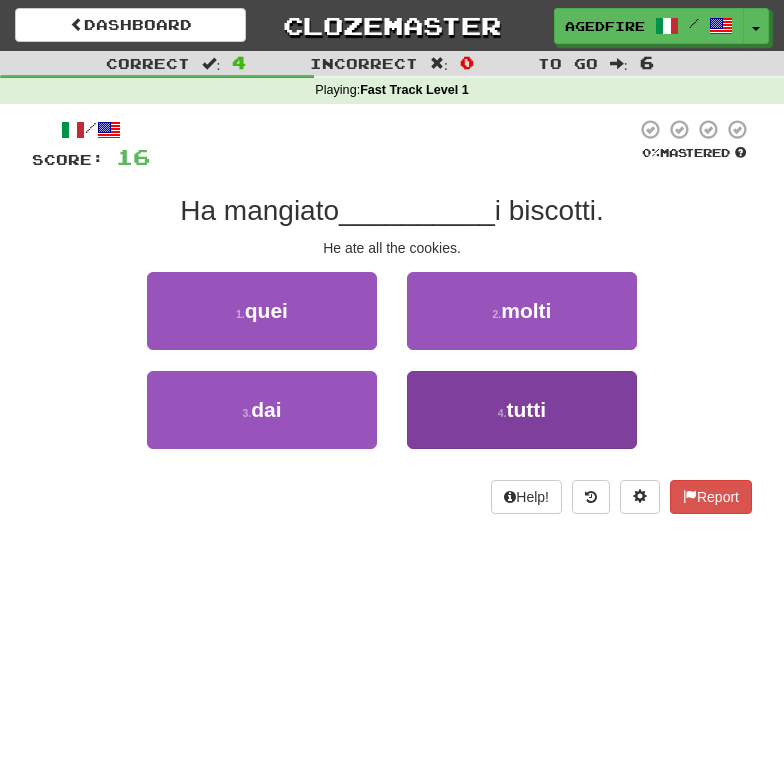 click on "4 .  tutti" at bounding box center (522, 410) 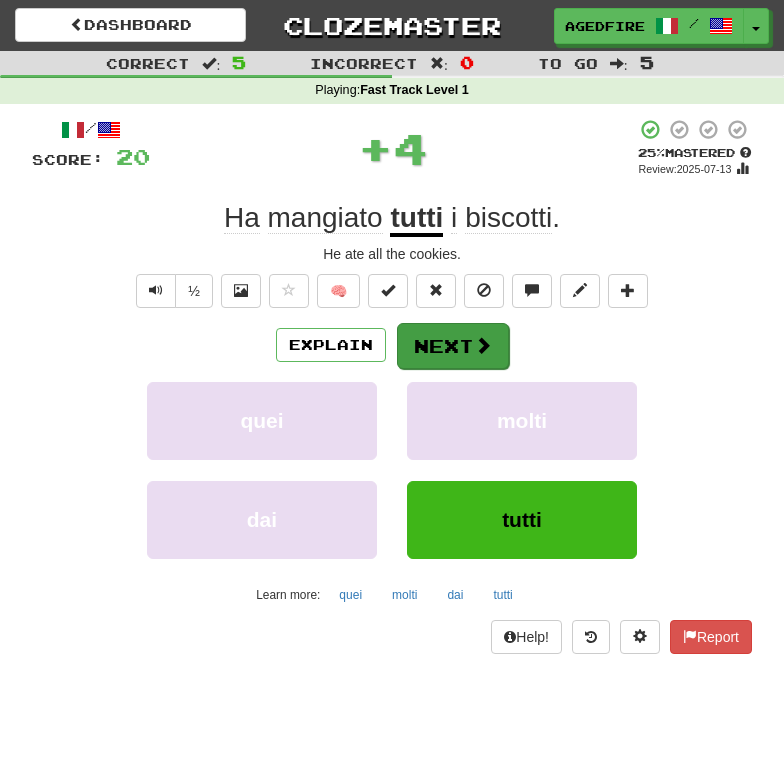click at bounding box center (483, 345) 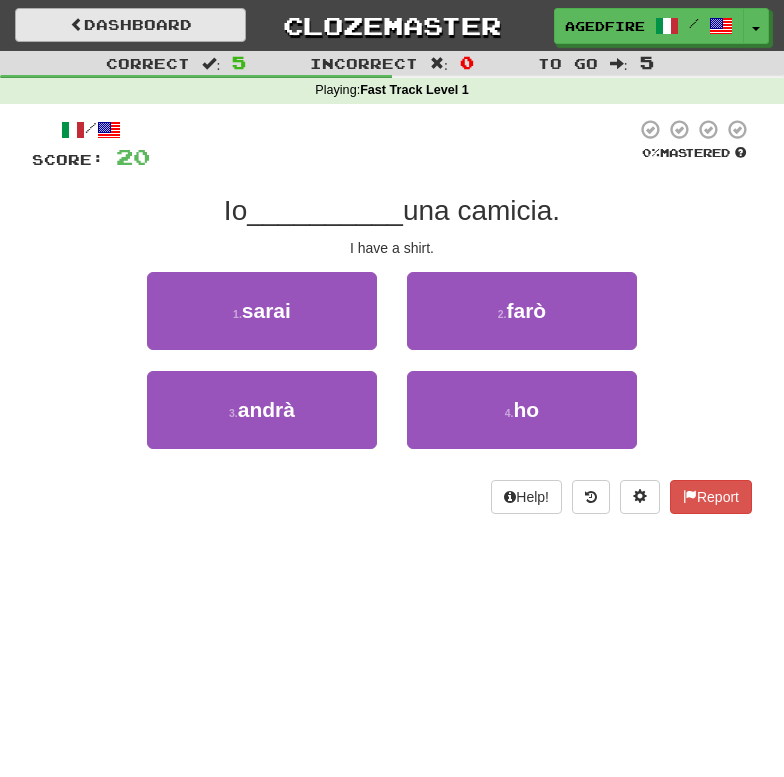 click on "Dashboard" at bounding box center (130, 25) 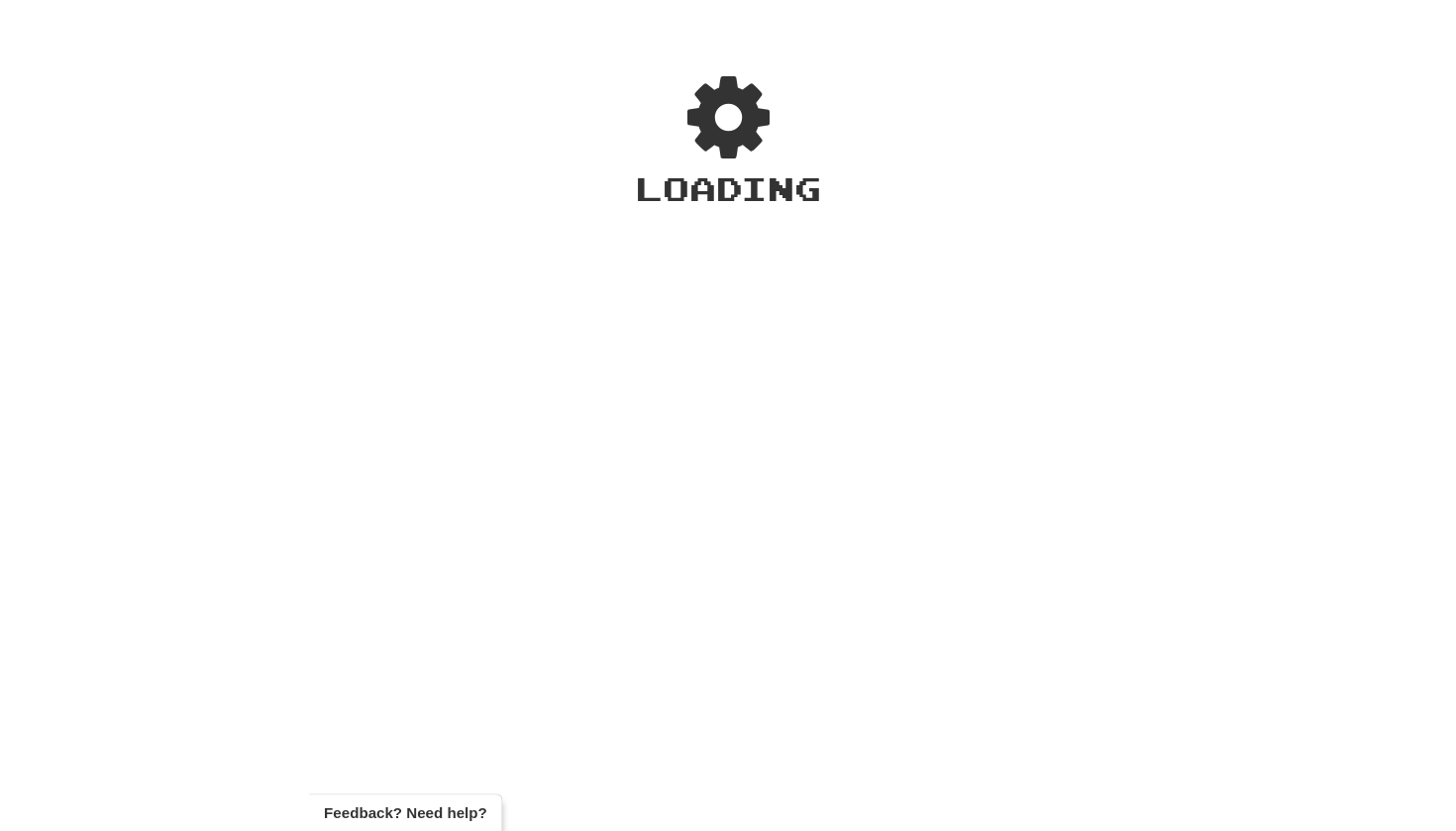 scroll, scrollTop: 0, scrollLeft: 0, axis: both 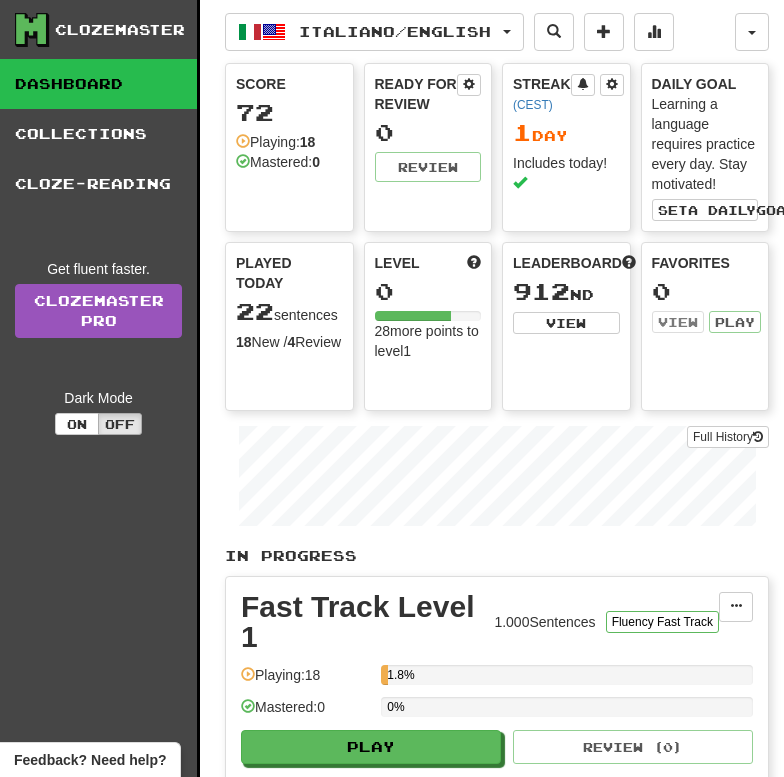click on "Played Today 22  sentences 18  New /  4  Review Full History" at bounding box center (289, 302) 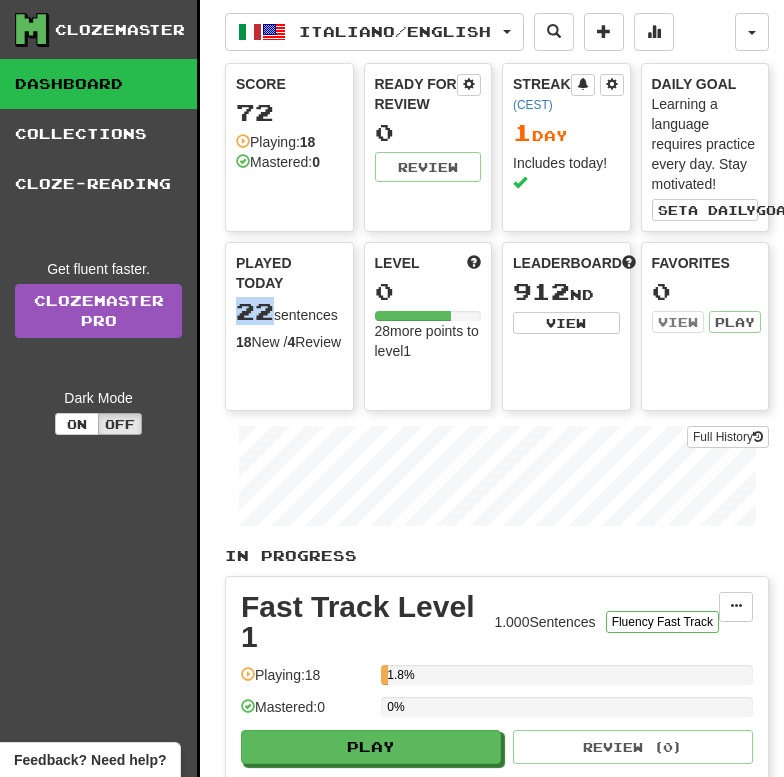 click on "Played Today 22  sentences 18  New /  4  Review Full History" at bounding box center [289, 302] 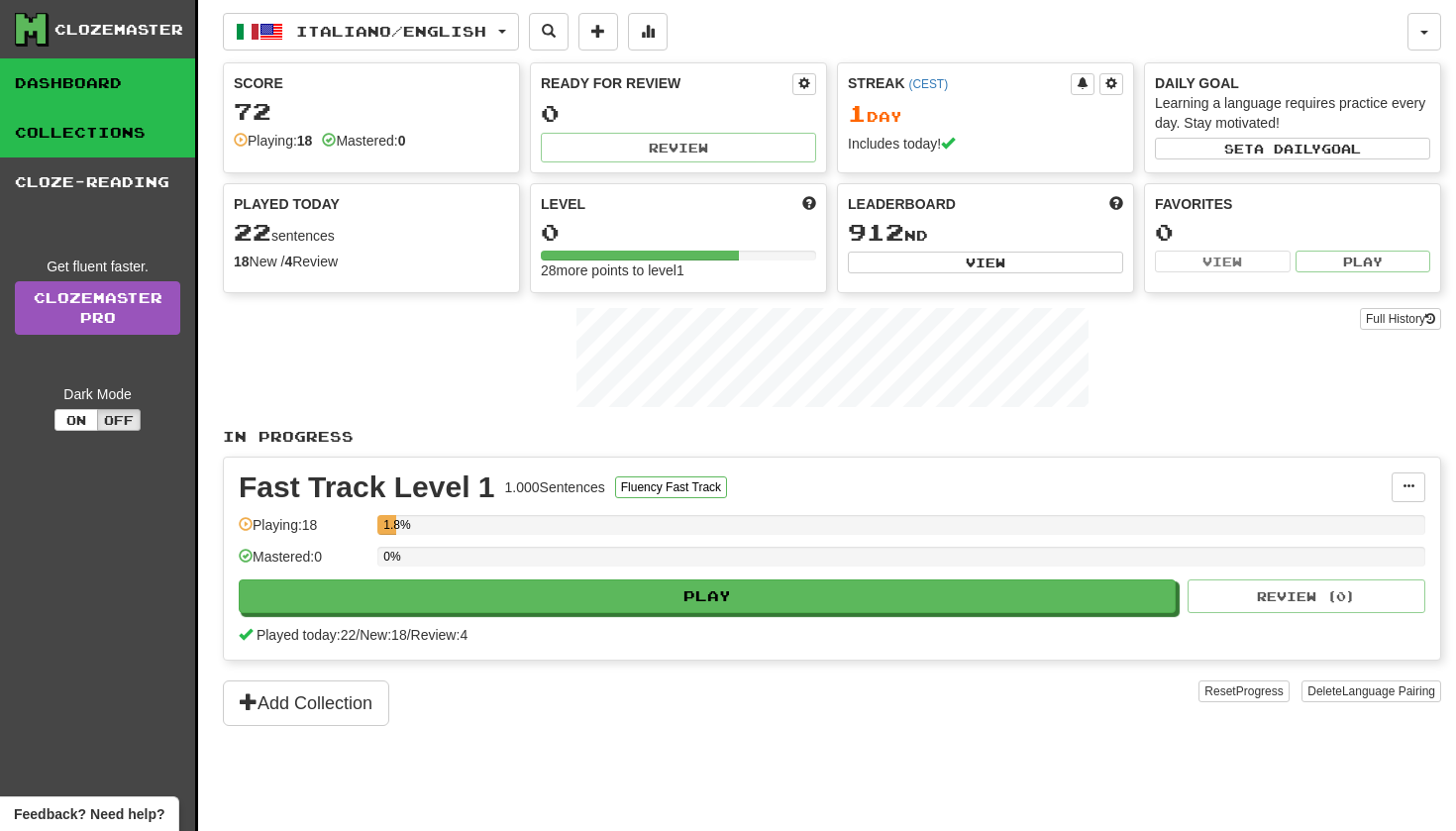 click on "Collections" at bounding box center [97, 133] 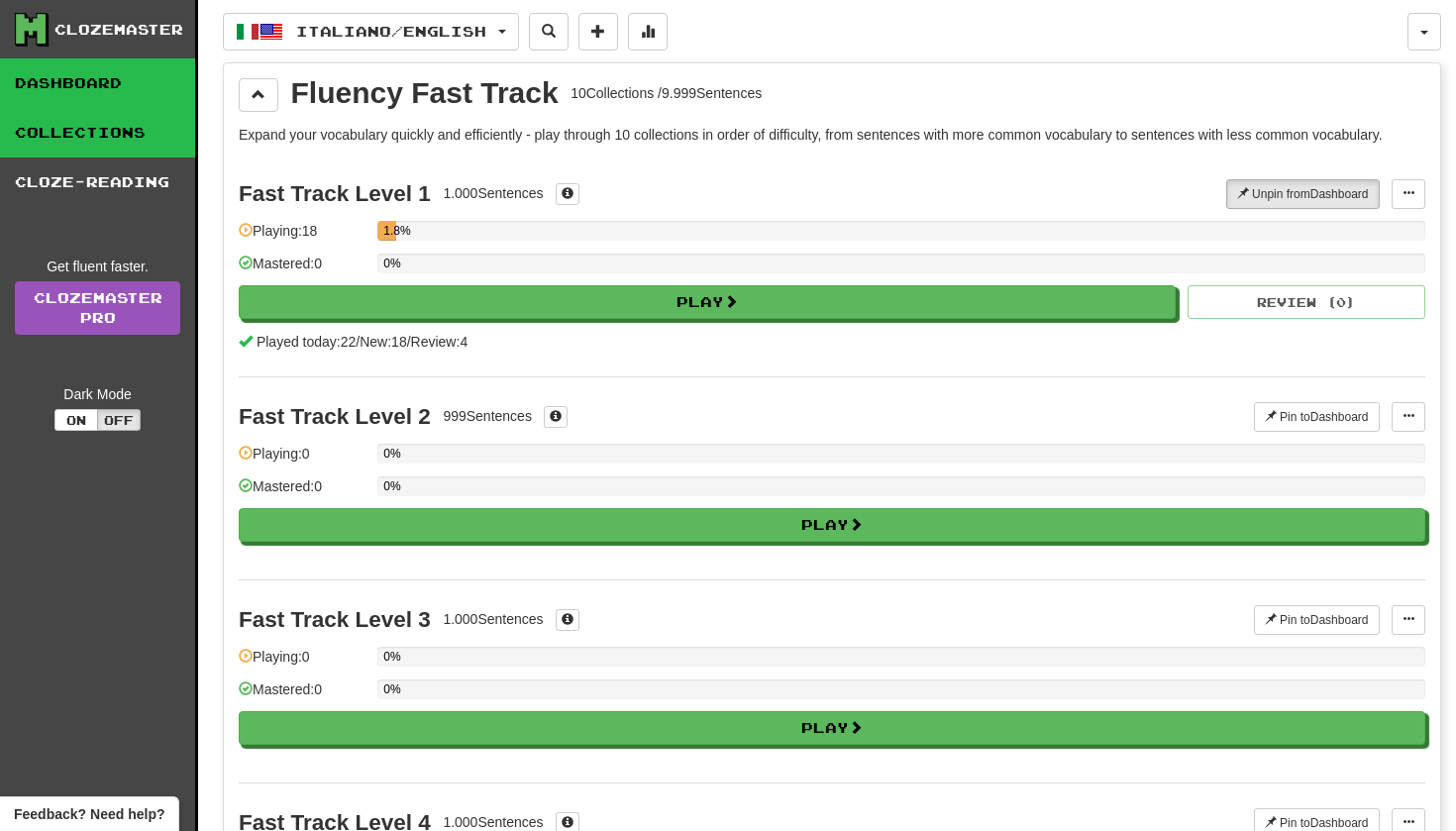 click on "Dashboard" at bounding box center (97, 83) 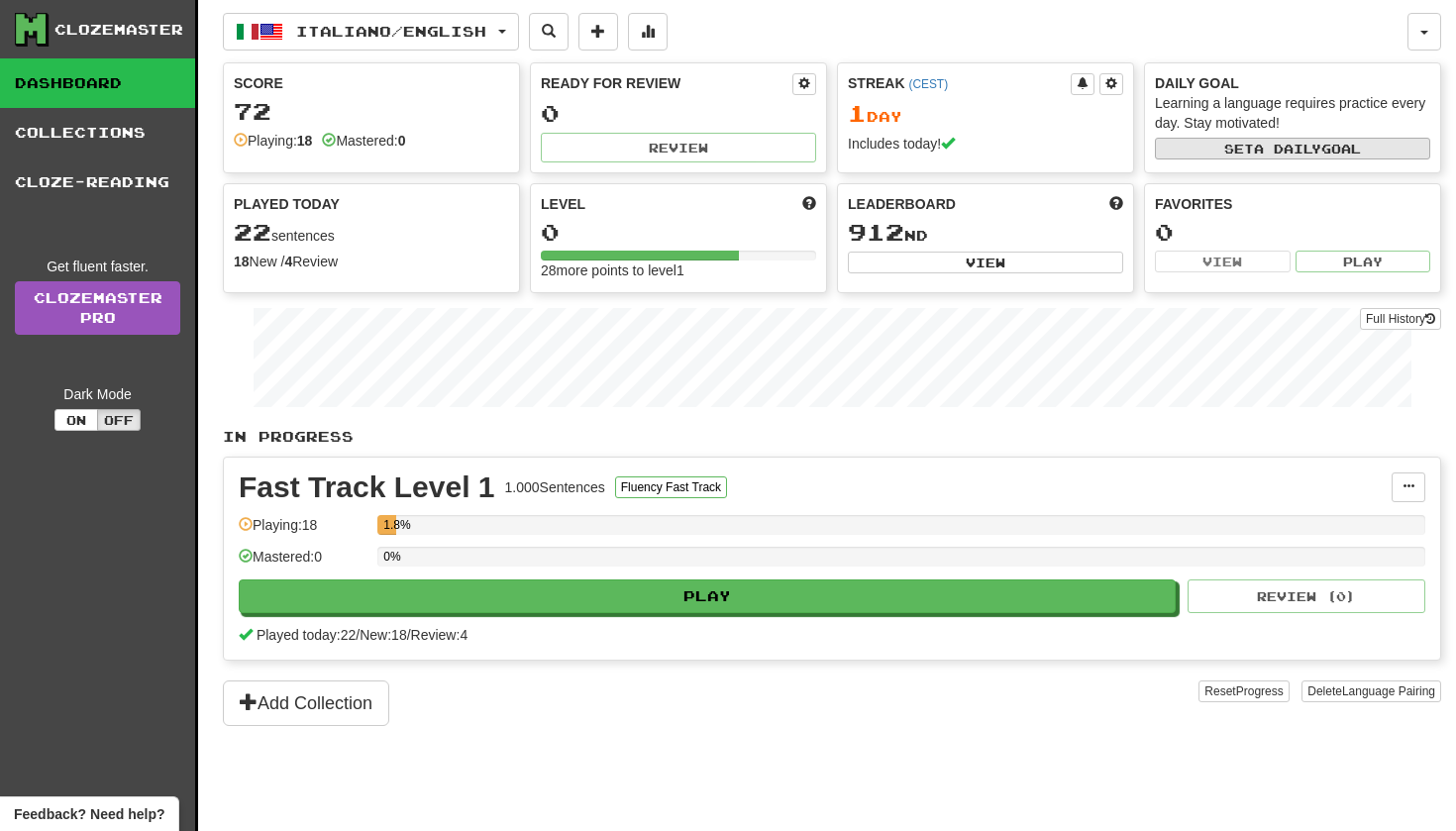 click on "Set  a daily  goal" at bounding box center [1293, 149] 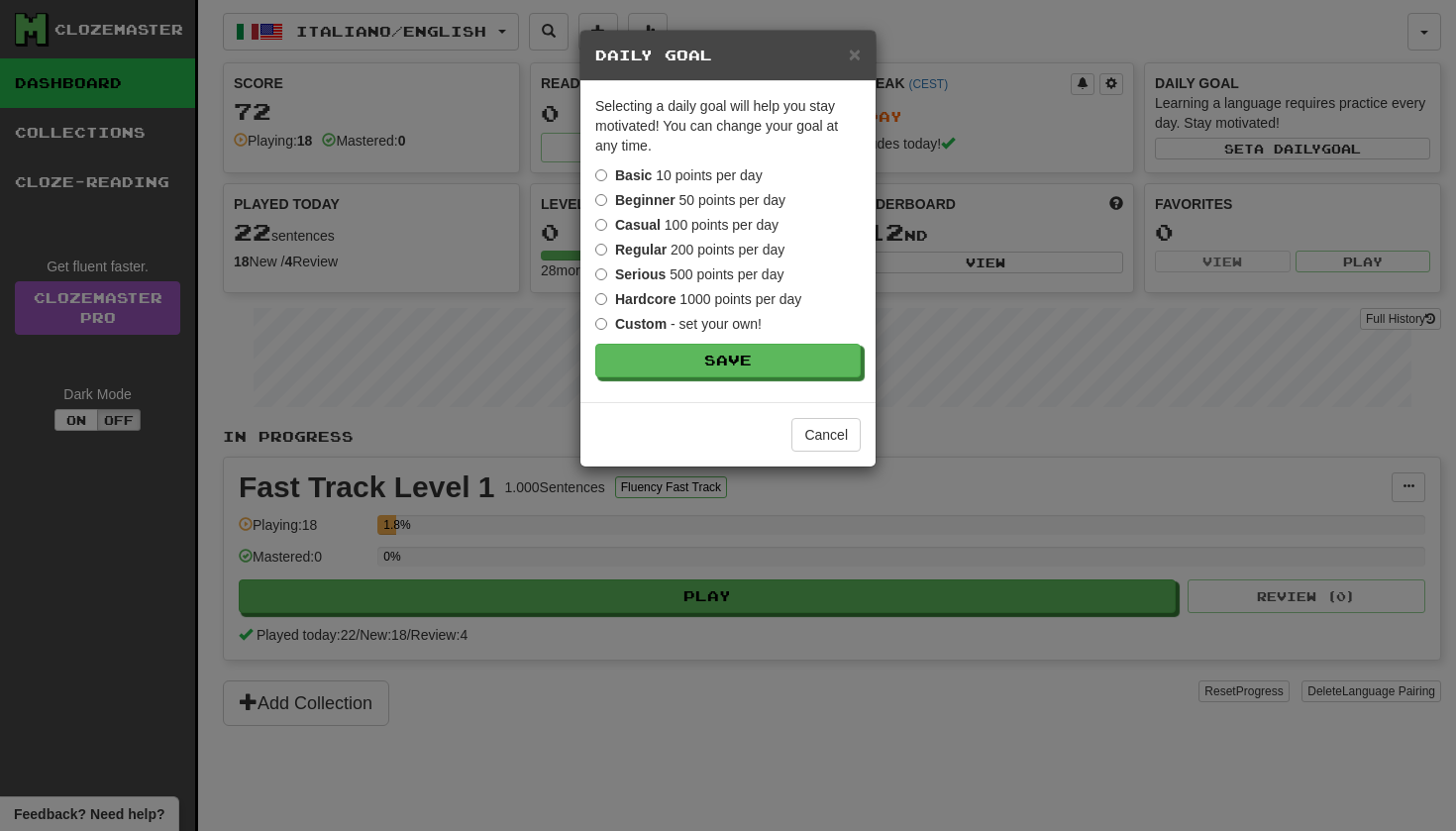 click on "Basic   10 points per day Beginner   50 points per day Casual   100 points per day Regular   200 points per day Serious   500 points per day Hardcore   1000 points per day Custom    - set your own!" at bounding box center (728, 250) 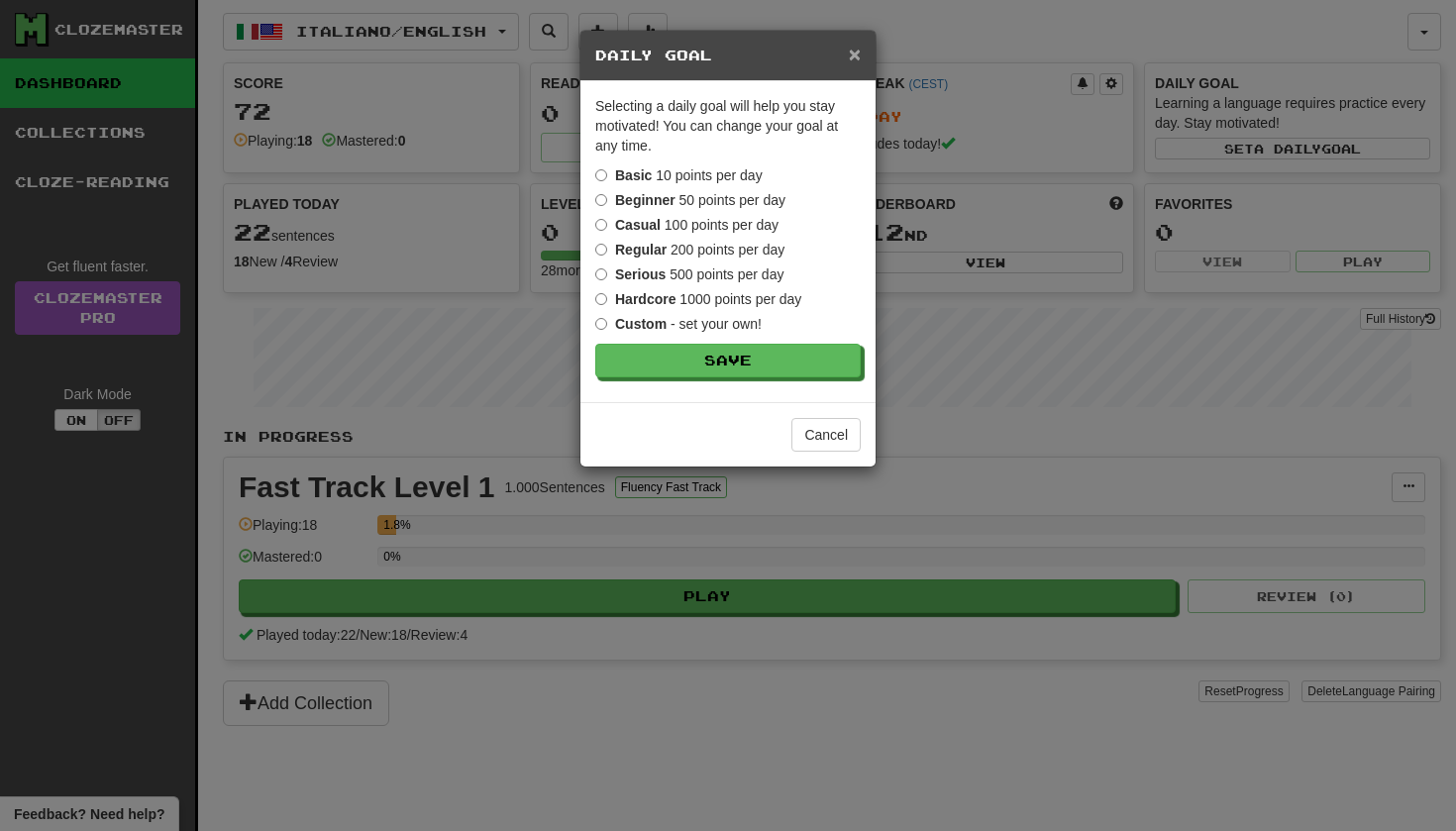 click on "×" at bounding box center [855, 53] 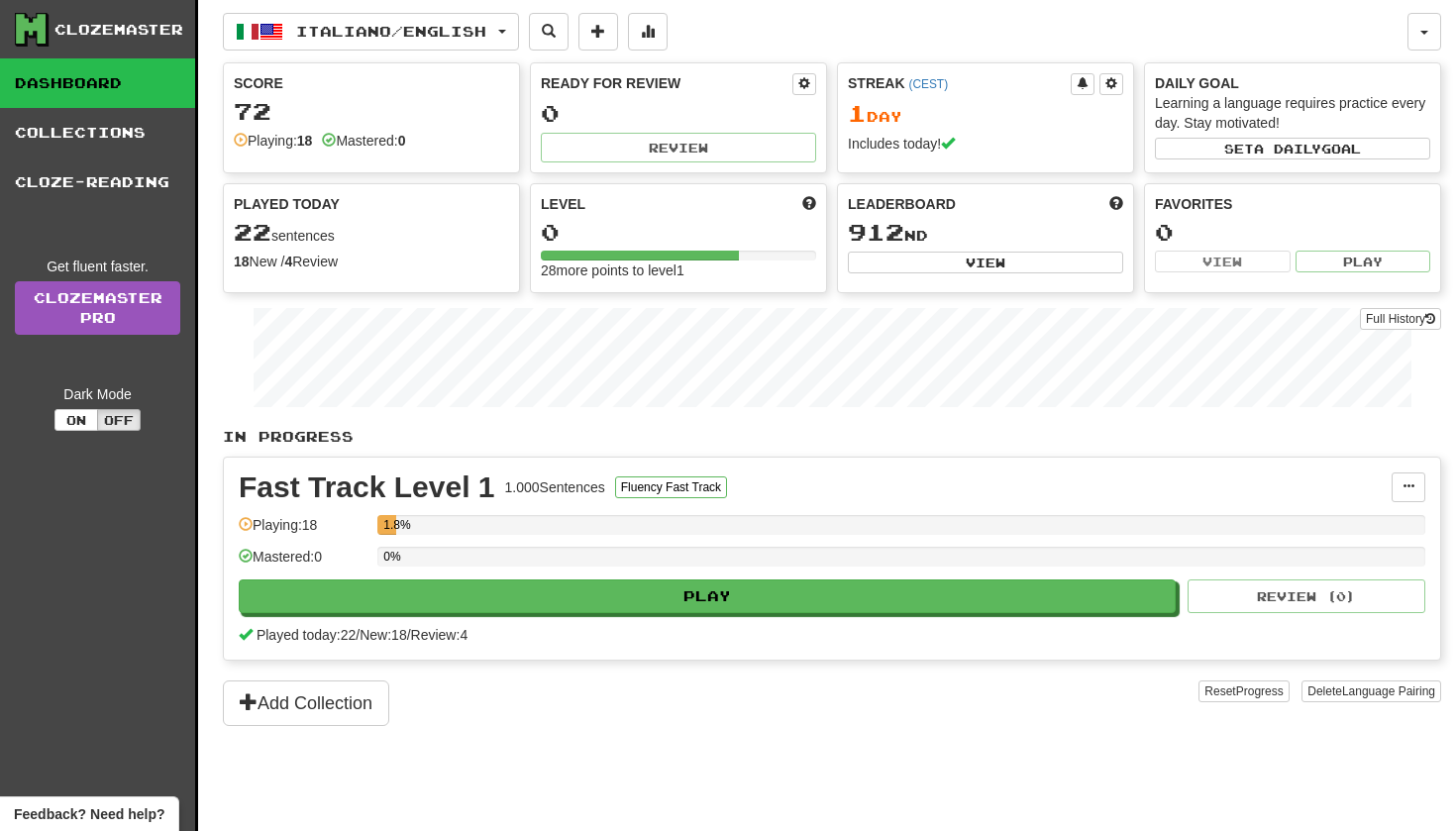 scroll, scrollTop: 0, scrollLeft: 0, axis: both 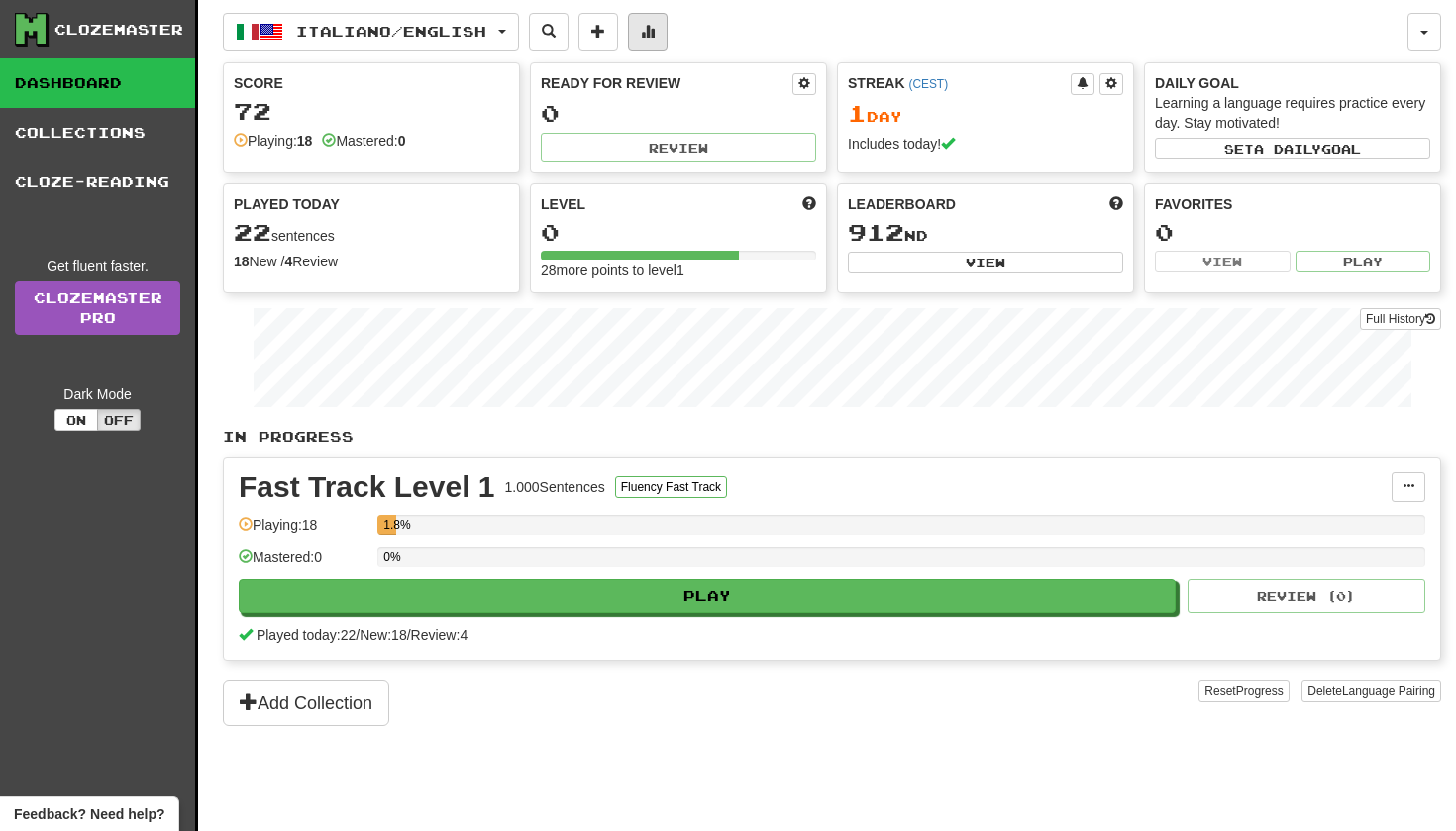 click at bounding box center (648, 31) 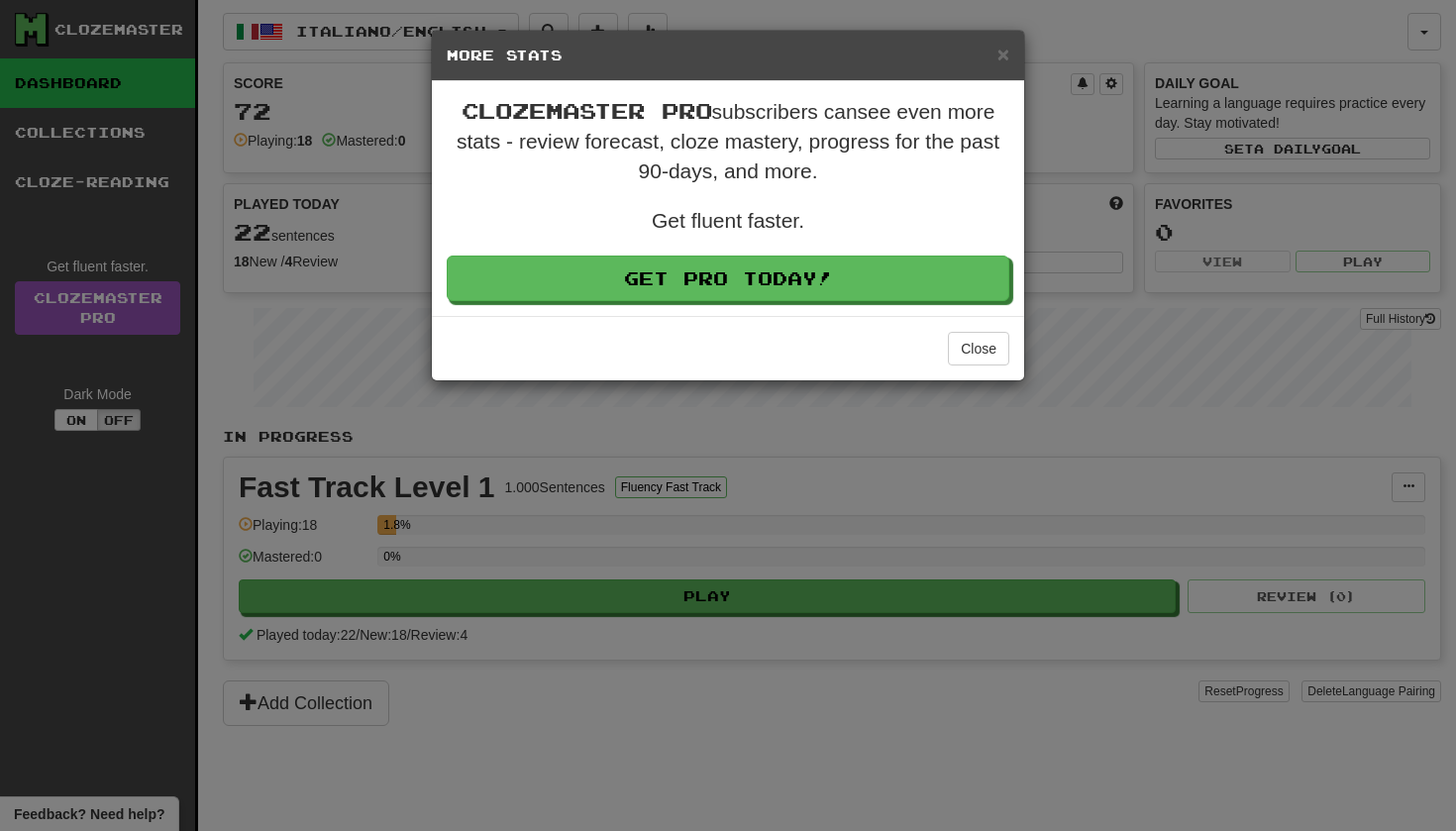 click on "× More Stats" at bounding box center [728, 55] 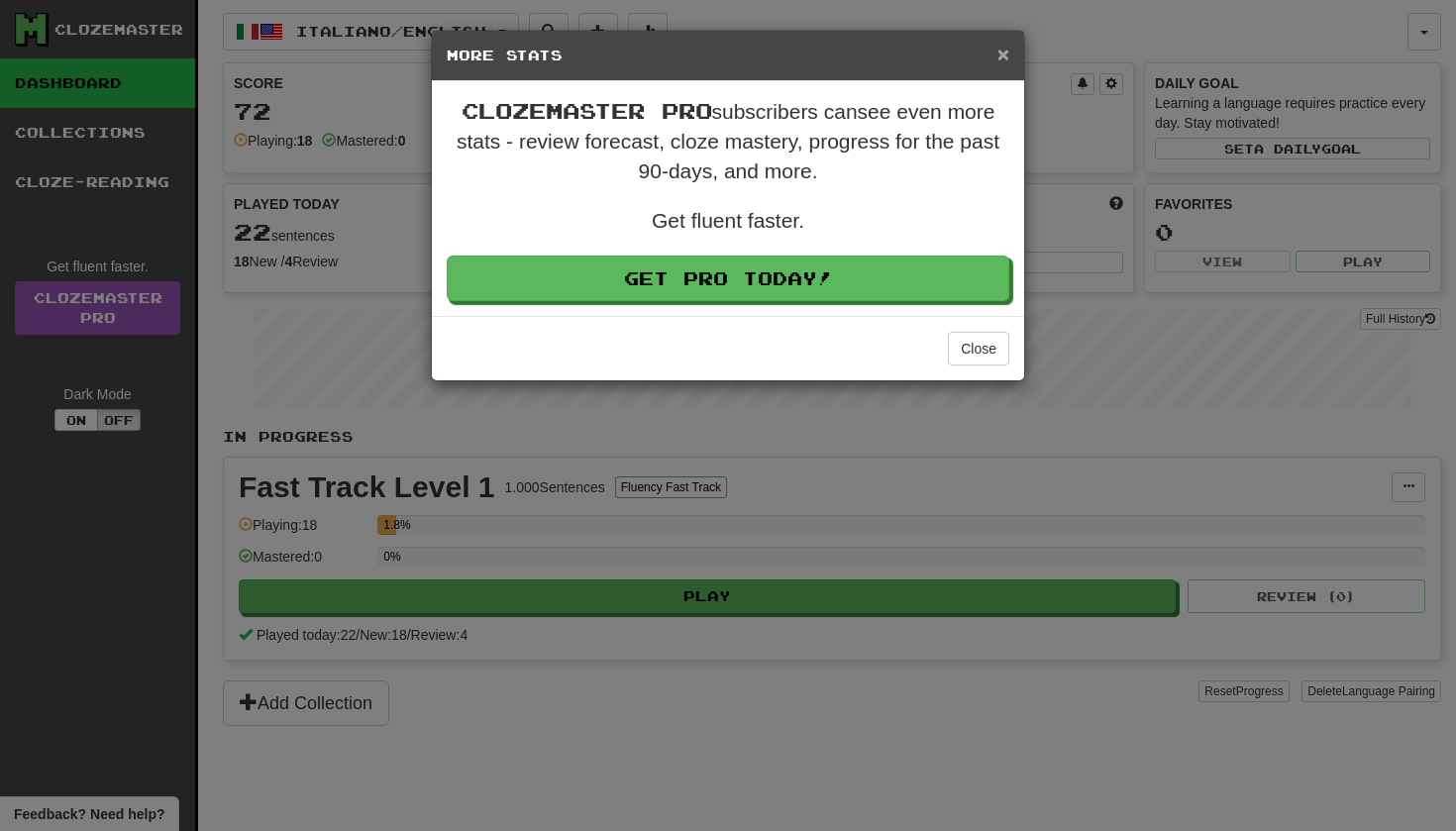 click on "×" at bounding box center [1003, 53] 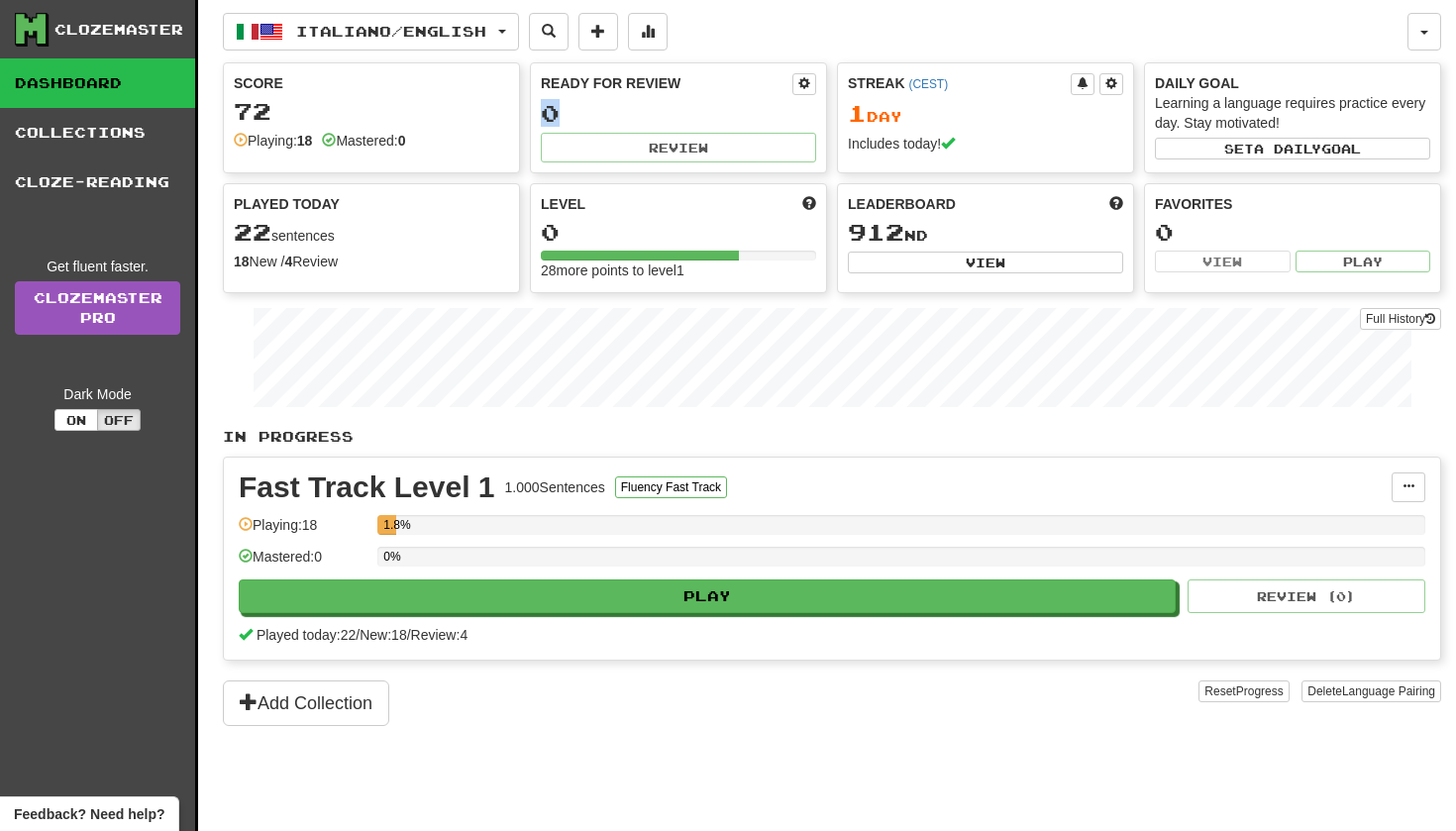 click on "Ready for Review 0   Review" at bounding box center (678, 118) 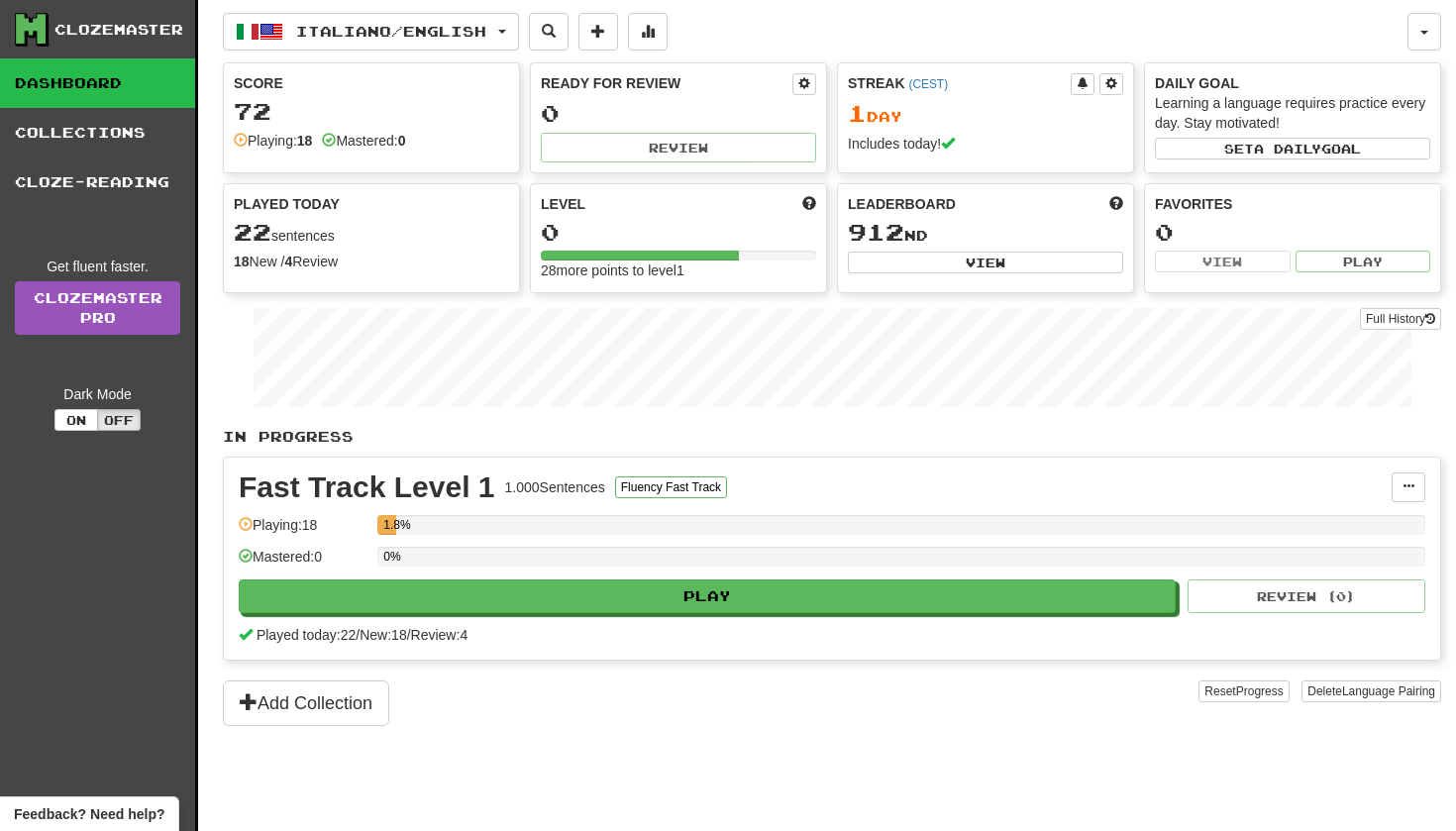 click on "22  sentences" at bounding box center [371, 233] 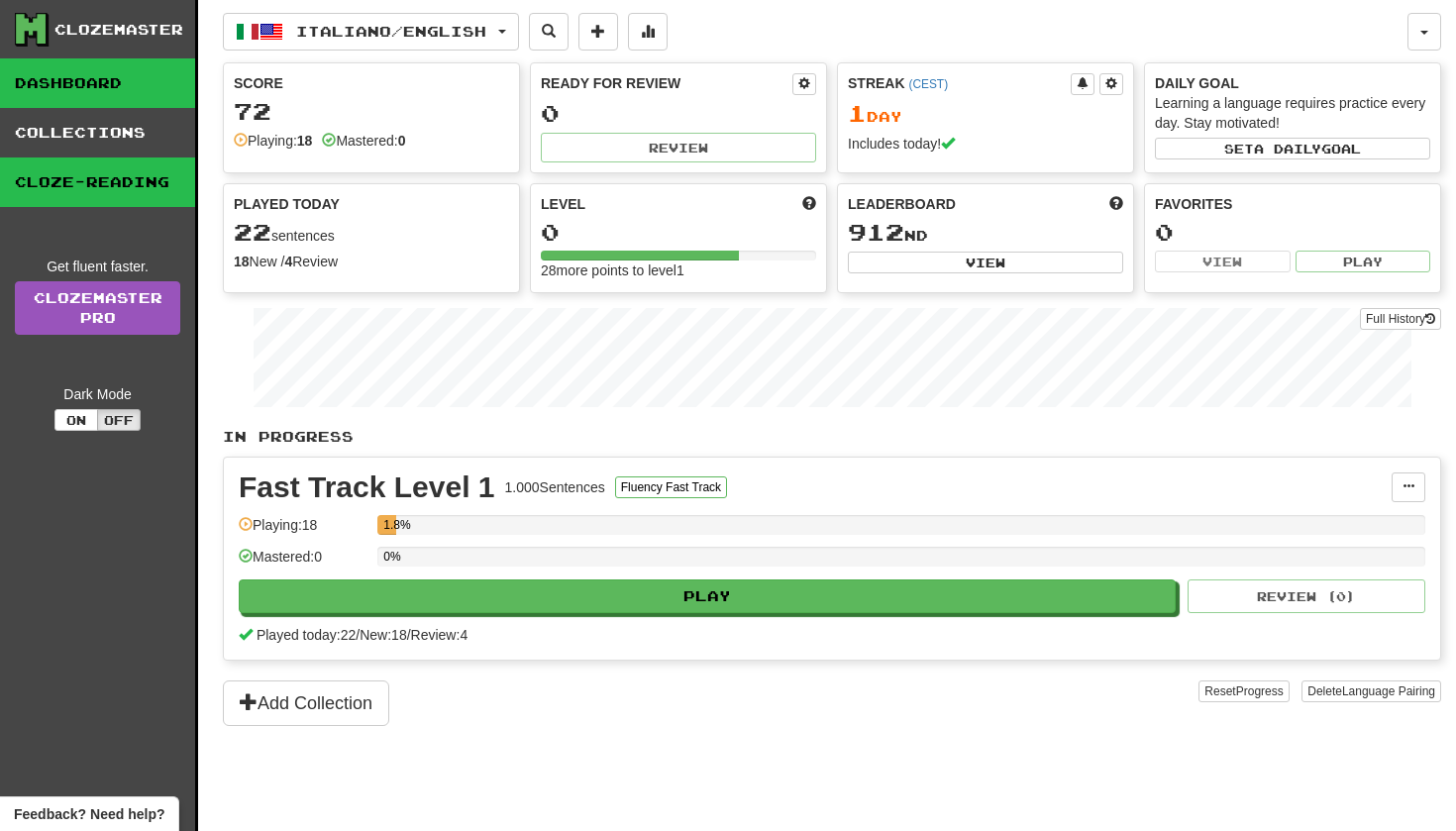 click on "Cloze-Reading" at bounding box center (97, 182) 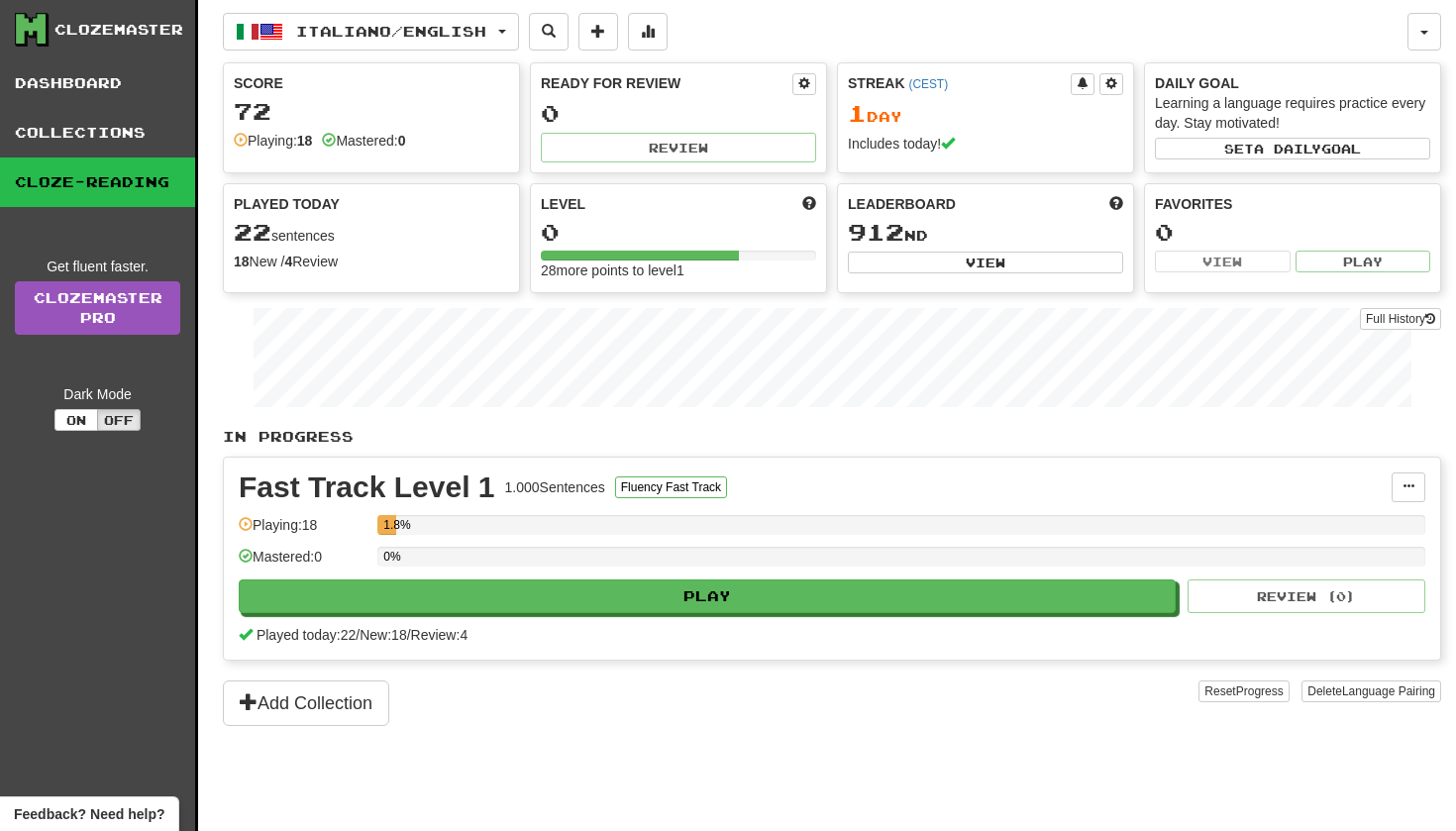scroll, scrollTop: 0, scrollLeft: 0, axis: both 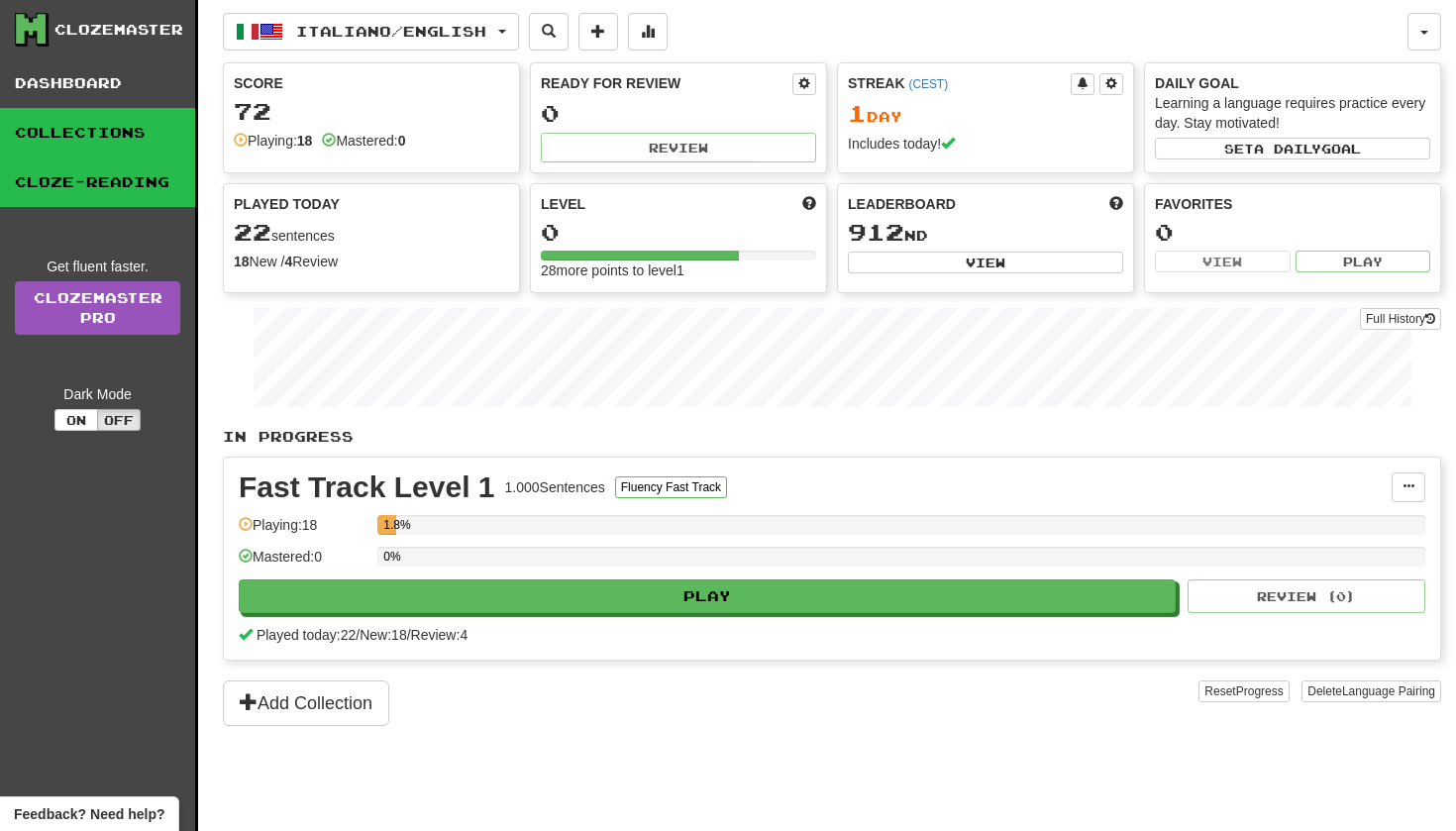 click on "Collections" at bounding box center (97, 133) 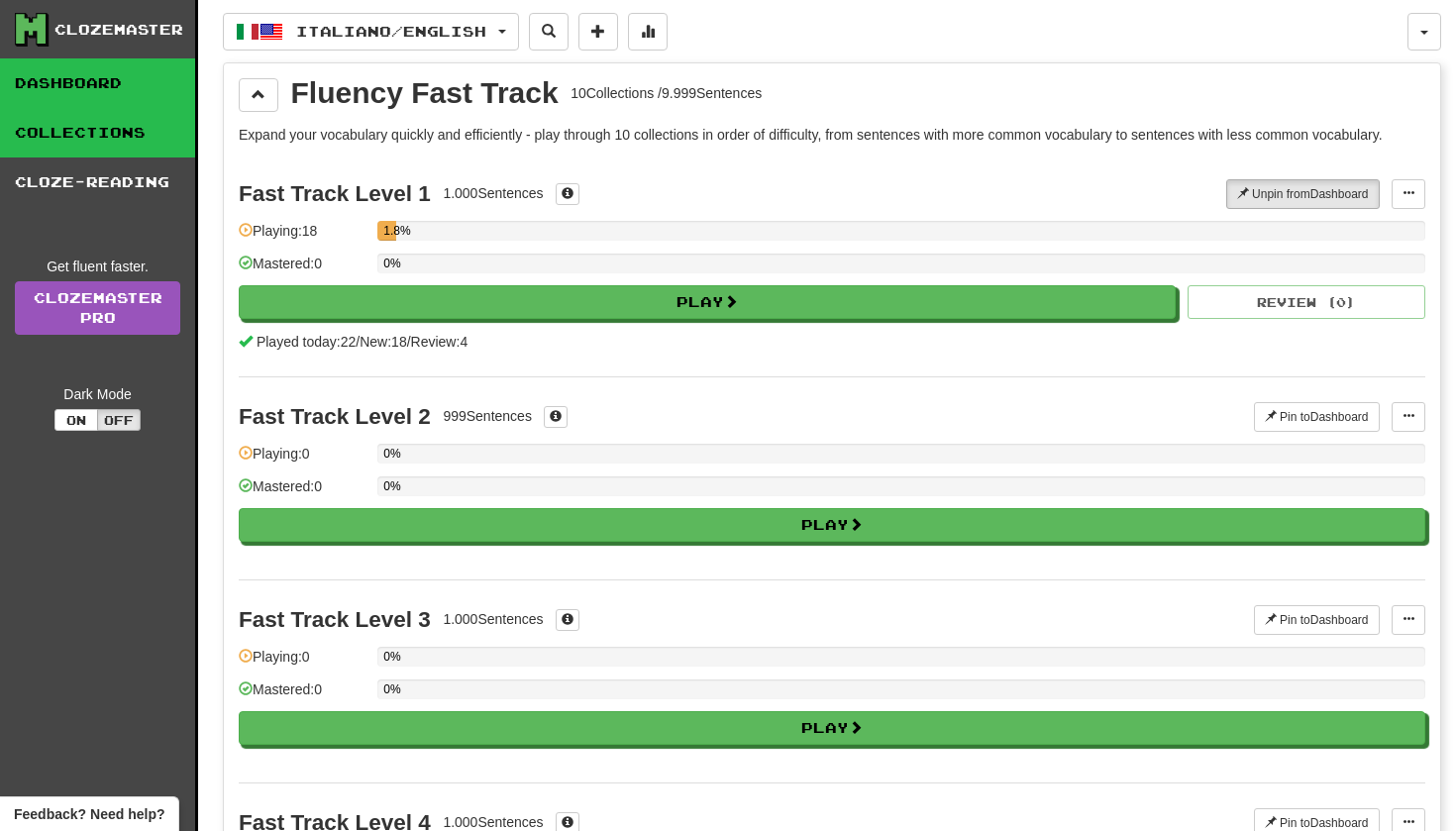 click on "Dashboard" at bounding box center (97, 83) 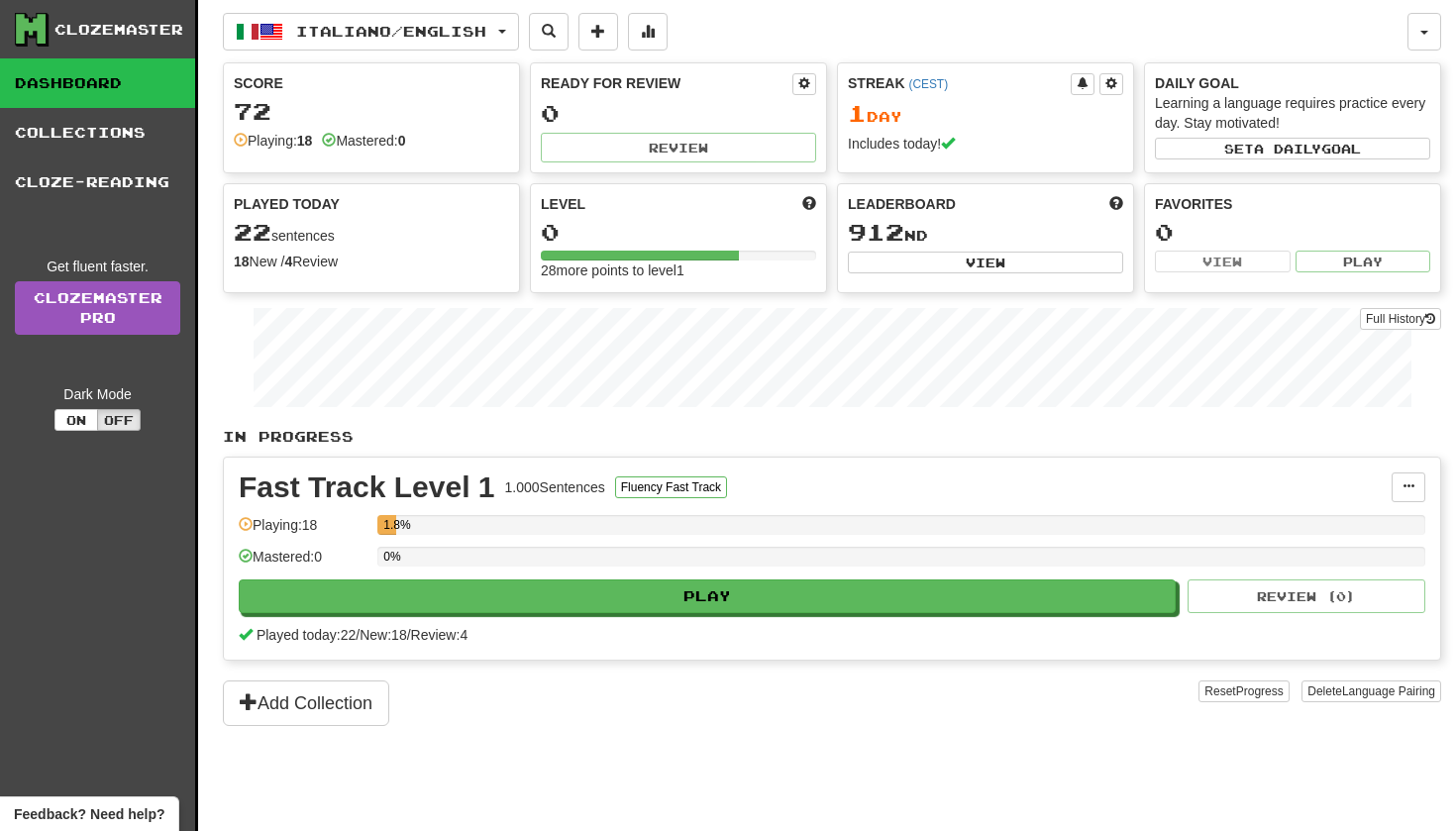 click on "Italiano  /  English Italiano  /  English Streak:  1   Review:  0 Points today:  72  Language Pairing Username: AgedFire4986 Edit  Account  Notifications  Activity Feed  Profile  Leaderboard  Forum  Logout Score 72  Playing:  18  Mastered:  0 Ready for Review 0   Review Streak   ( CEST ) 1  Day Includes today!  Daily Goal Learning a language requires practice every day. Stay motivated! Set  a daily  goal Played Today 22  sentences 18  New /  4  Review Full History  Level 0 28  more points to level  1 Leaderboard 912 nd View Favorites 0 View Play Full History  In Progress Fast Track Level 1 1.000  Sentences Fluency Fast Track Manage Sentences Unpin from Dashboard  Playing:  18 1.8%  Mastered:  0 0% Play Review ( 0 )   Played today:  22  /  New:  18  /  Review:  4  Add Collection Reset  Progress Delete  Language Pairing Dark Mode On Off" at bounding box center (832, 440) 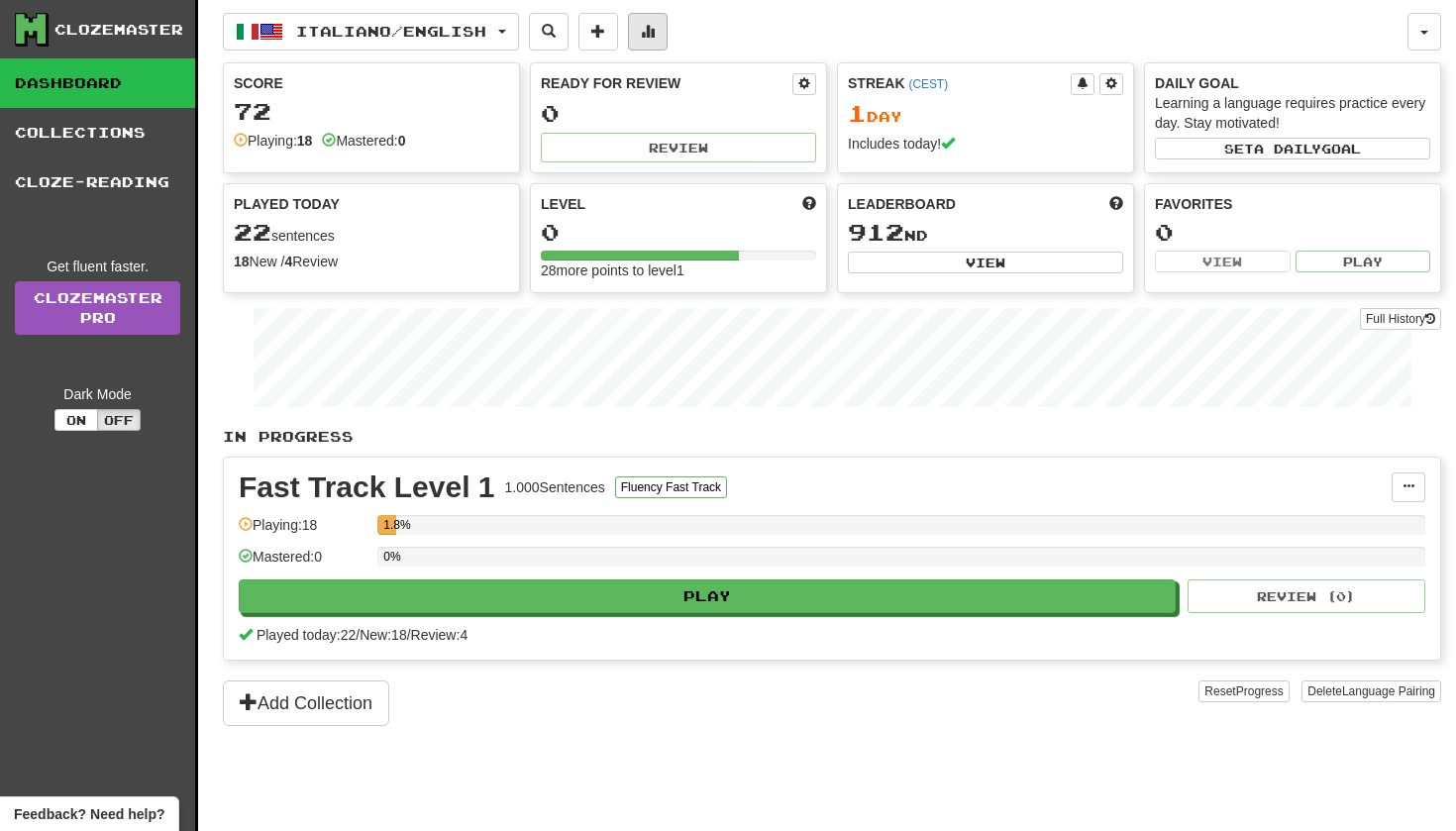 click at bounding box center [648, 31] 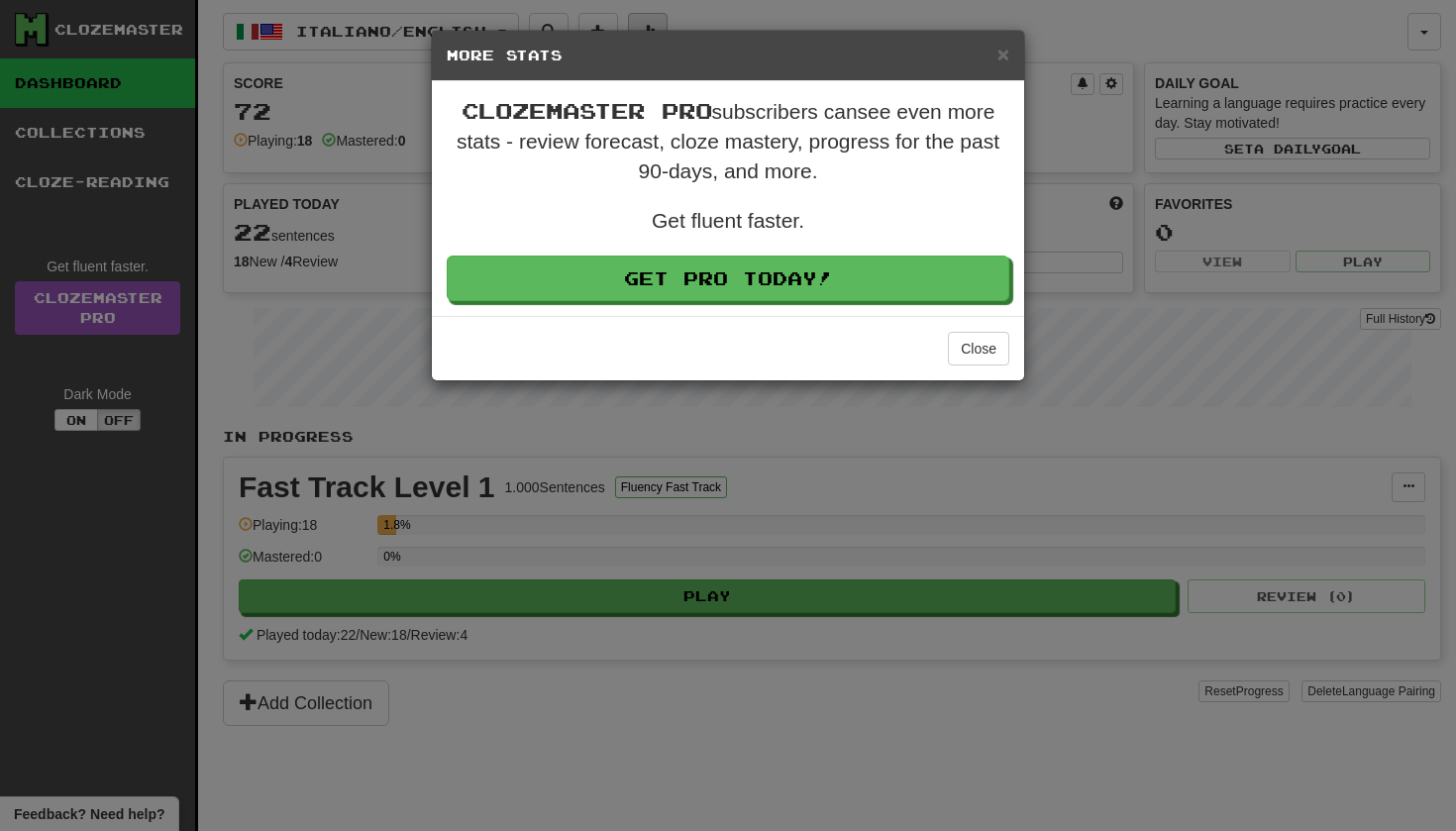 click on "× More Stats" at bounding box center [728, 55] 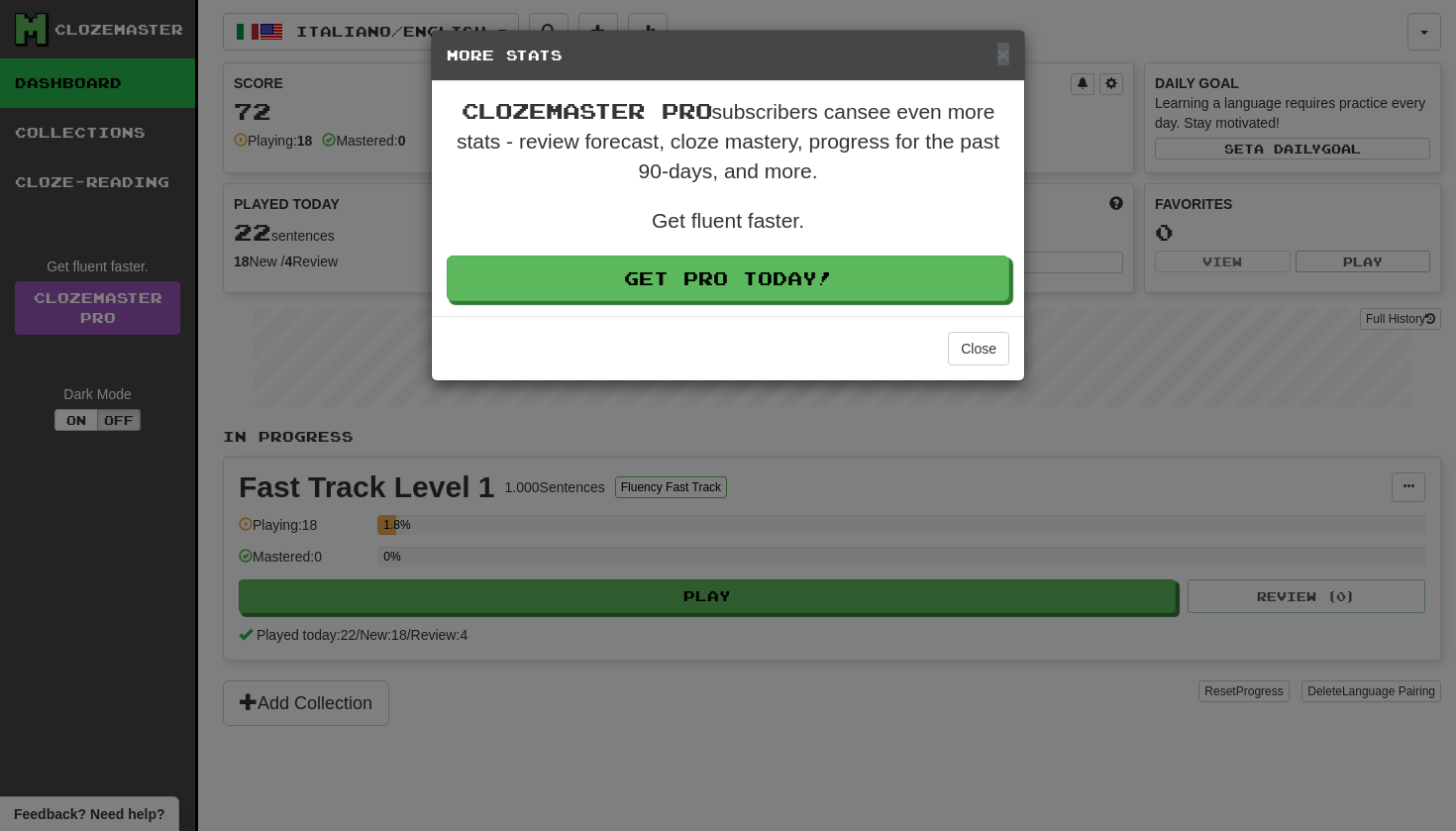 click on "More Stats" at bounding box center [728, 55] 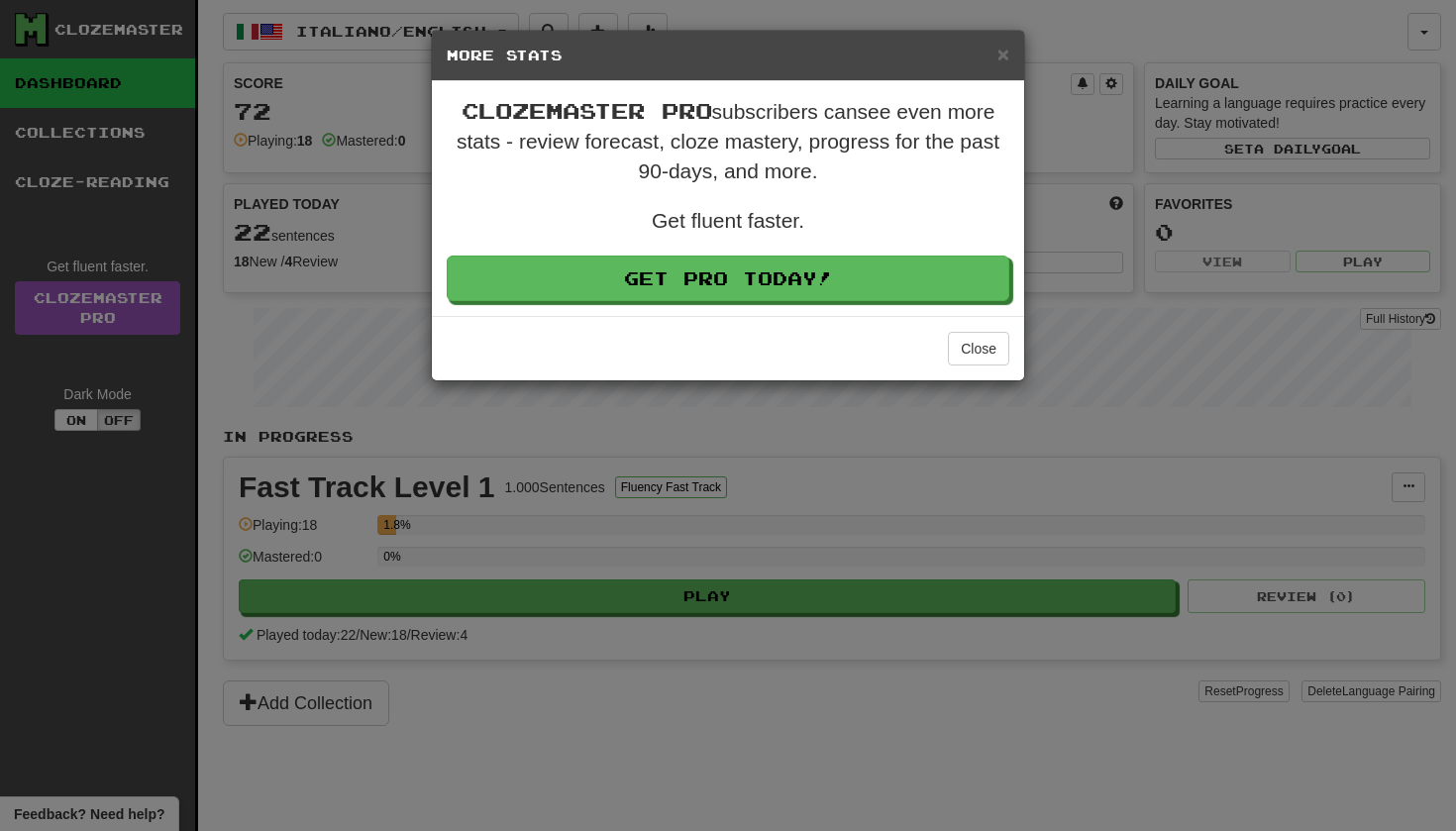 click on "More Stats" at bounding box center (728, 55) 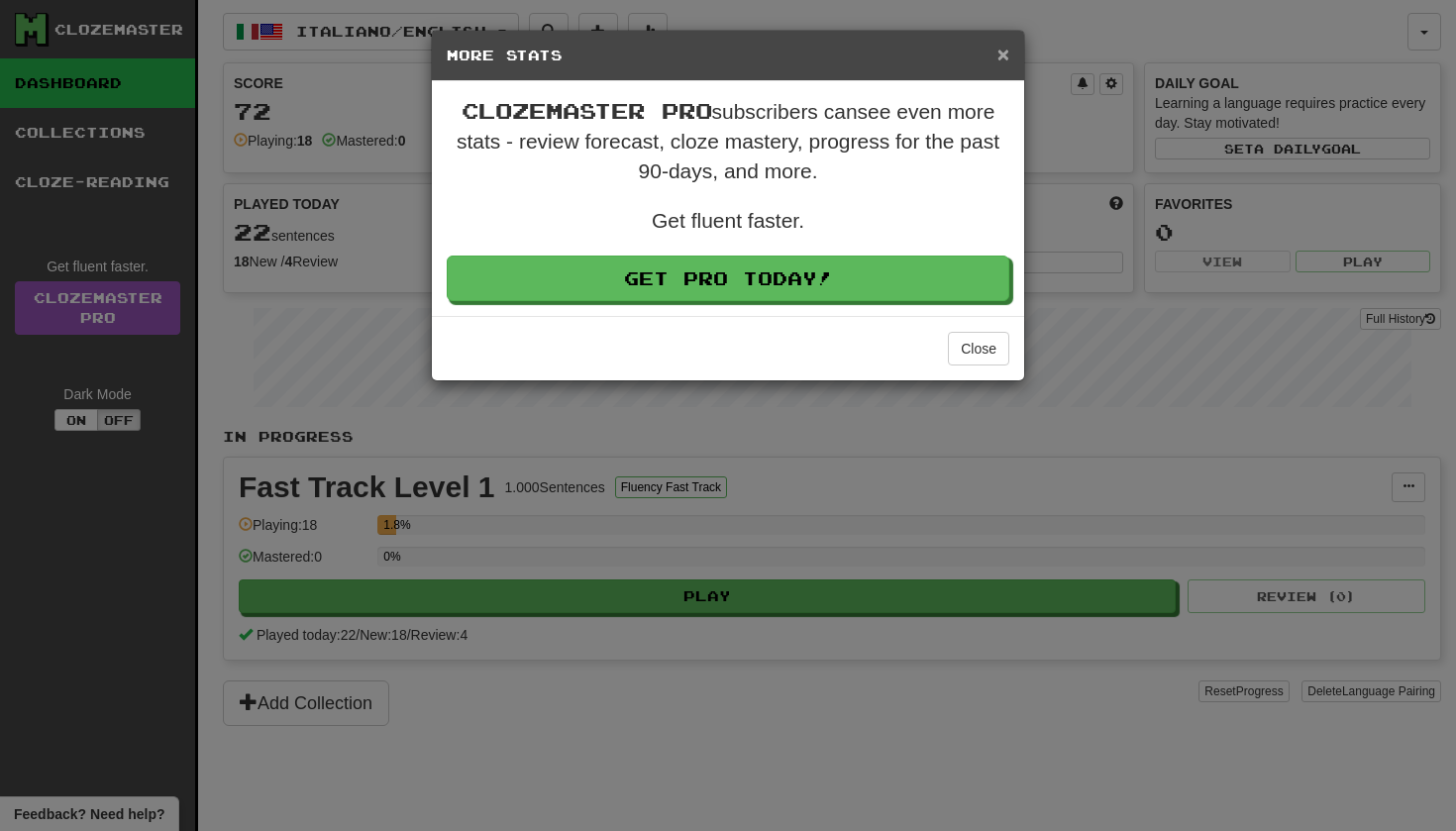 click on "×" at bounding box center (1003, 53) 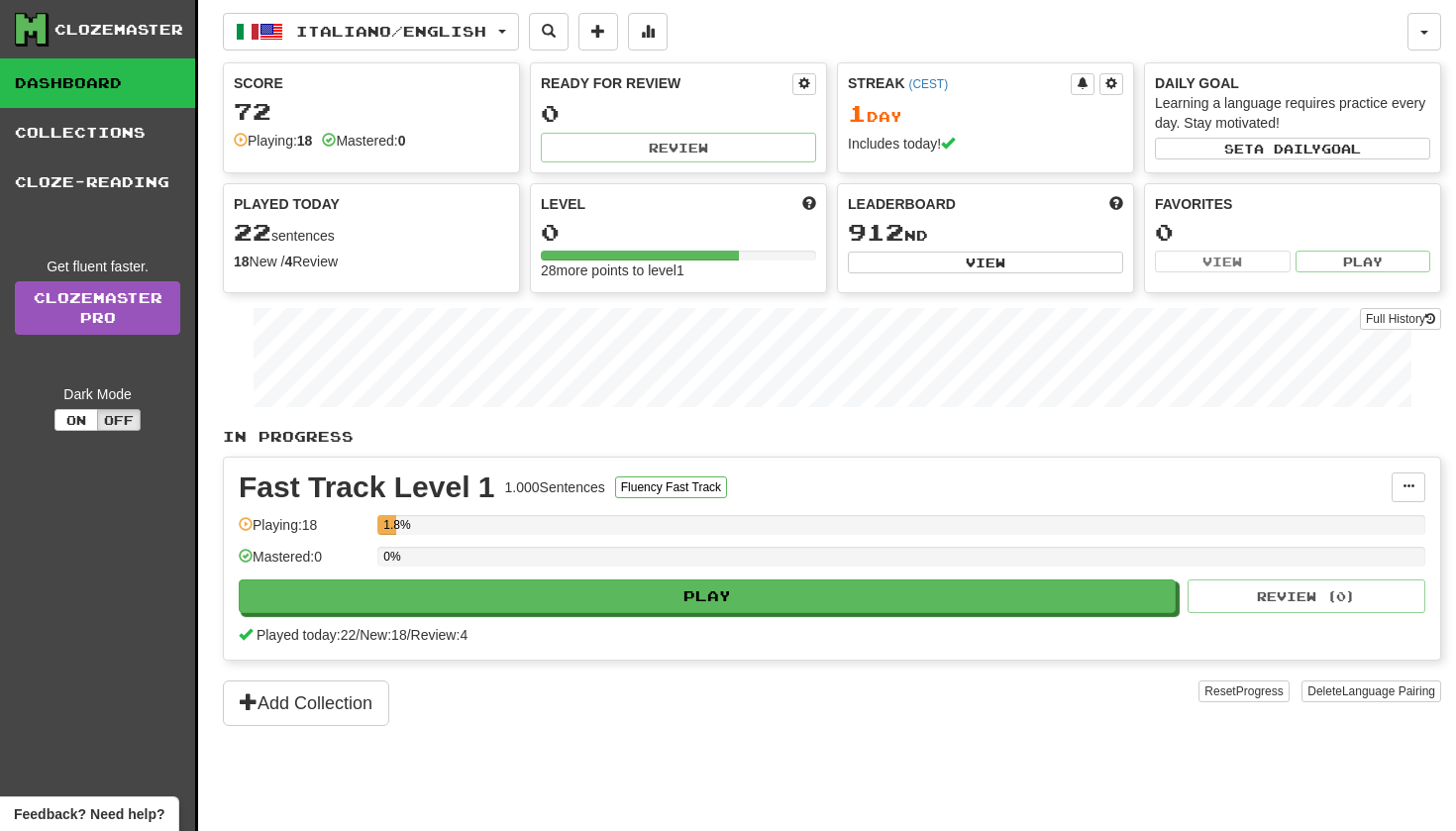 click on "Leaderboard 912 nd View" at bounding box center (986, 234) 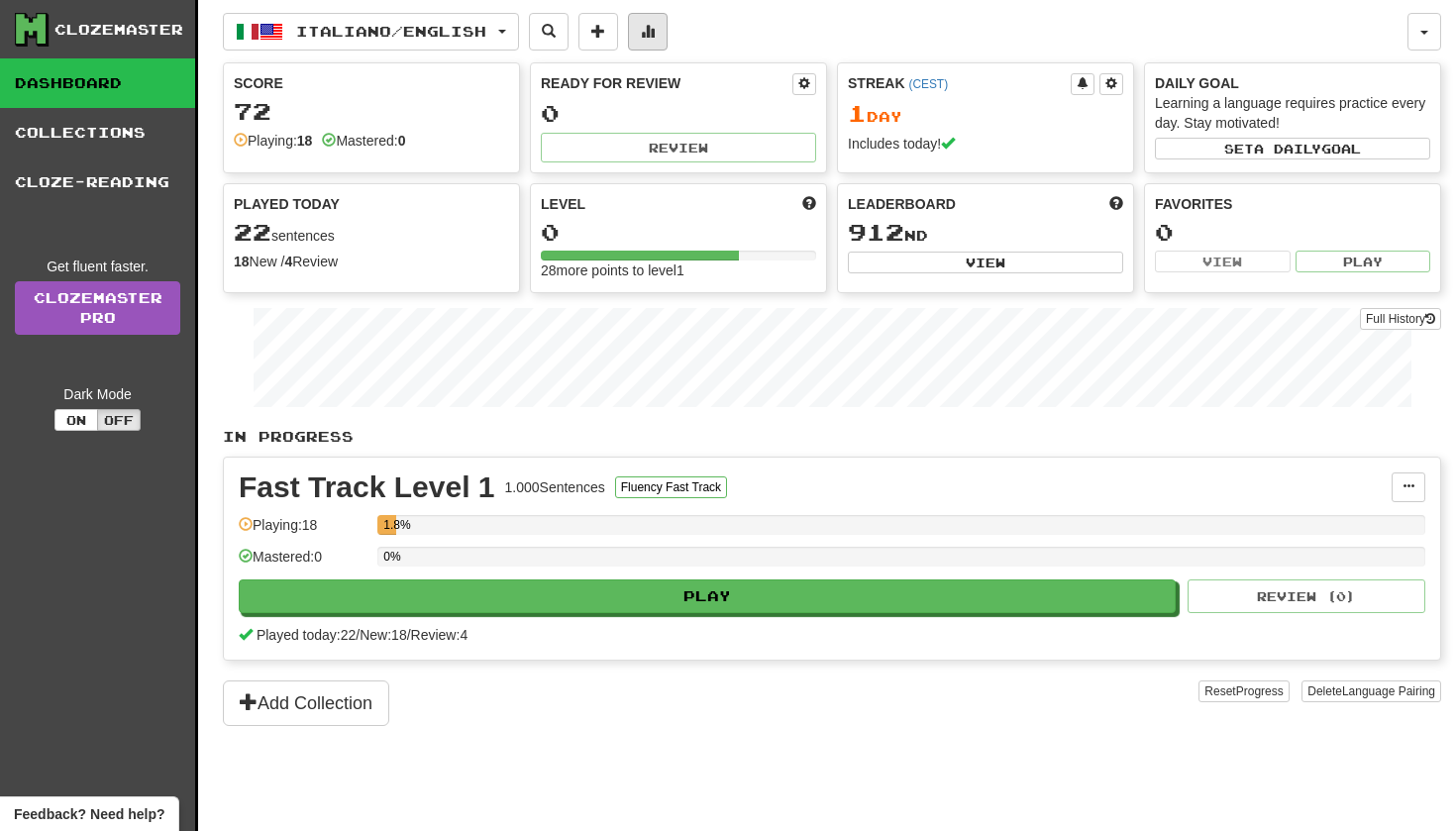 click at bounding box center (648, 31) 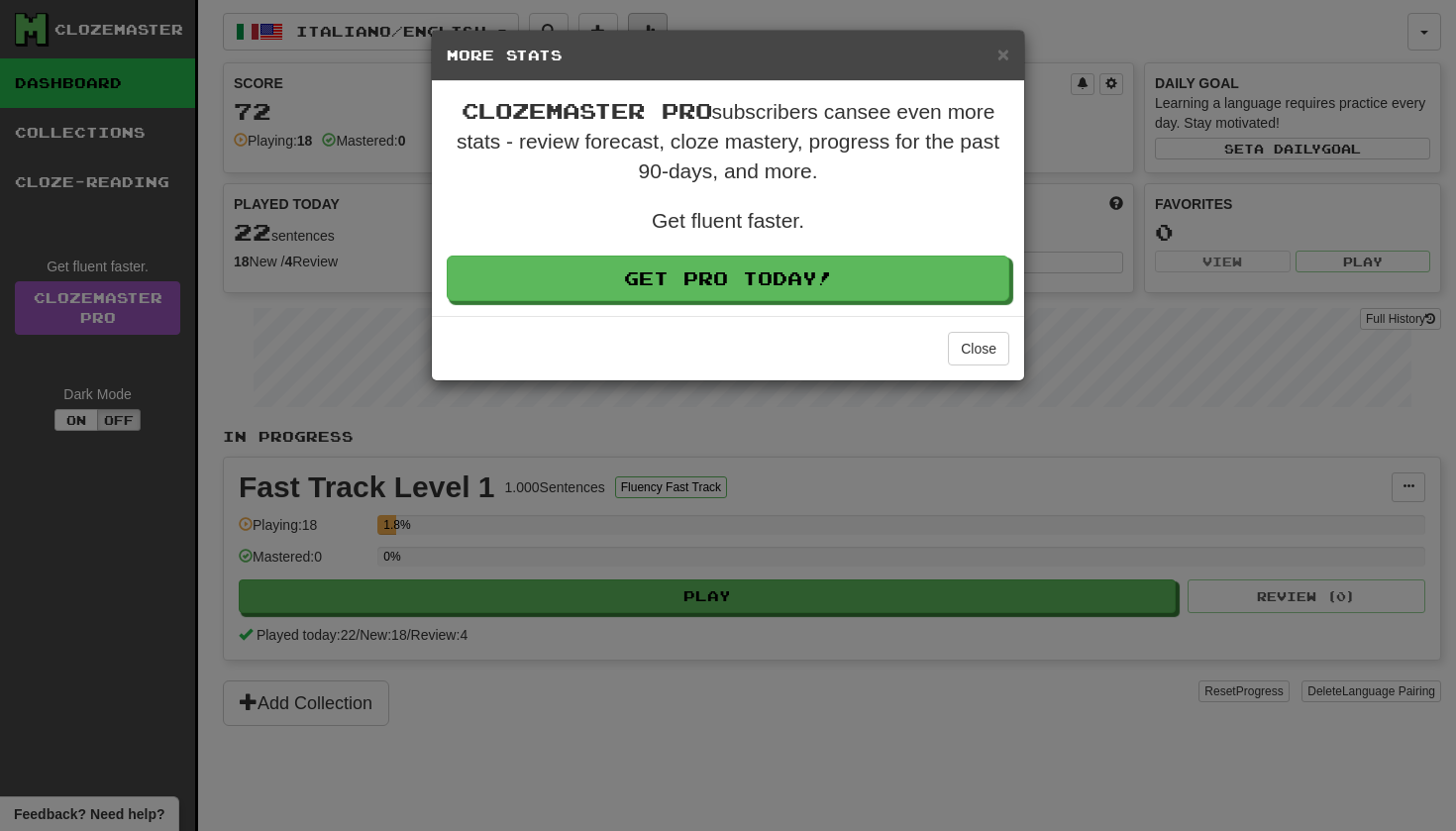 click on "× More Stats Clozemaster Pro  subscribers can  see even more stats - review forecast, cloze mastery, progress for the past 90-days, and more. Get fluent faster. Get Pro Today! Close" at bounding box center [728, 415] 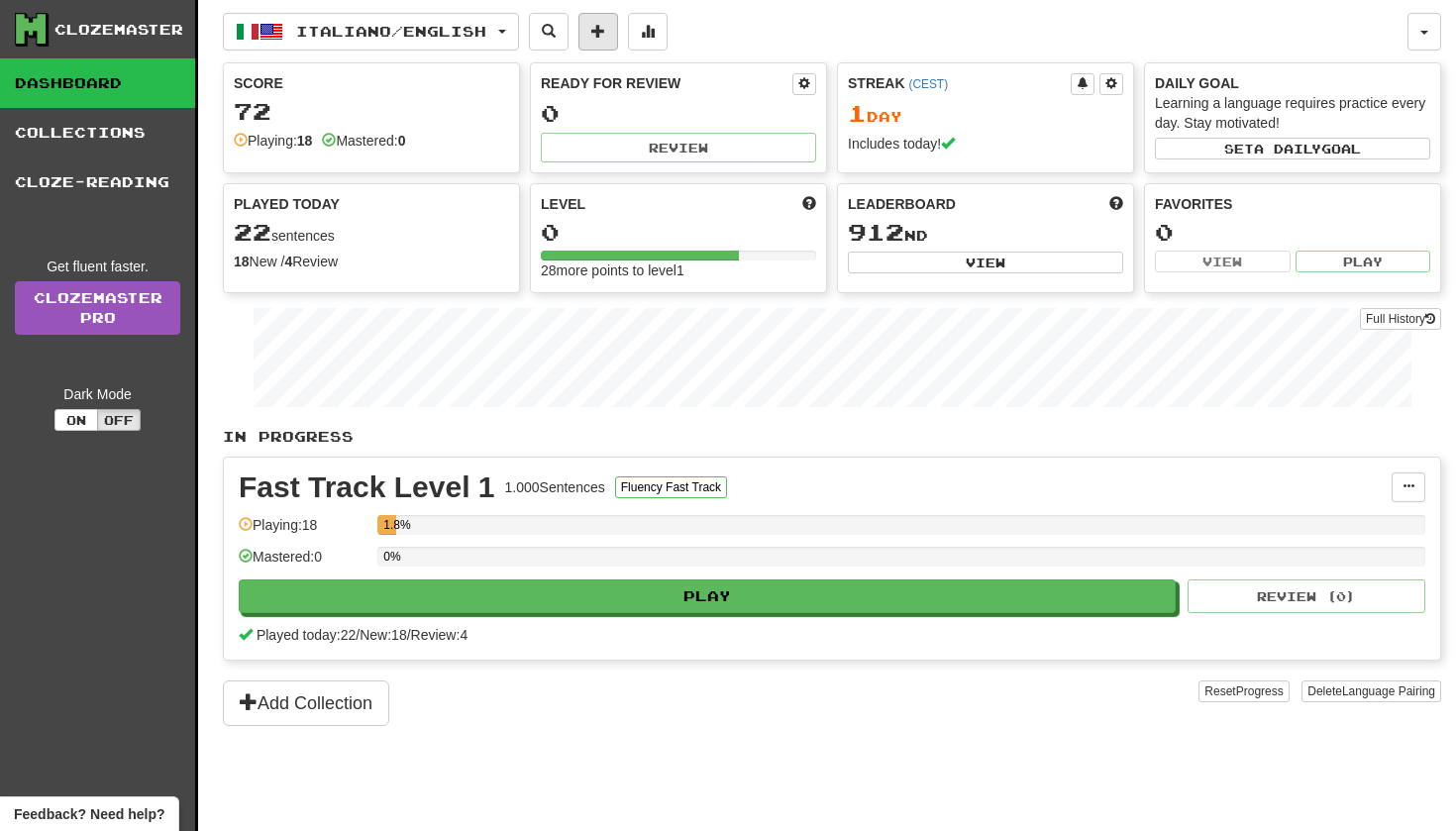 click at bounding box center [598, 32] 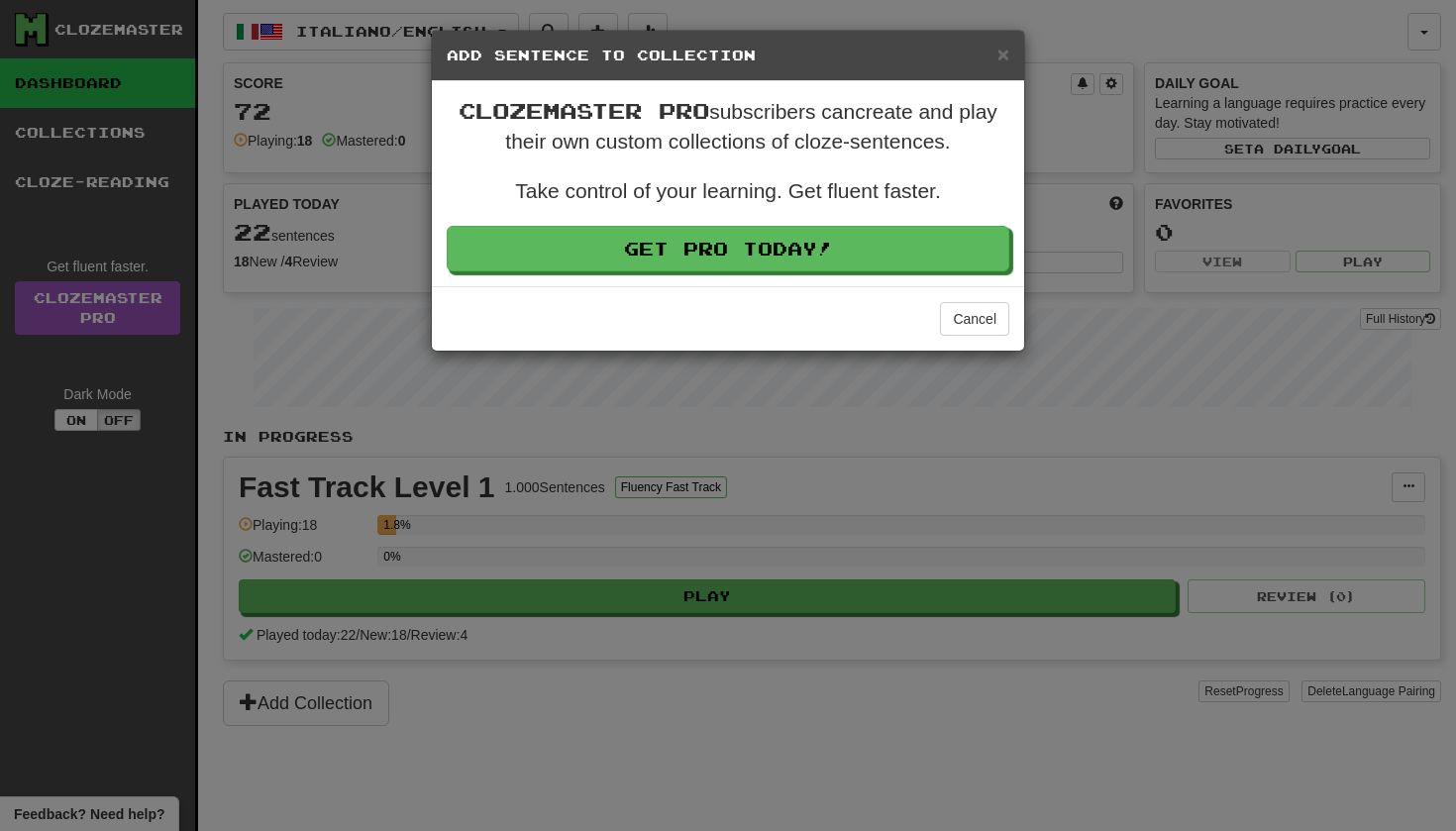 click on "× Add Sentence to Collection Clozemaster Pro  subscribers can  create and play their own custom collections of cloze-sentences. Take control of your learning. Get fluent faster. Get Pro Today! Cancel" at bounding box center (728, 415) 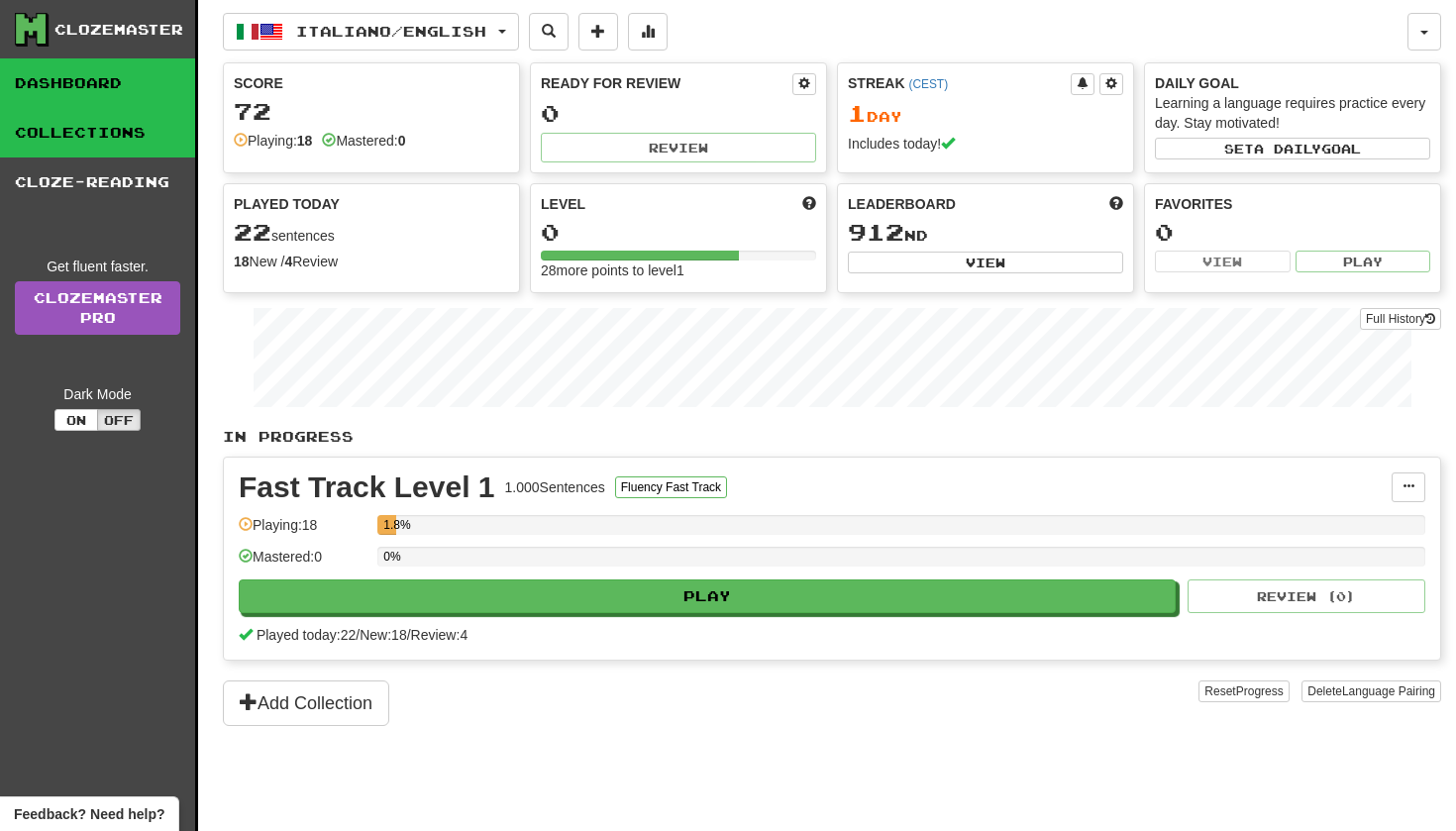click on "Collections" at bounding box center (97, 133) 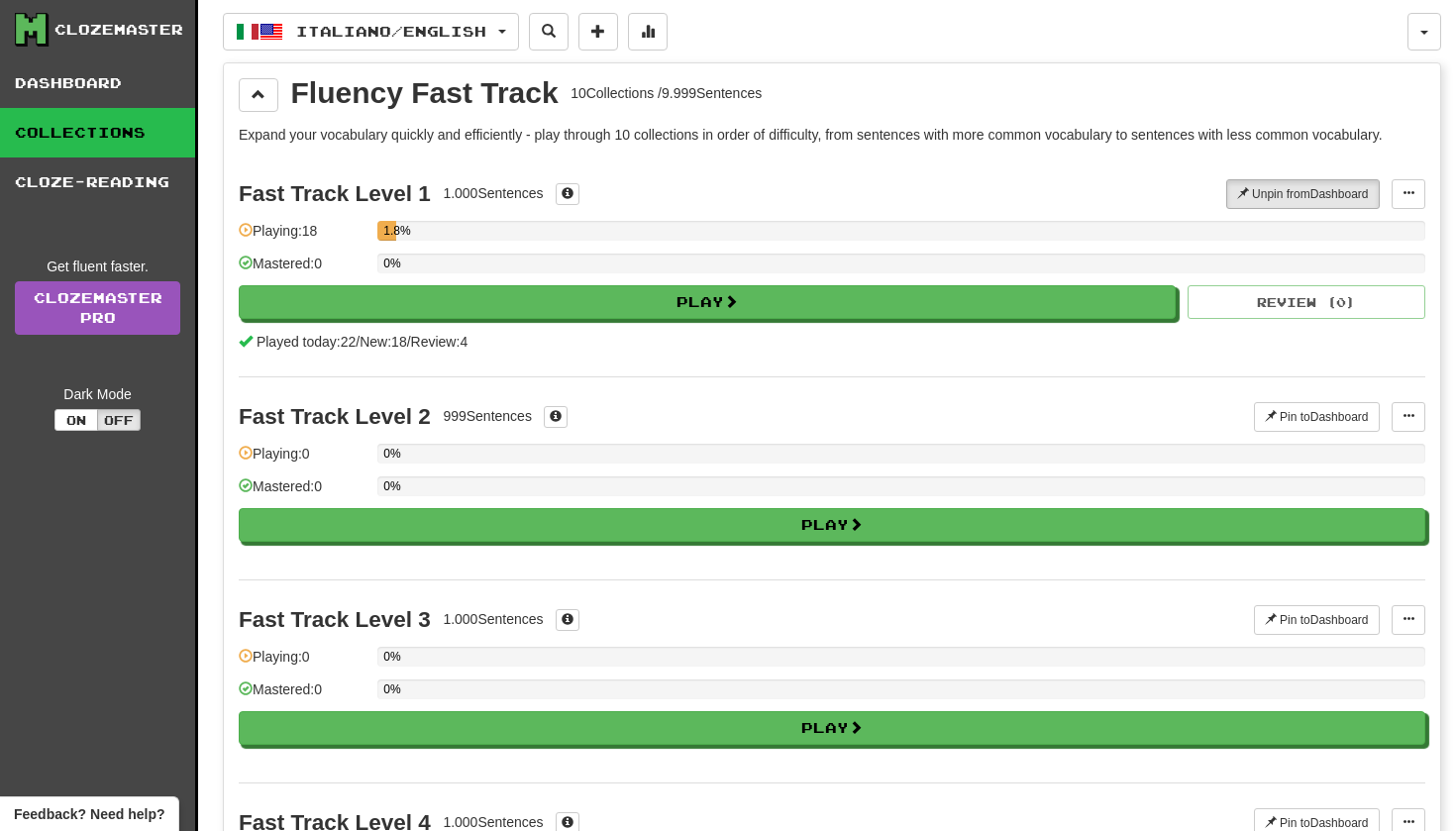 click on "Clozemaster Dashboard Collections Cloze-Reading Get fluent faster. Clozemaster Pro Dark Mode On Off" at bounding box center (99, 1485) 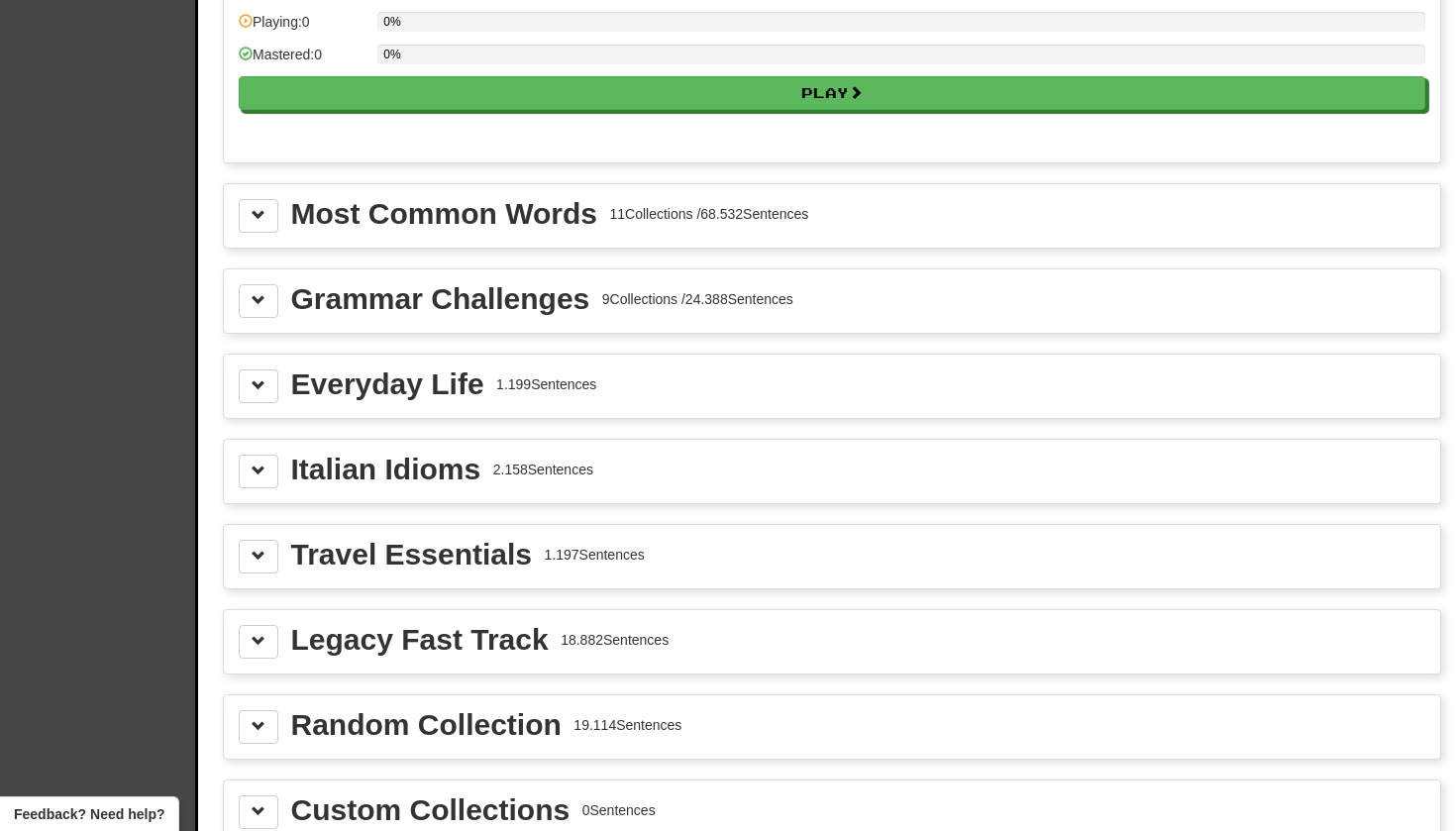 scroll, scrollTop: 2061, scrollLeft: 0, axis: vertical 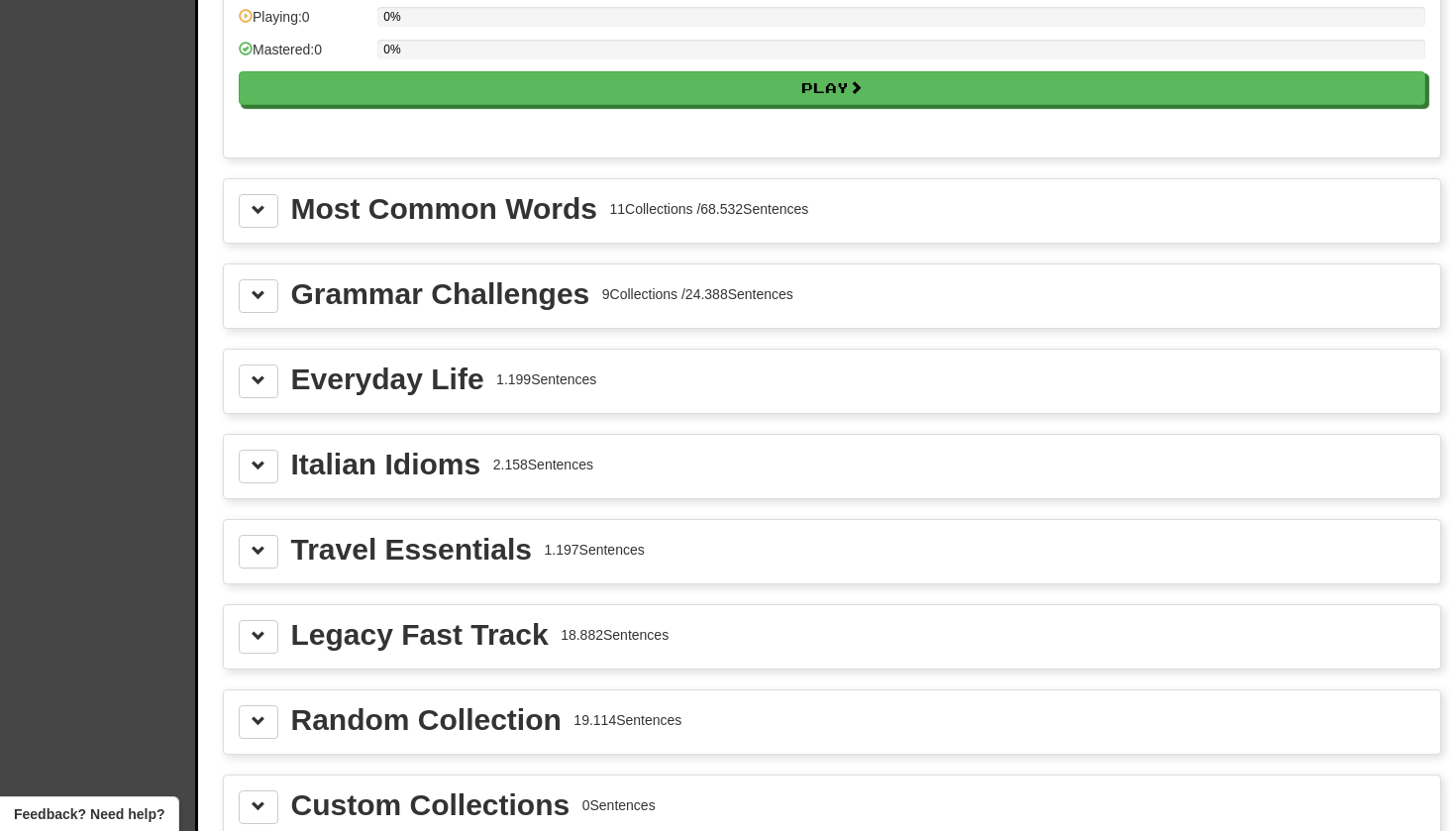 click on "Most Common Words" at bounding box center (444, 209) 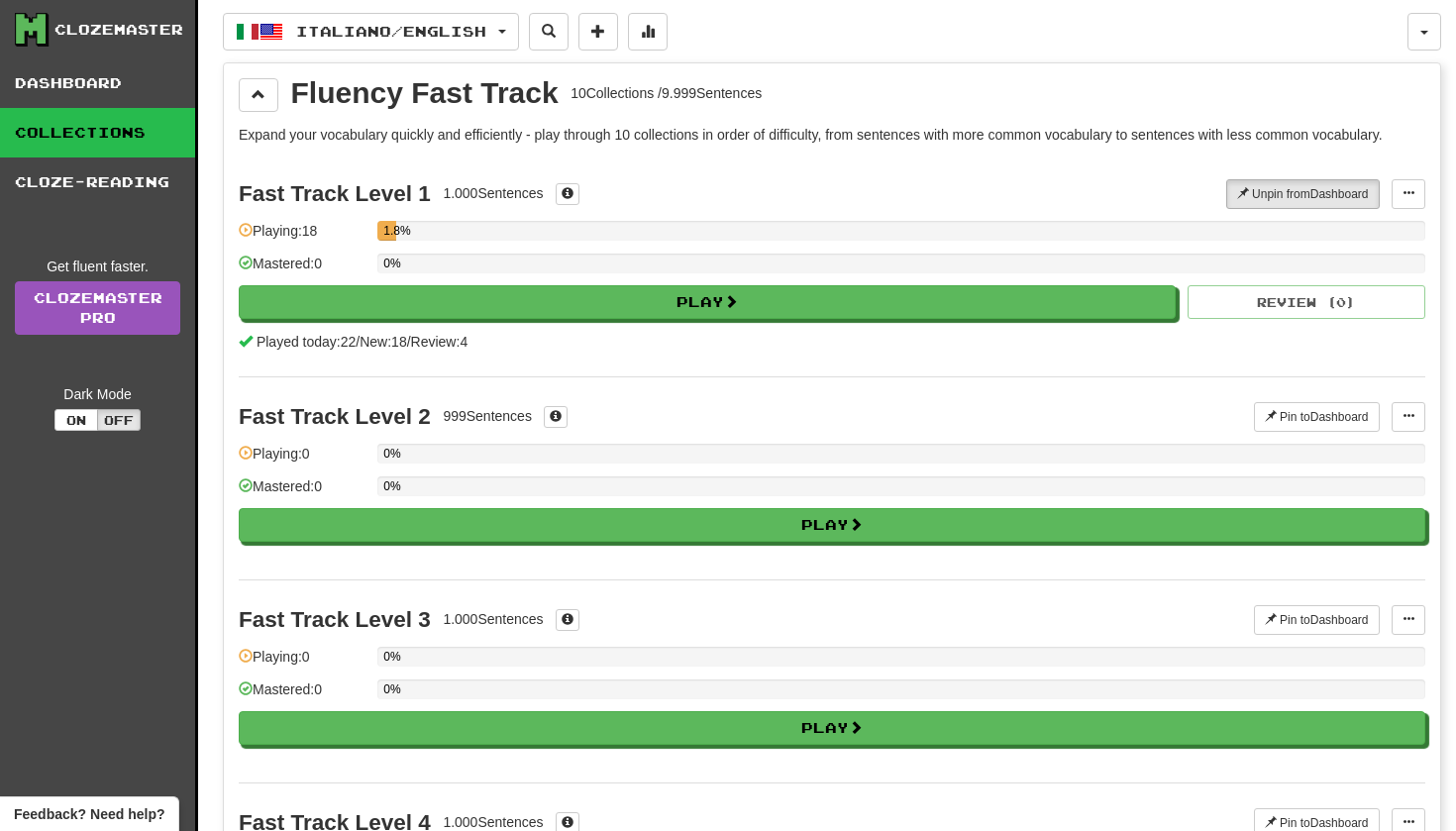 scroll, scrollTop: 0, scrollLeft: 0, axis: both 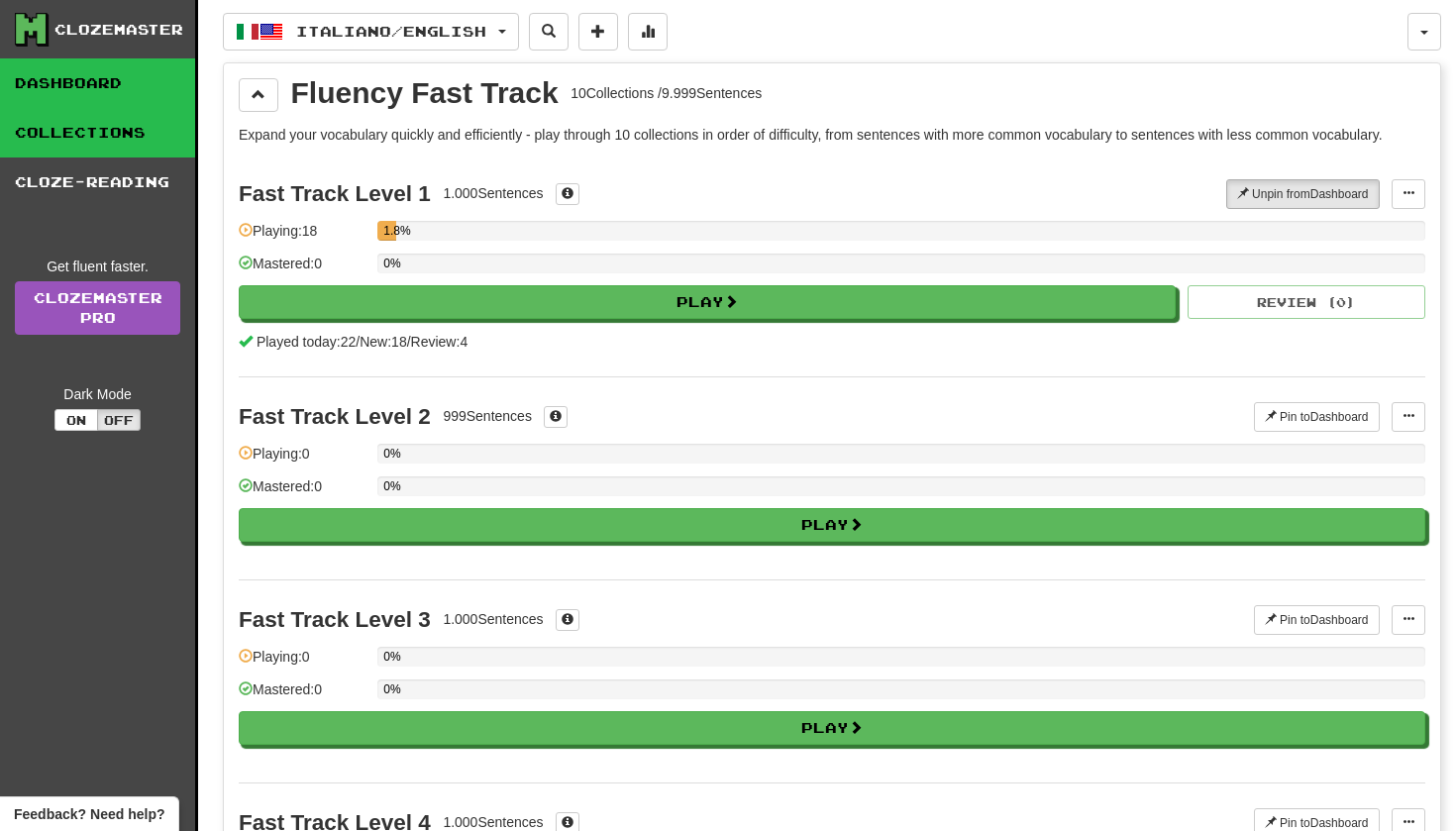 click on "Dashboard" at bounding box center (97, 83) 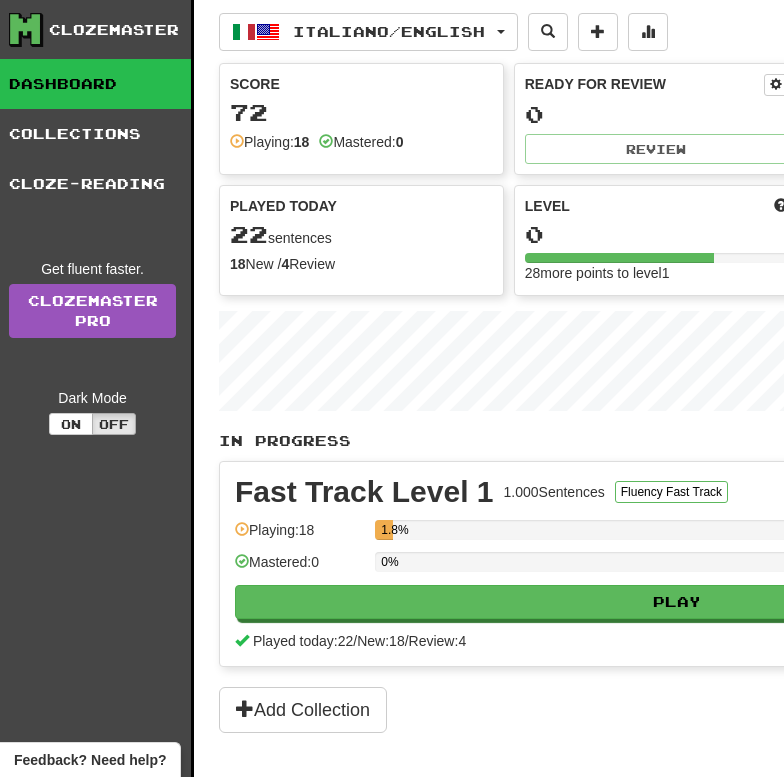 scroll, scrollTop: 0, scrollLeft: 6, axis: horizontal 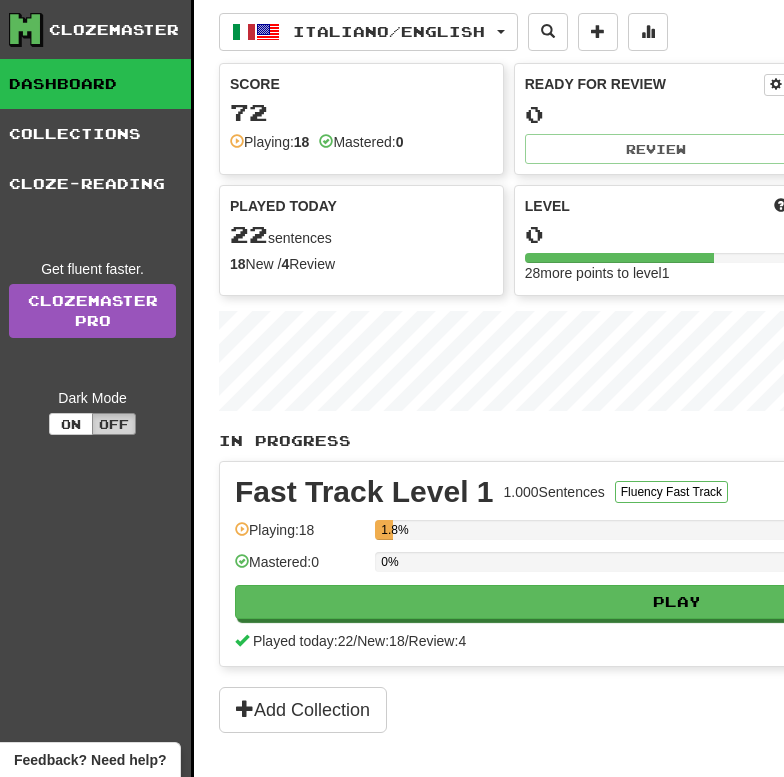 click on "Off" at bounding box center [114, 424] 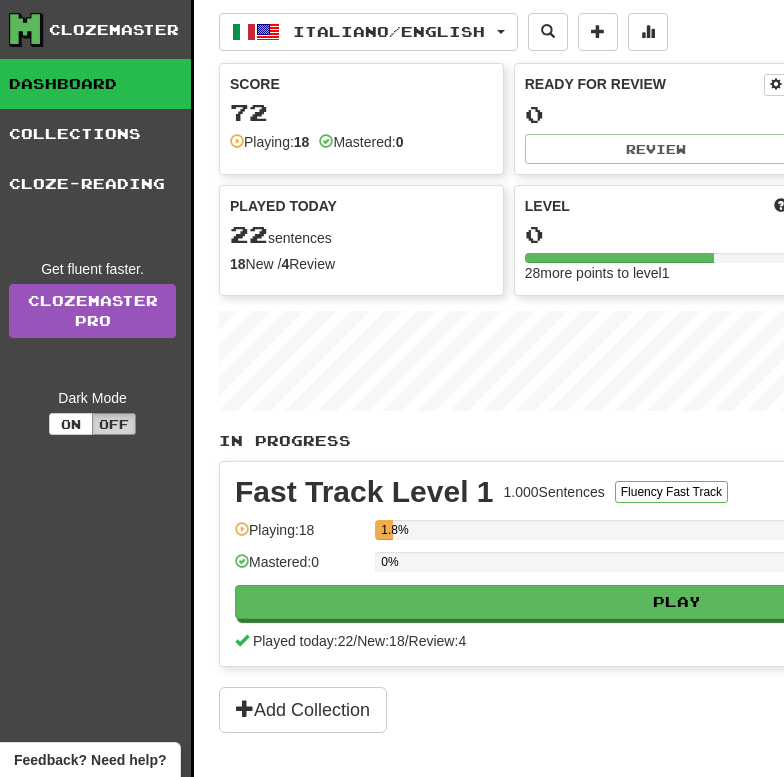 click on "Off" at bounding box center (114, 424) 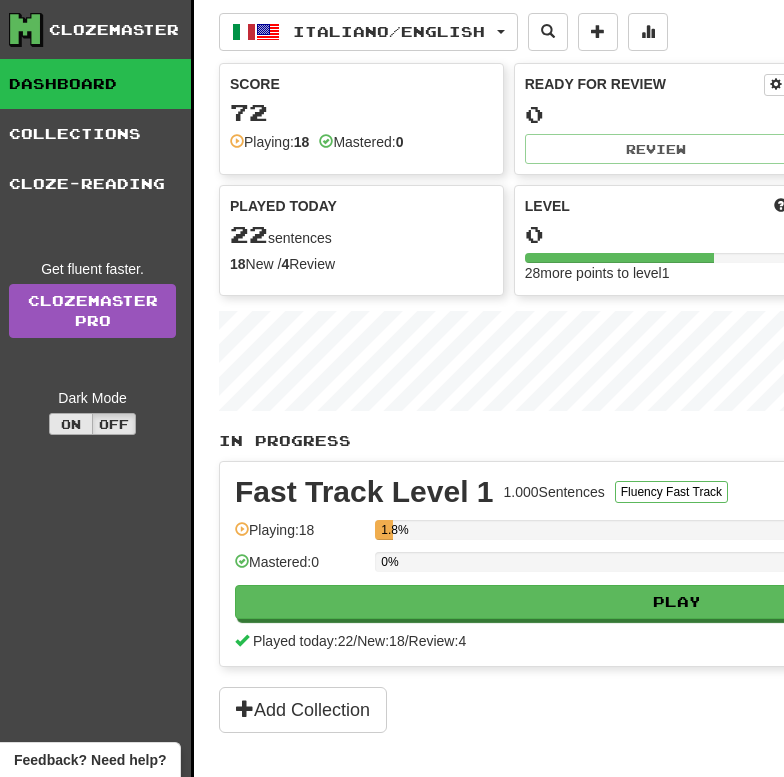 click on "On" at bounding box center (71, 424) 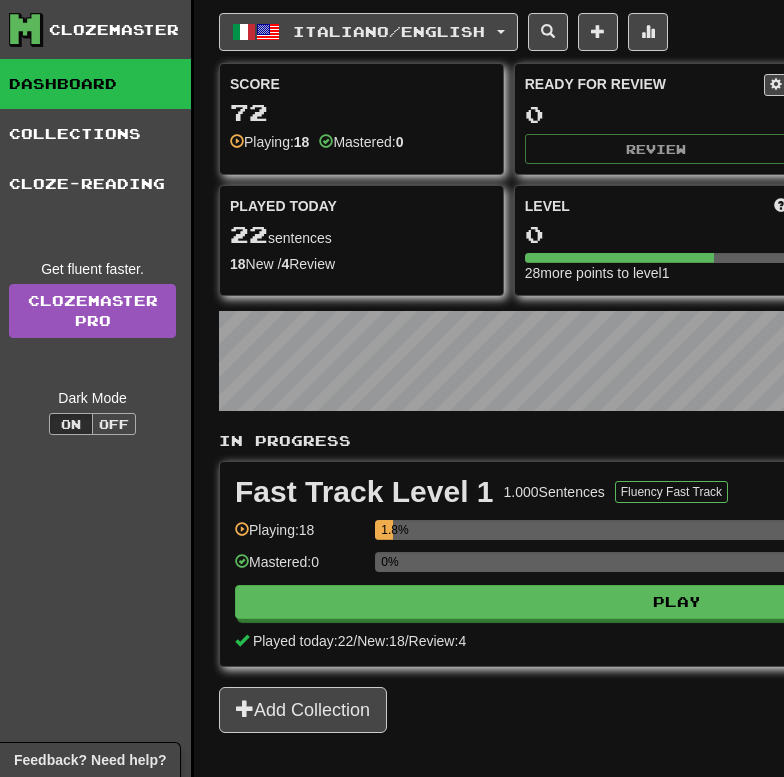 click on "Off" at bounding box center [114, 424] 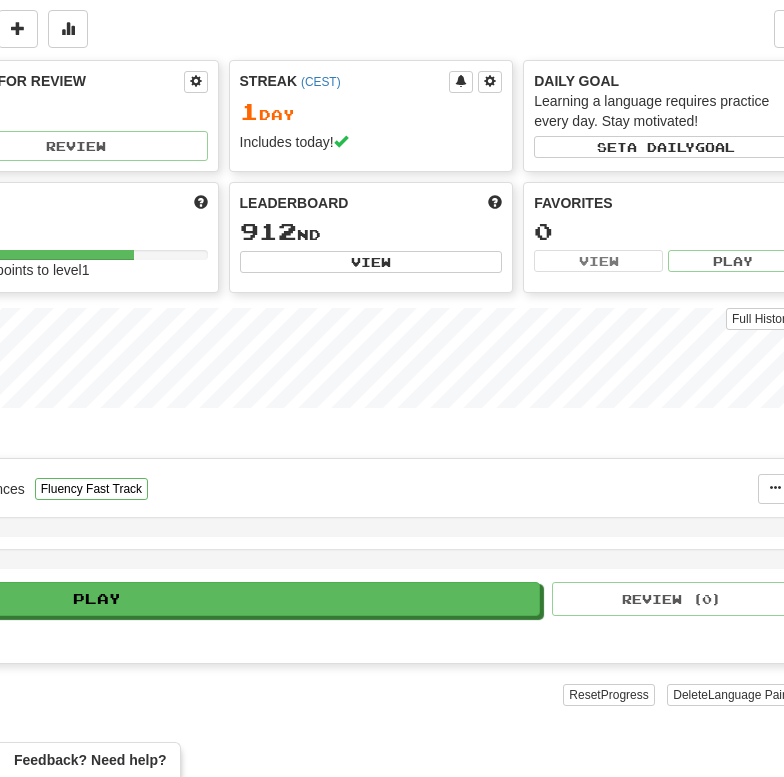scroll, scrollTop: 4, scrollLeft: 625, axis: both 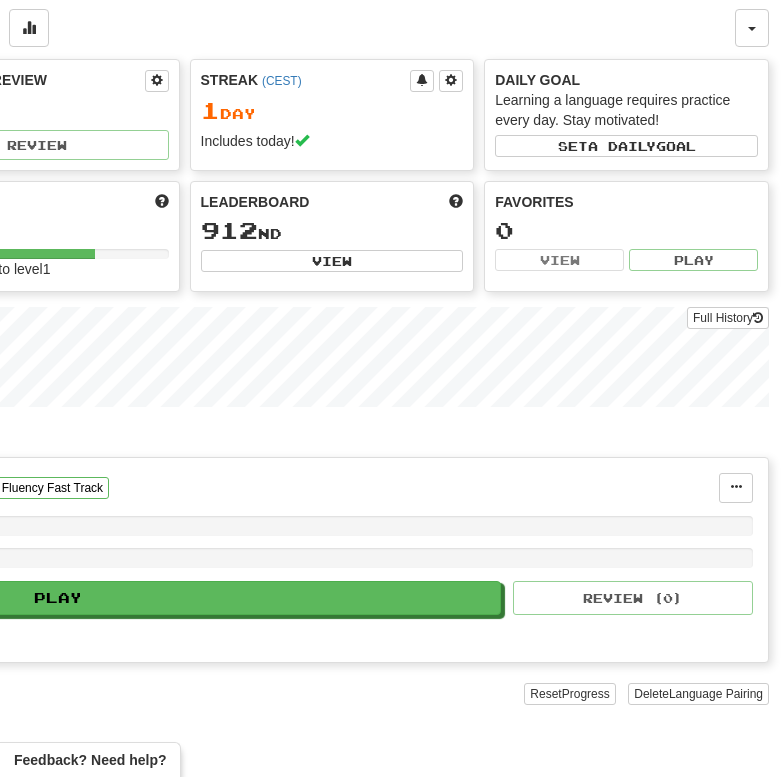 click on "Full History" at bounding box center [184, 359] 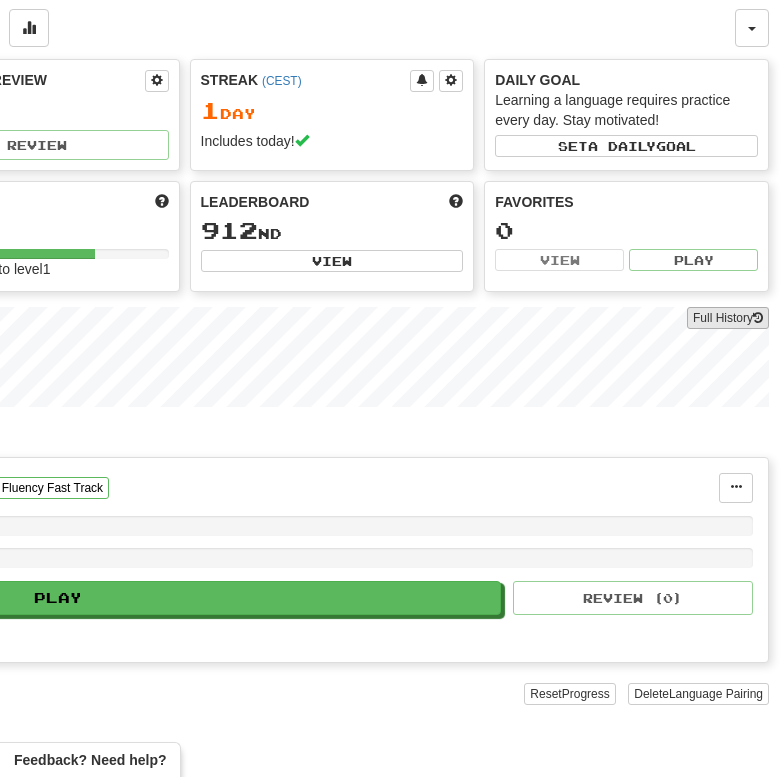 click on "Full History" at bounding box center (728, 318) 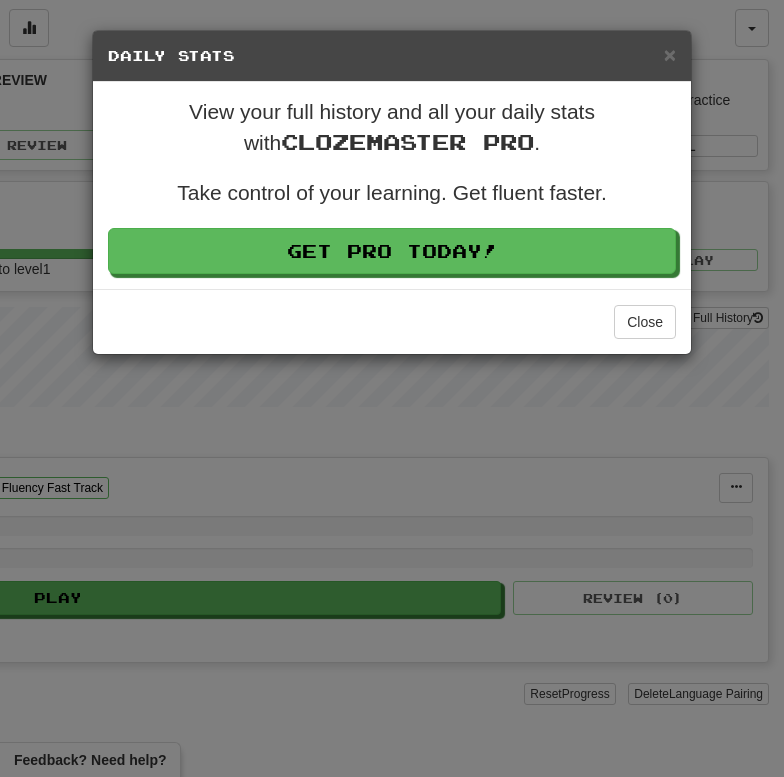 click on "× Daily Stats View your full history and all your daily stats with  Clozemaster Pro . Take control of your learning. Get fluent faster. Get Pro Today! Close" at bounding box center [392, 388] 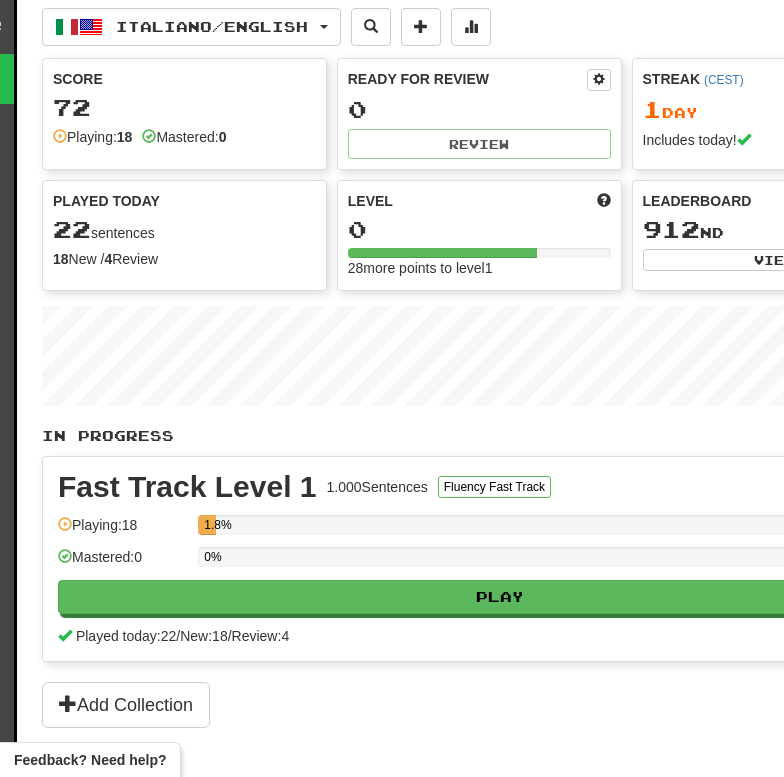 scroll, scrollTop: 5, scrollLeft: 0, axis: vertical 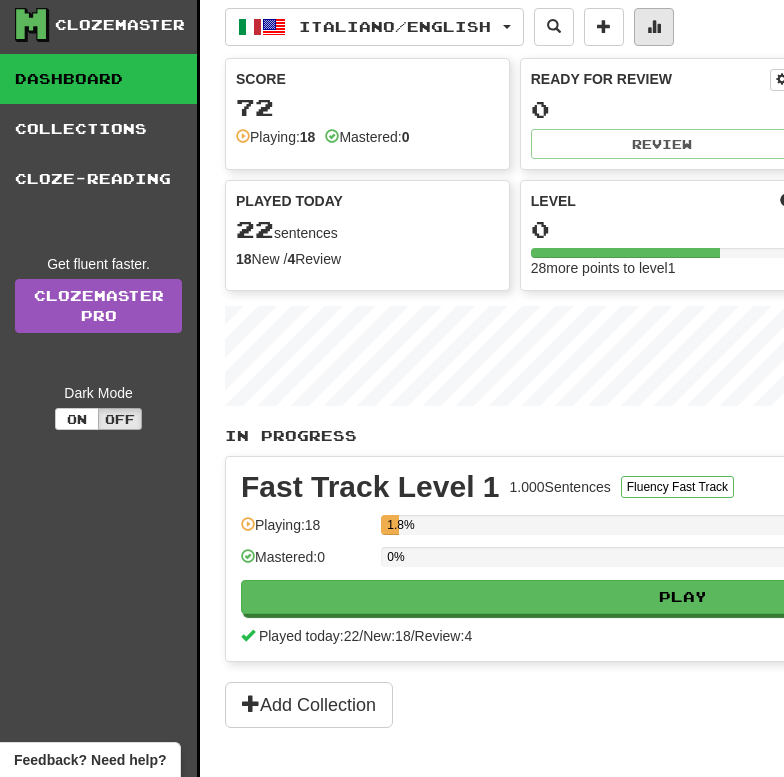 drag, startPoint x: 499, startPoint y: 37, endPoint x: 661, endPoint y: 30, distance: 162.15117 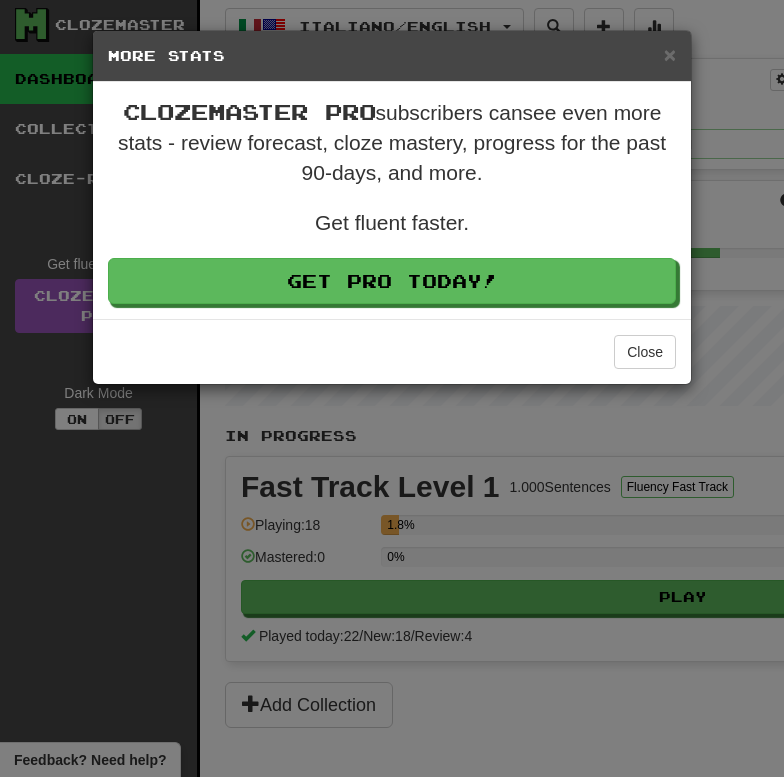 click on "× More Stats" at bounding box center (392, 56) 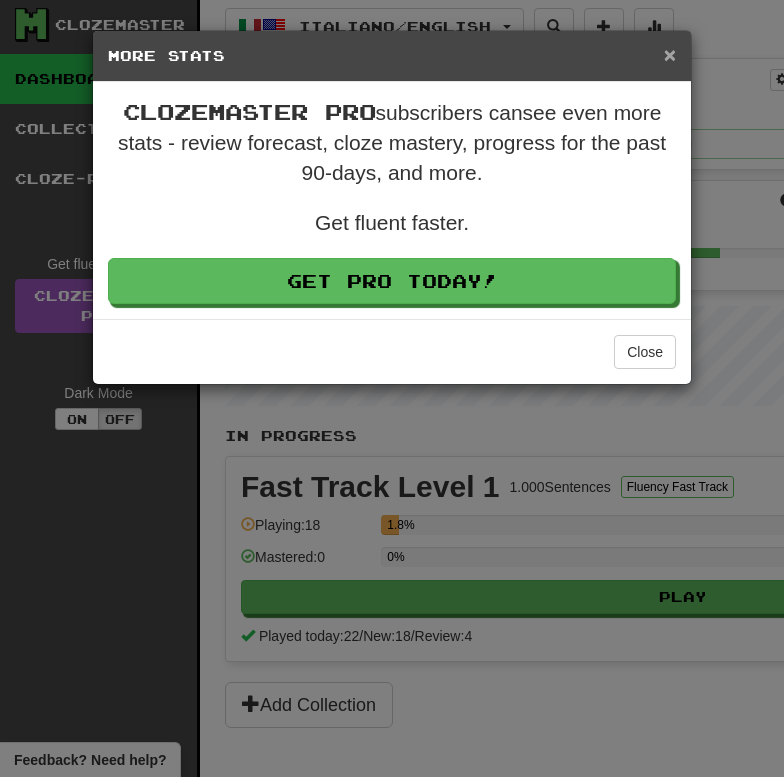 click on "×" at bounding box center (670, 54) 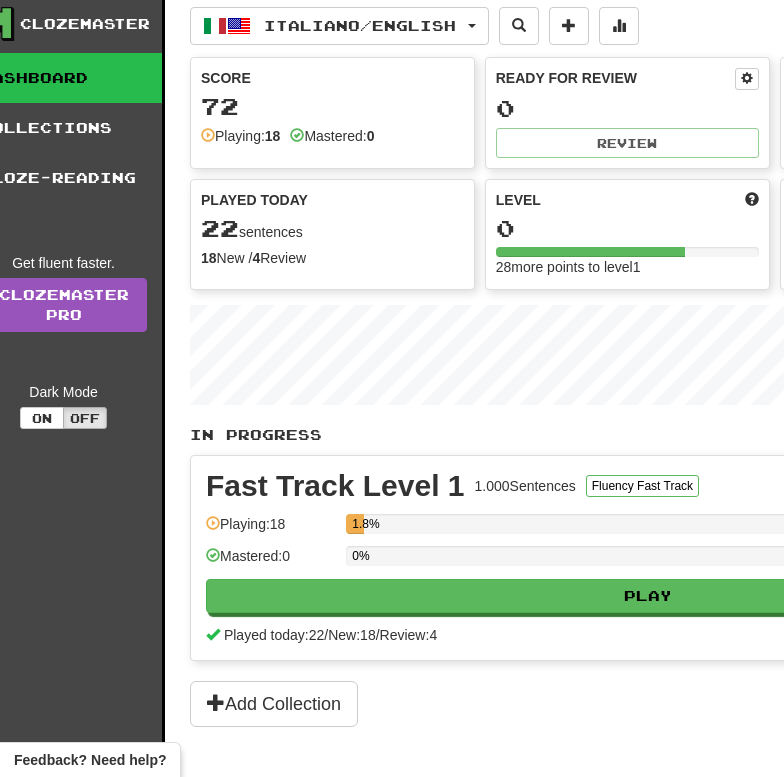 scroll, scrollTop: 6, scrollLeft: 46, axis: both 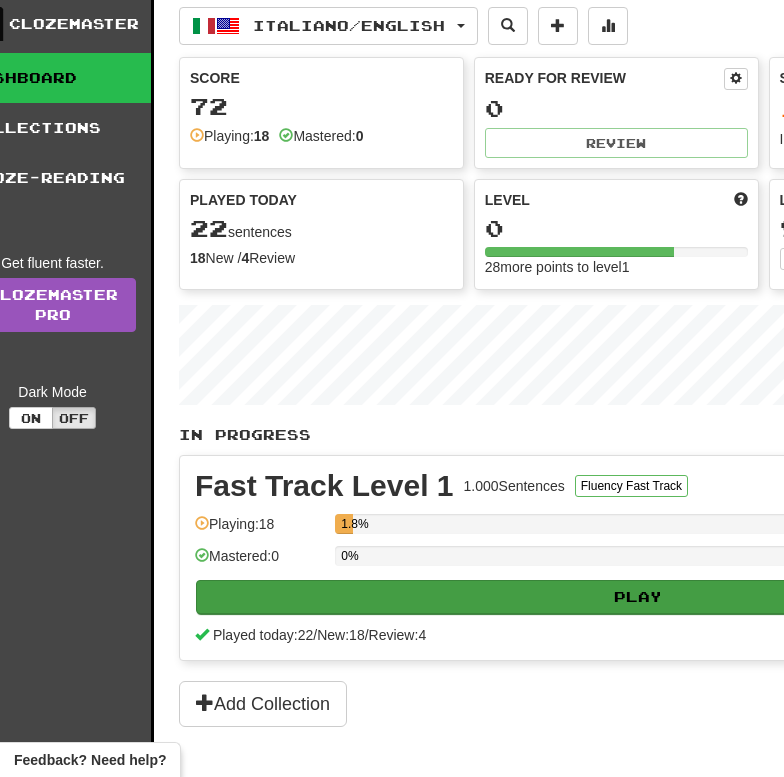 click on "Play" at bounding box center [638, 597] 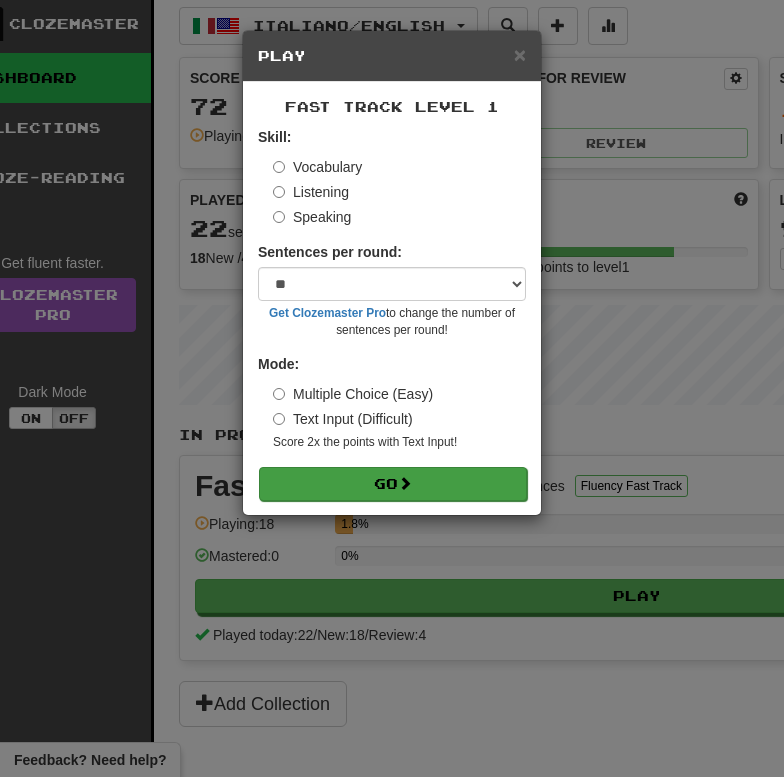 click on "Go" at bounding box center (393, 484) 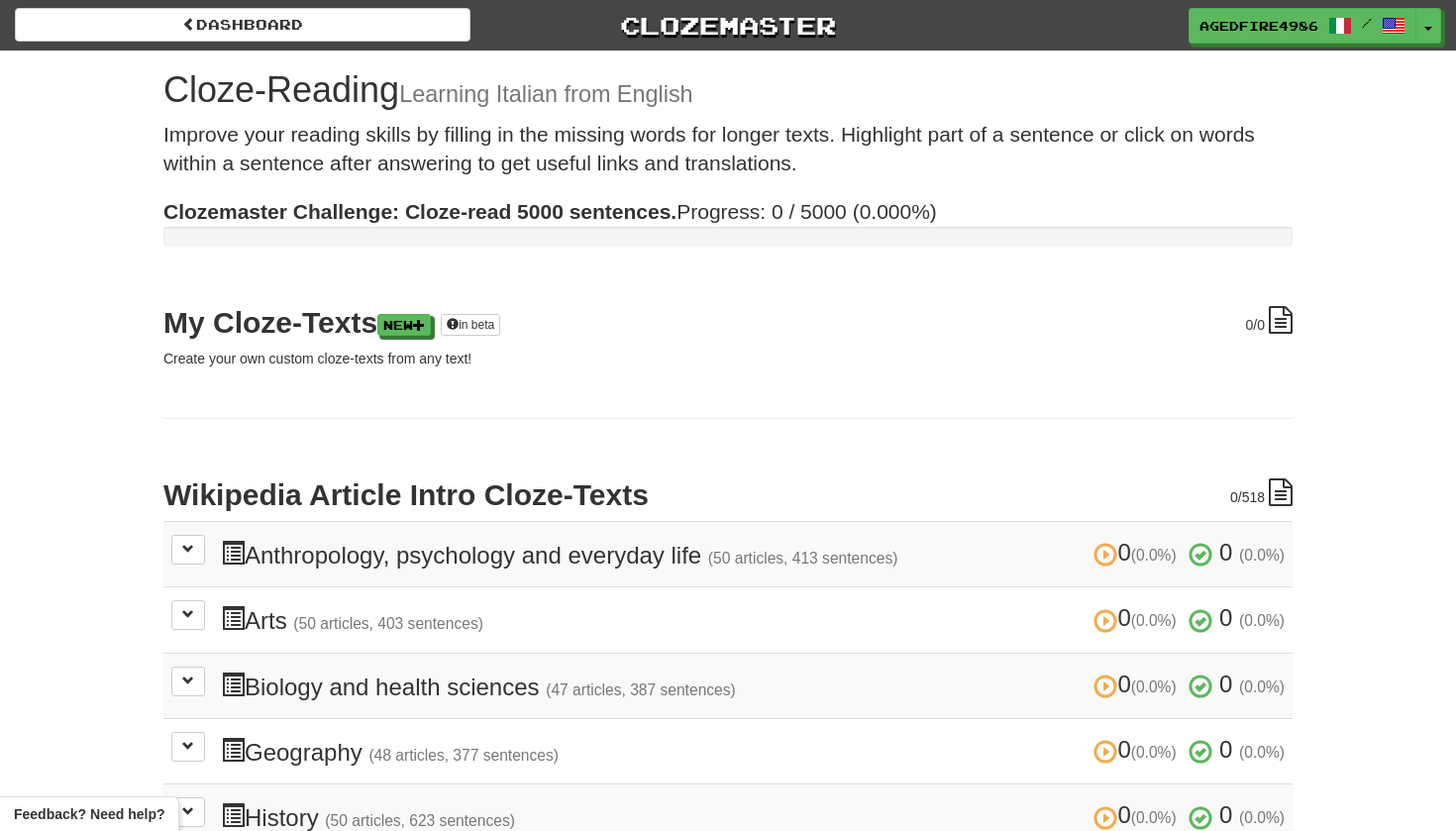 scroll, scrollTop: 0, scrollLeft: 0, axis: both 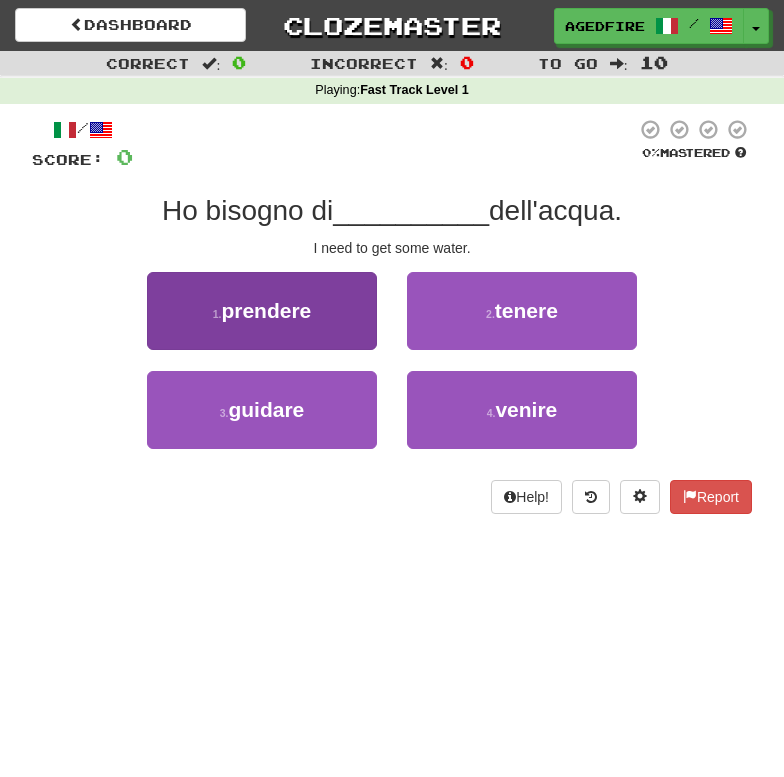 click on "1 .  prendere" at bounding box center (262, 311) 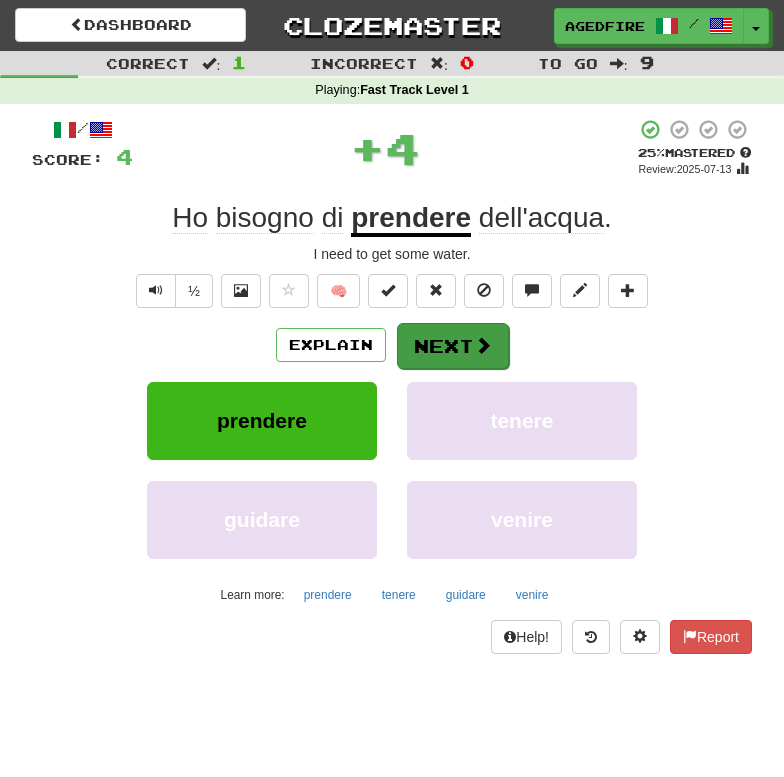 click on "Next" at bounding box center (453, 346) 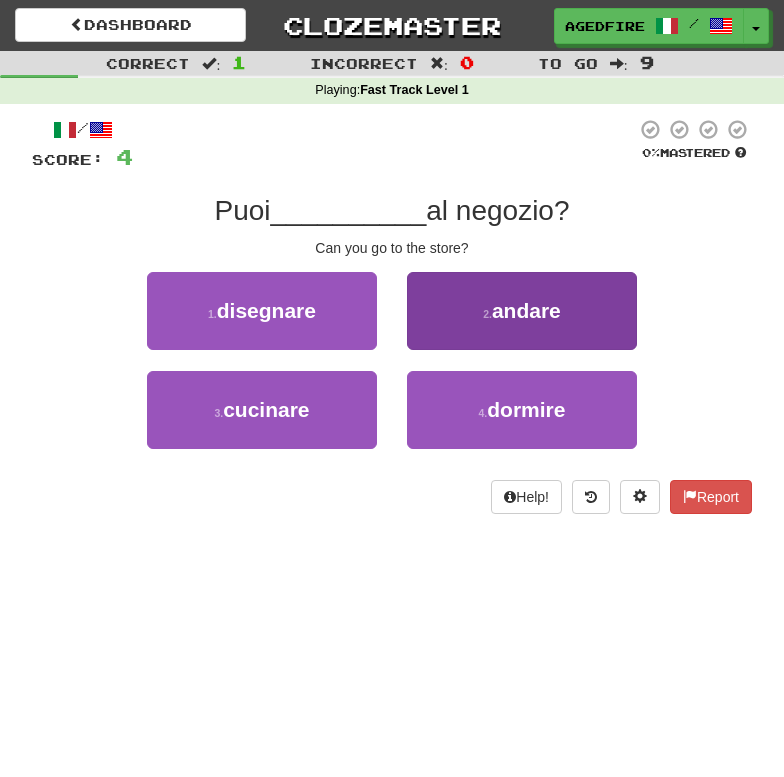 click on "2 .  andare" at bounding box center [522, 311] 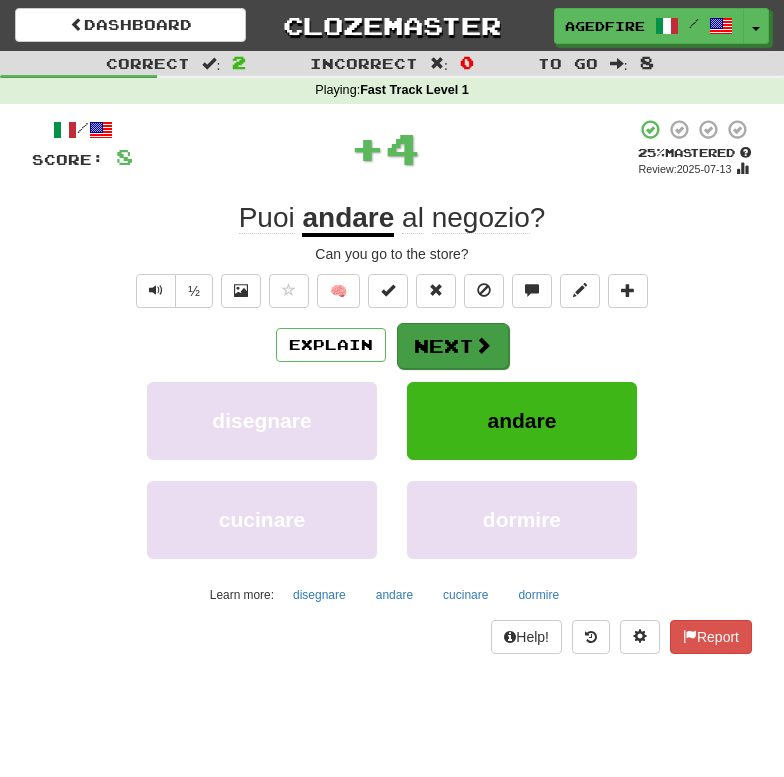 click on "Next" at bounding box center (453, 346) 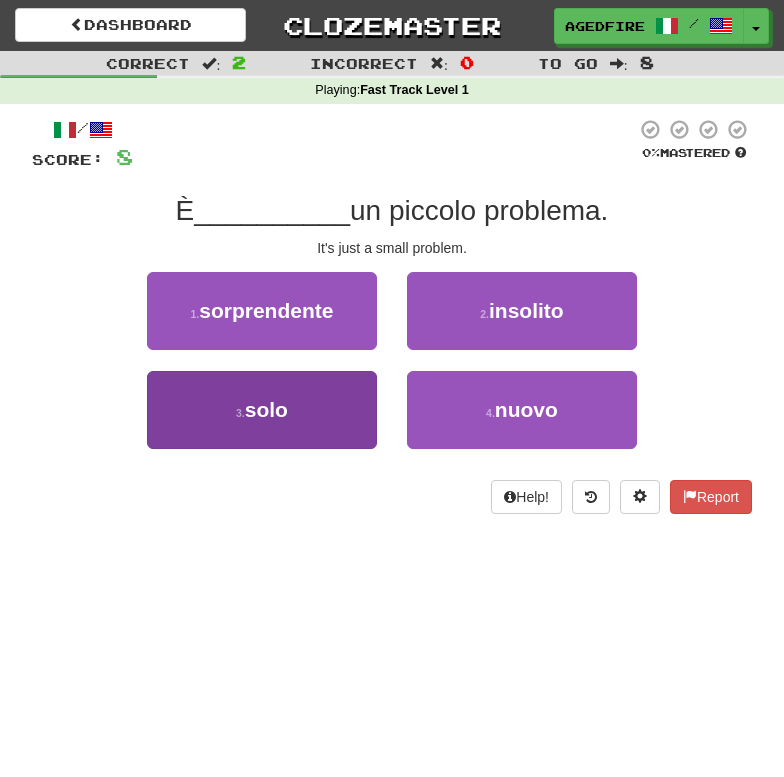 click on "3 .  solo" at bounding box center (262, 410) 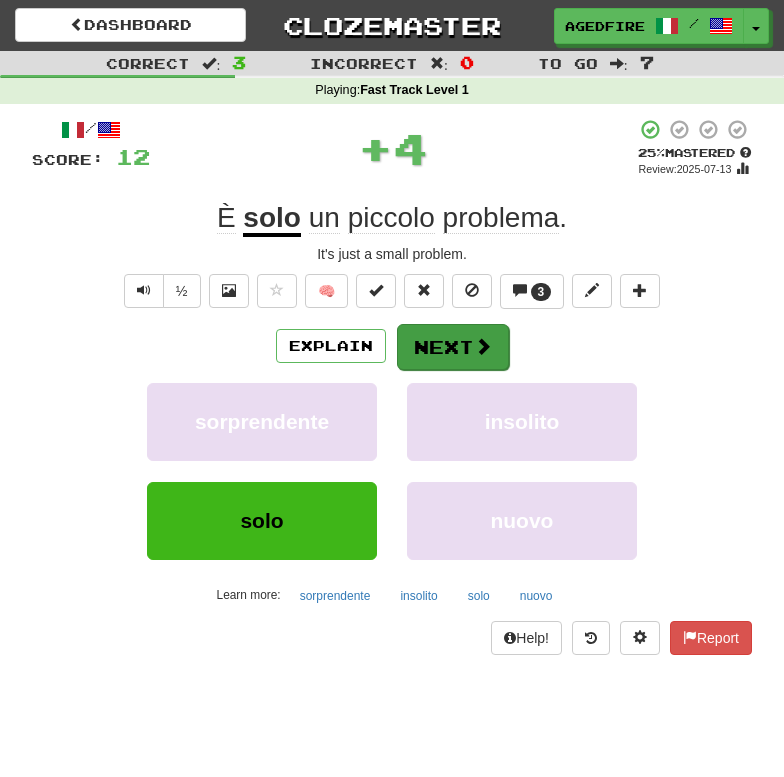 click on "Next" at bounding box center (453, 347) 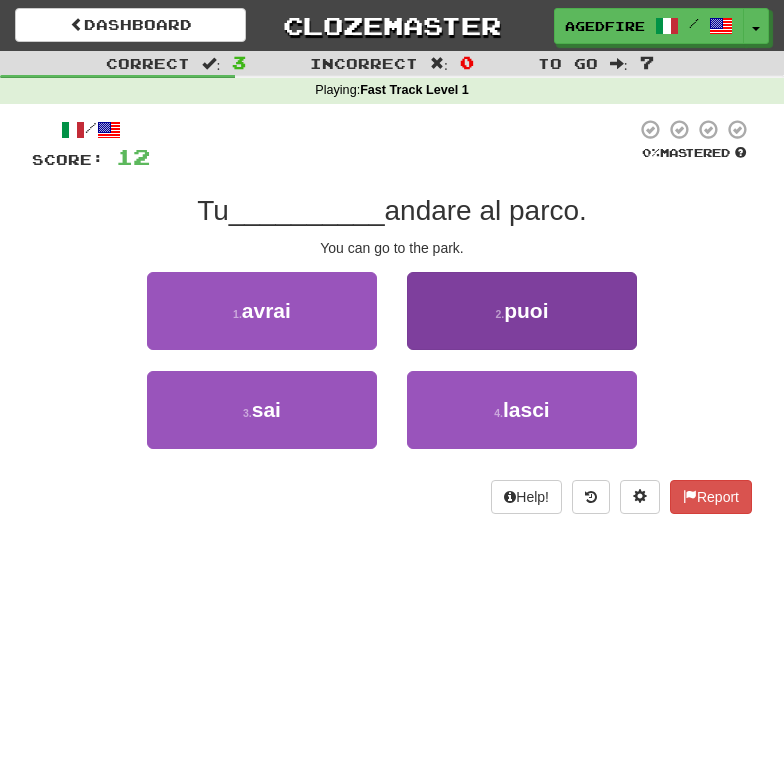click on "2 .  puoi" at bounding box center [522, 311] 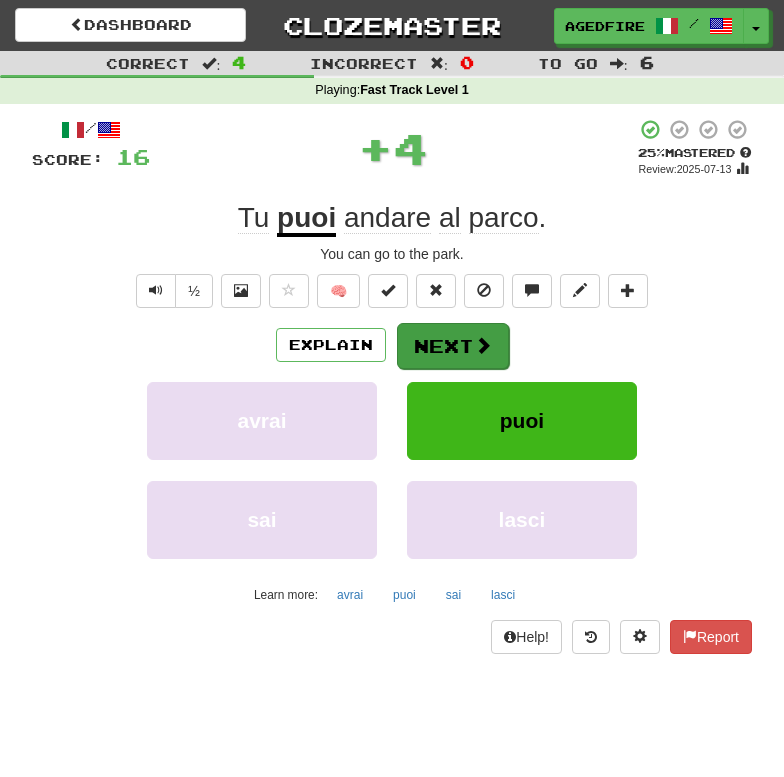 click on "Next" at bounding box center [453, 346] 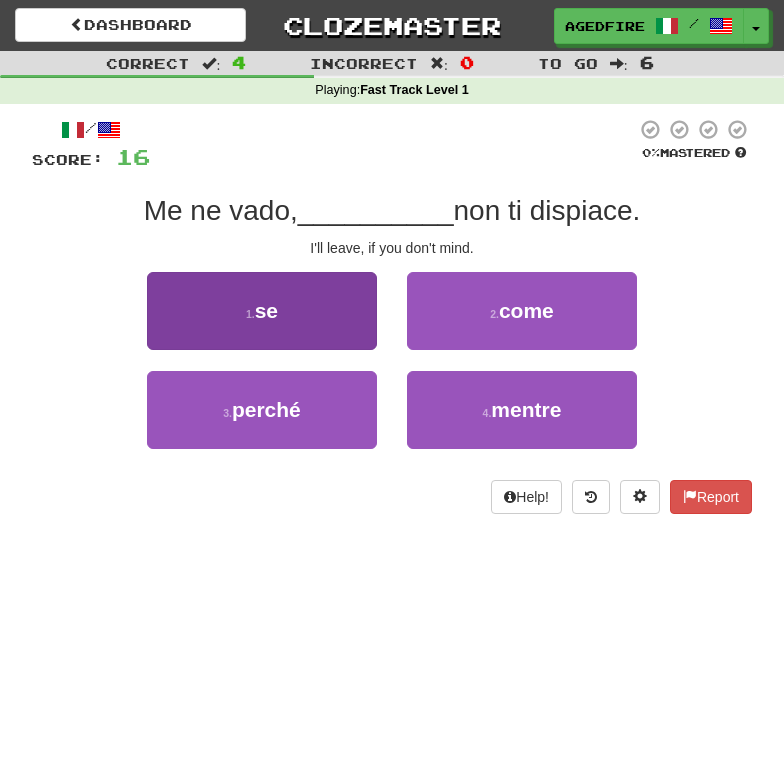 click on "1 .  se" at bounding box center (262, 311) 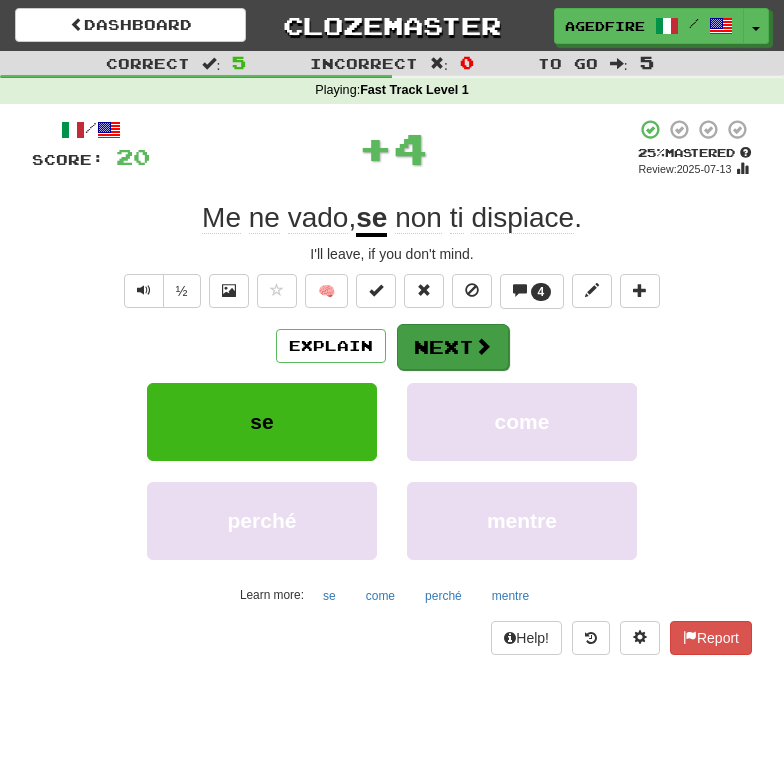 click on "Next" at bounding box center (453, 347) 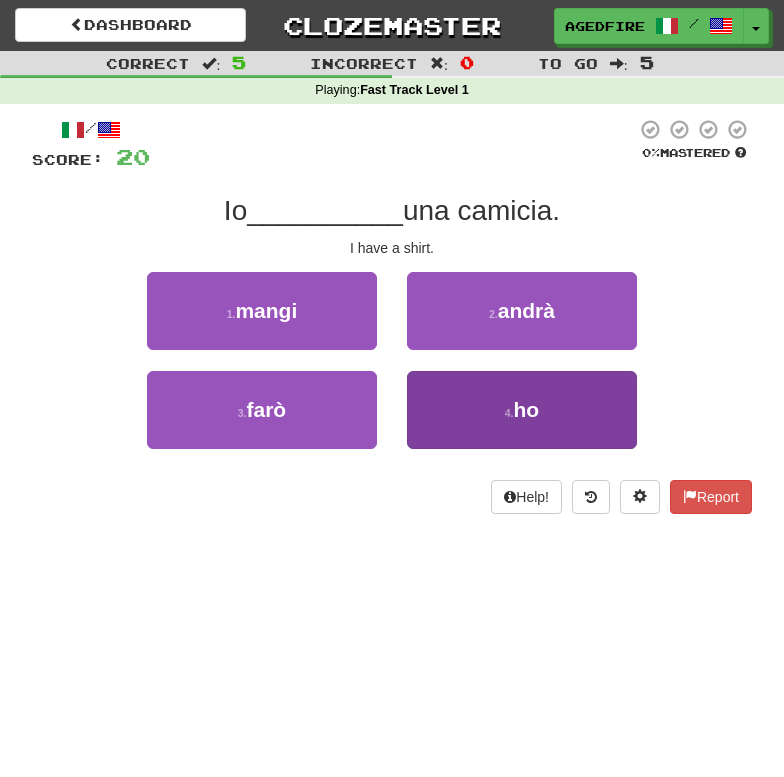 click on "4 .  ho" at bounding box center [522, 410] 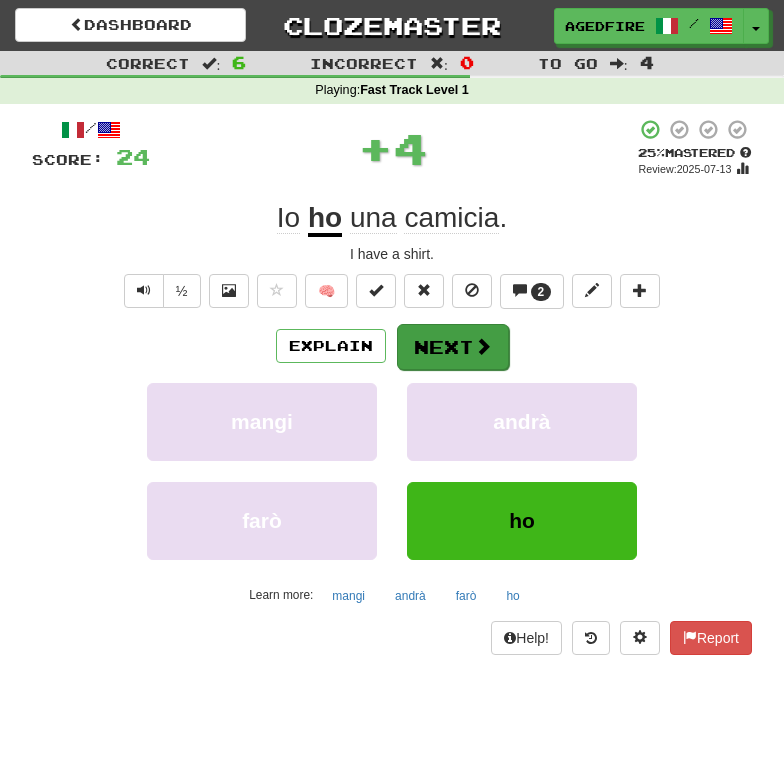 click on "Next" at bounding box center (453, 347) 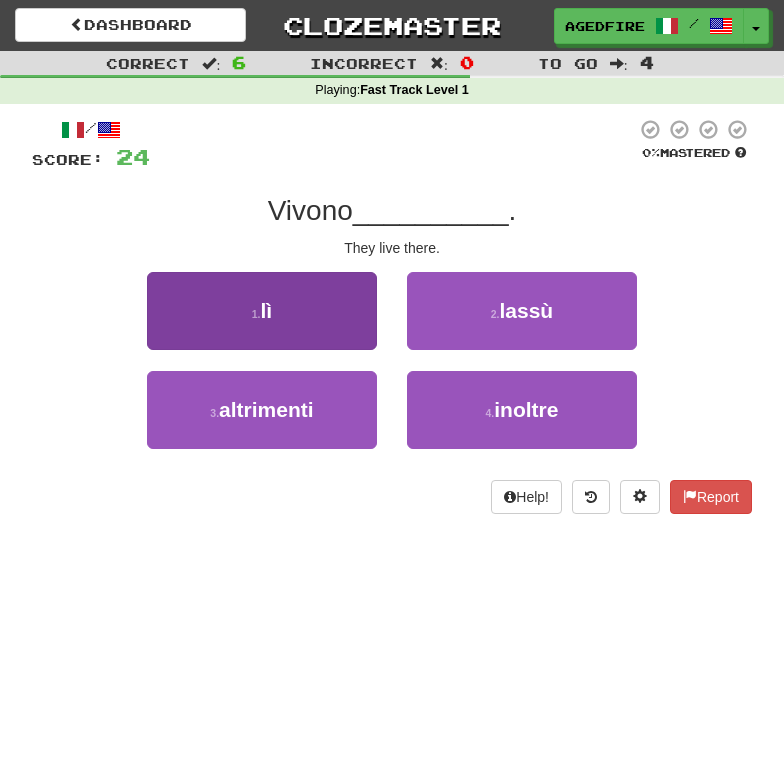click on "1 .  lì" at bounding box center (262, 311) 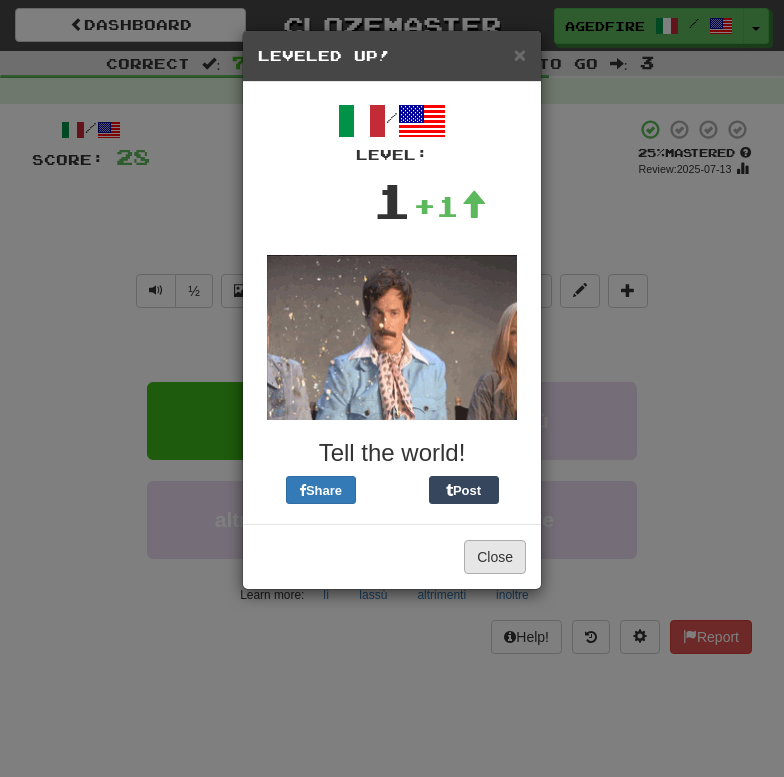 click on "Close" at bounding box center [495, 557] 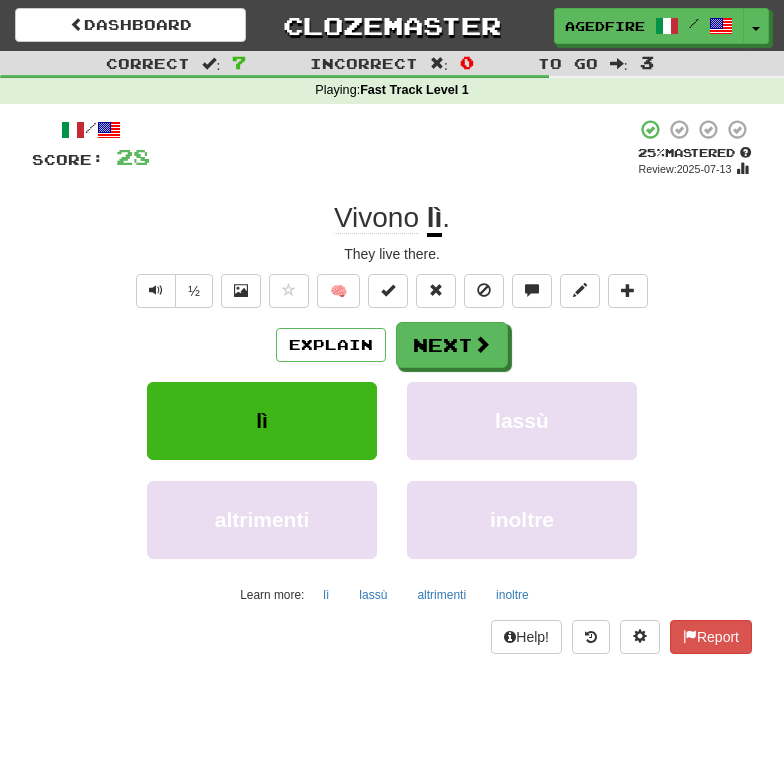 click on "Explain Next lì lassù altrimenti inoltre Learn more: lì lassù altrimenti inoltre" at bounding box center (392, 466) 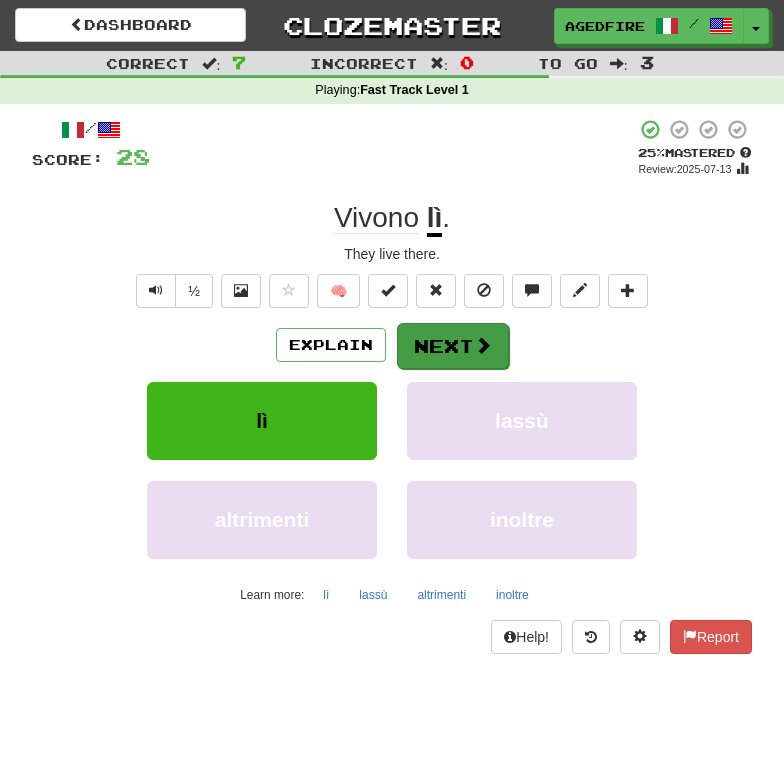 click on "Next" at bounding box center (453, 346) 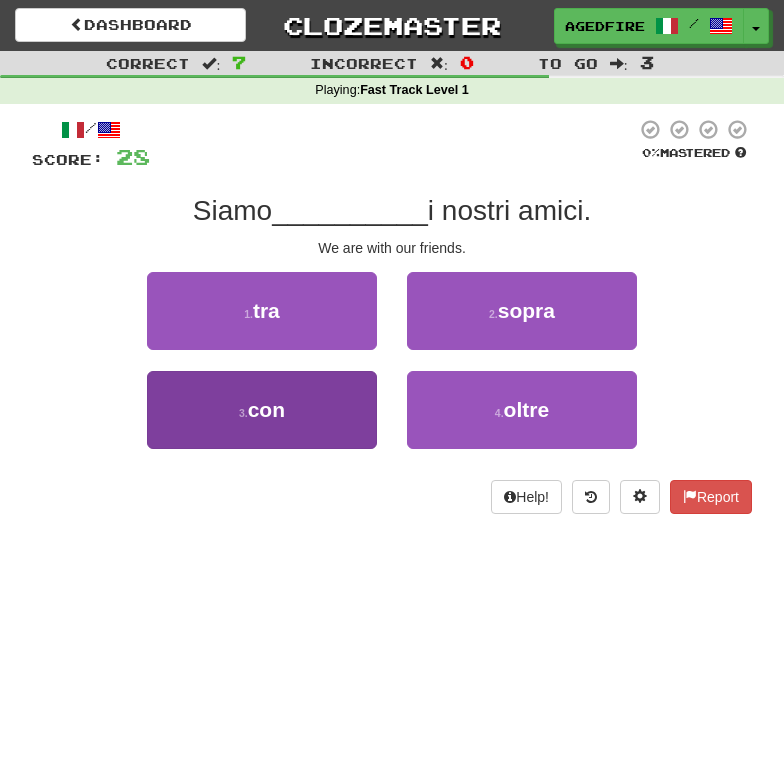 click on "3 .  con" at bounding box center (262, 410) 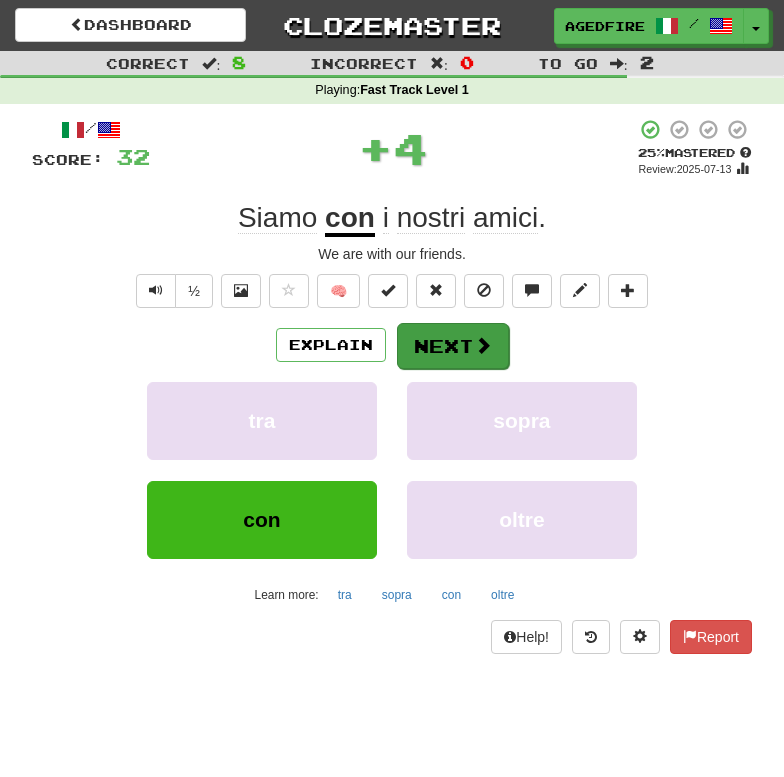 click on "Next" at bounding box center [453, 346] 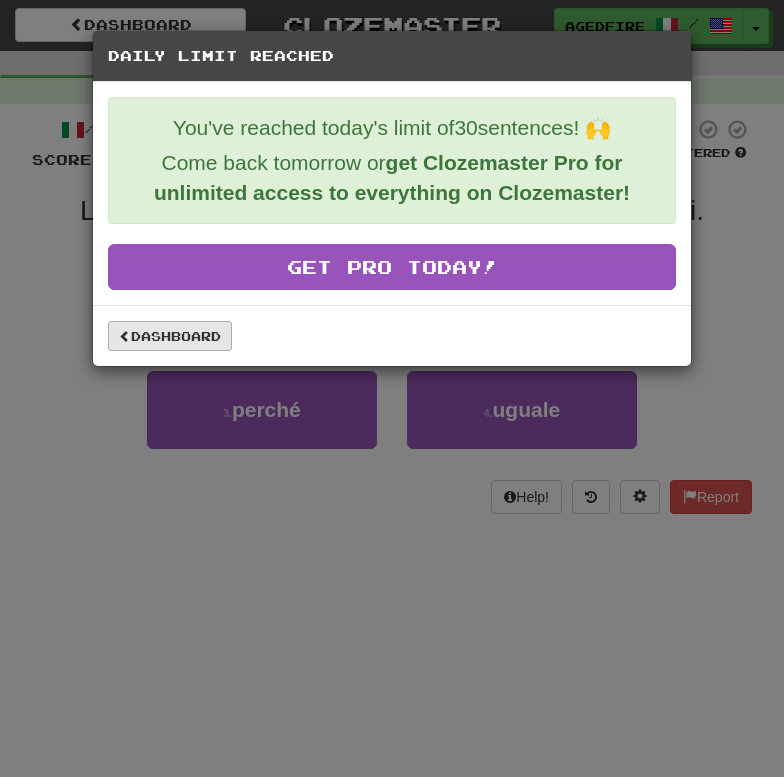 click on "Dashboard" at bounding box center [170, 336] 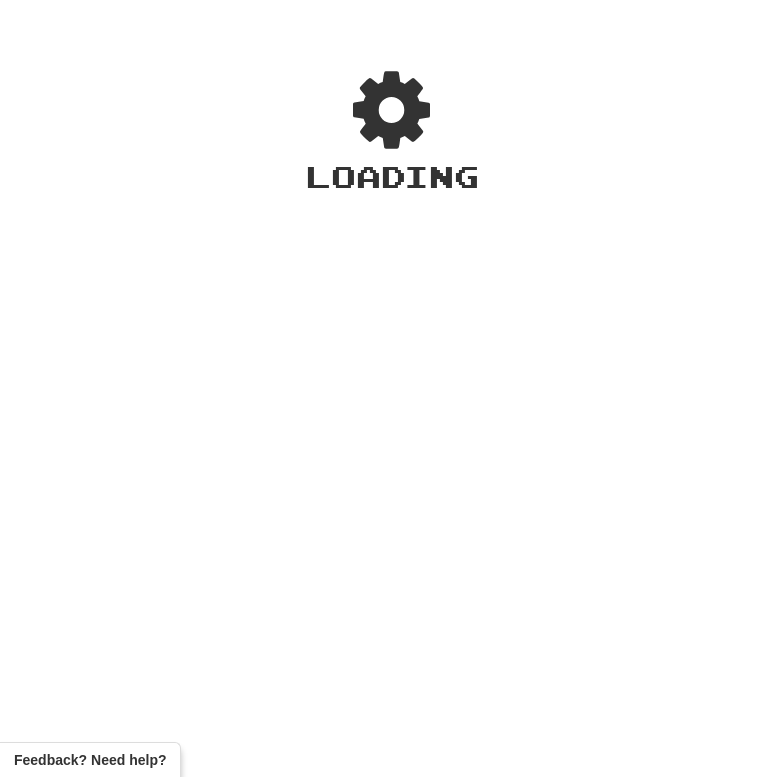 scroll, scrollTop: 0, scrollLeft: 0, axis: both 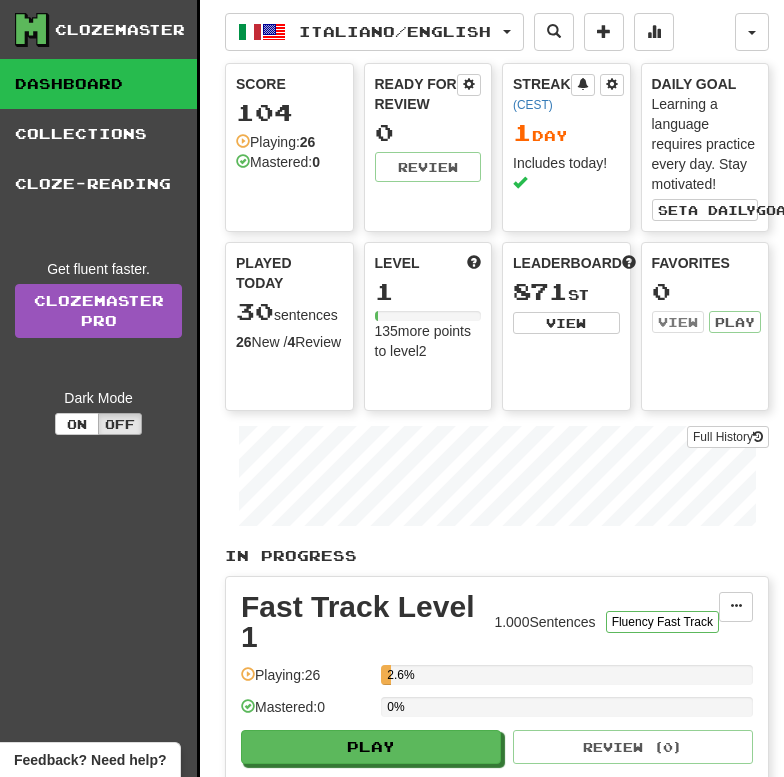 click on "30  sentences" at bounding box center [289, 312] 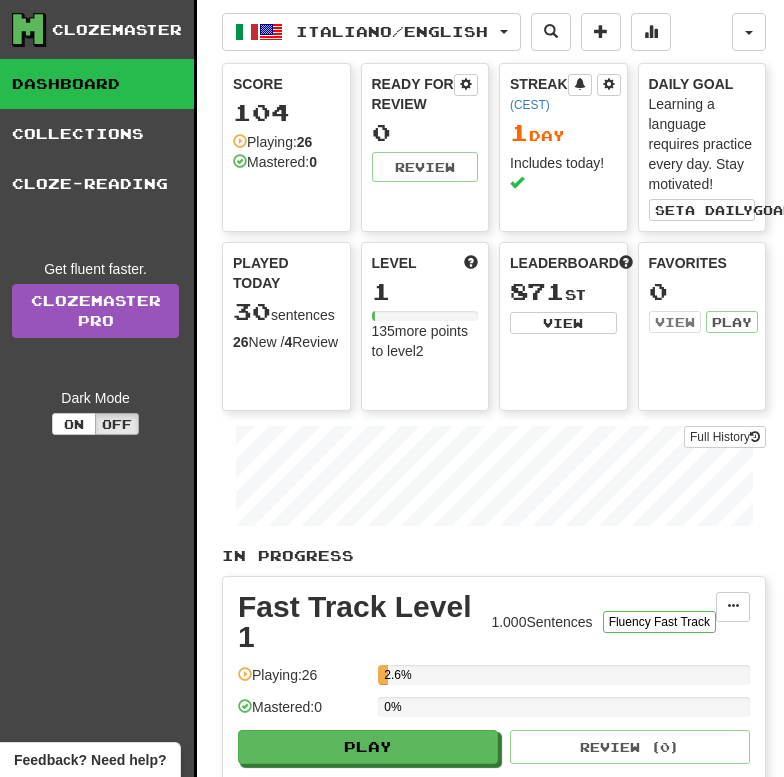 scroll, scrollTop: 0, scrollLeft: 3, axis: horizontal 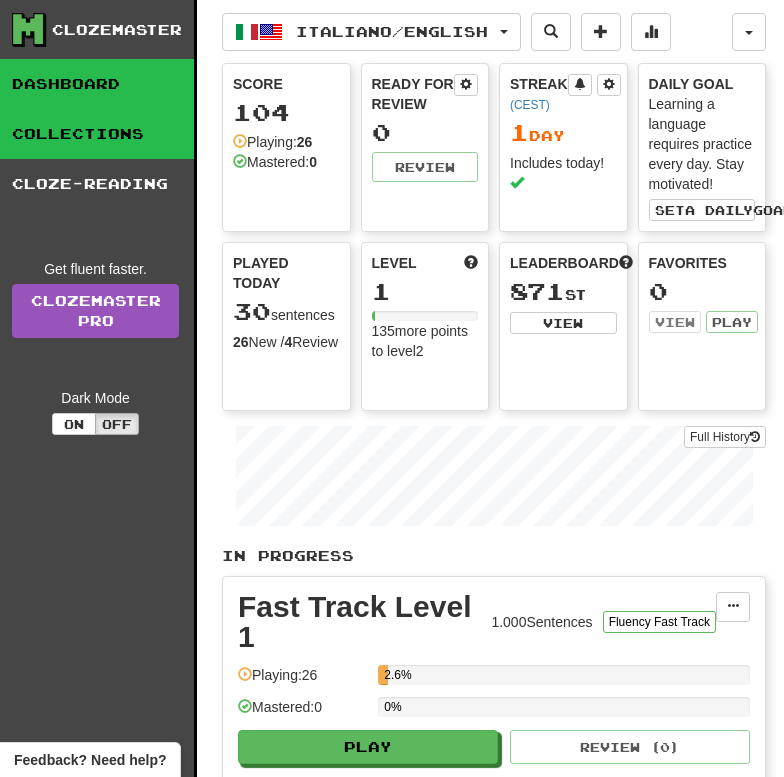 click on "Collections" at bounding box center [95, 134] 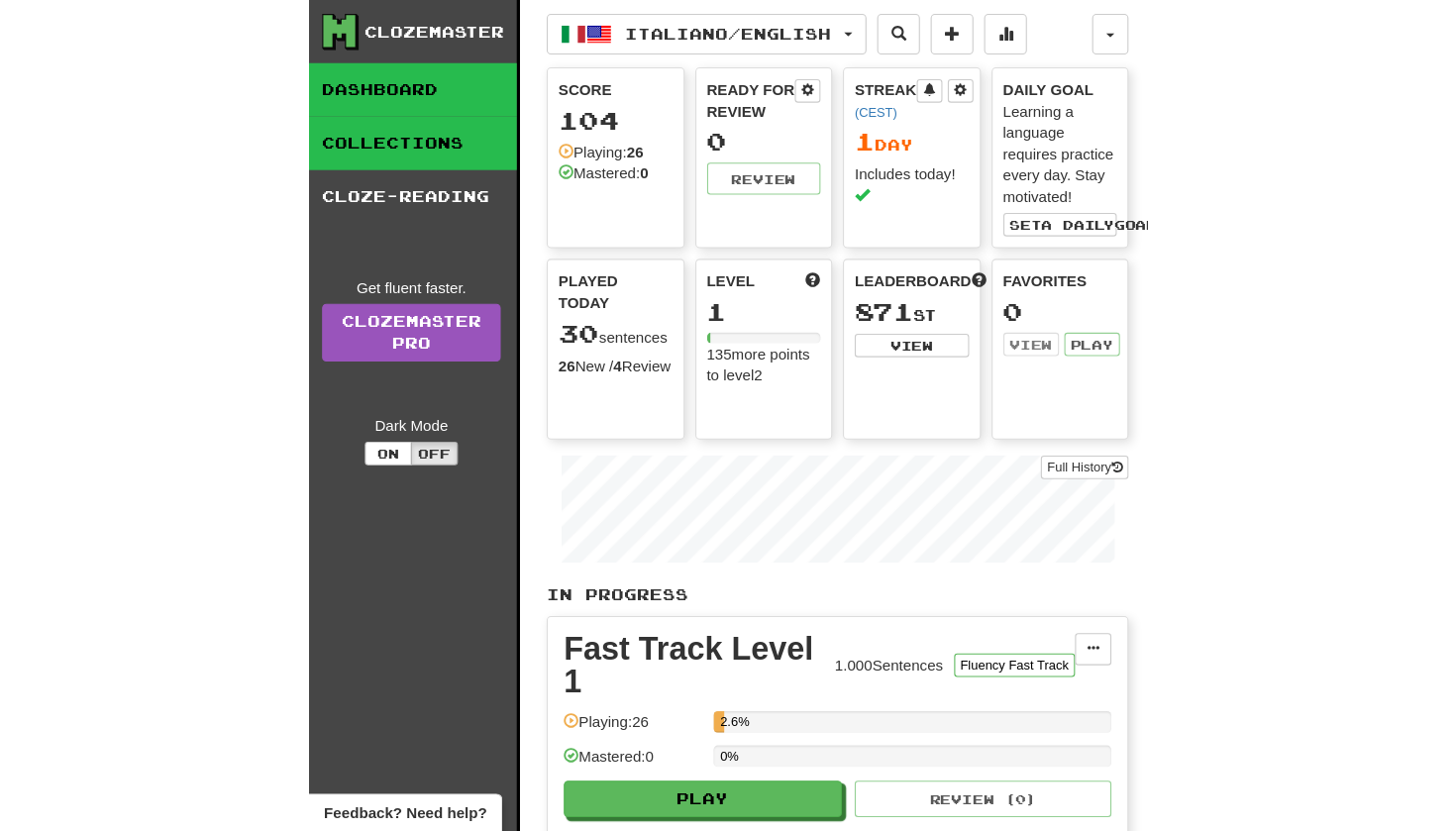 scroll, scrollTop: 0, scrollLeft: 0, axis: both 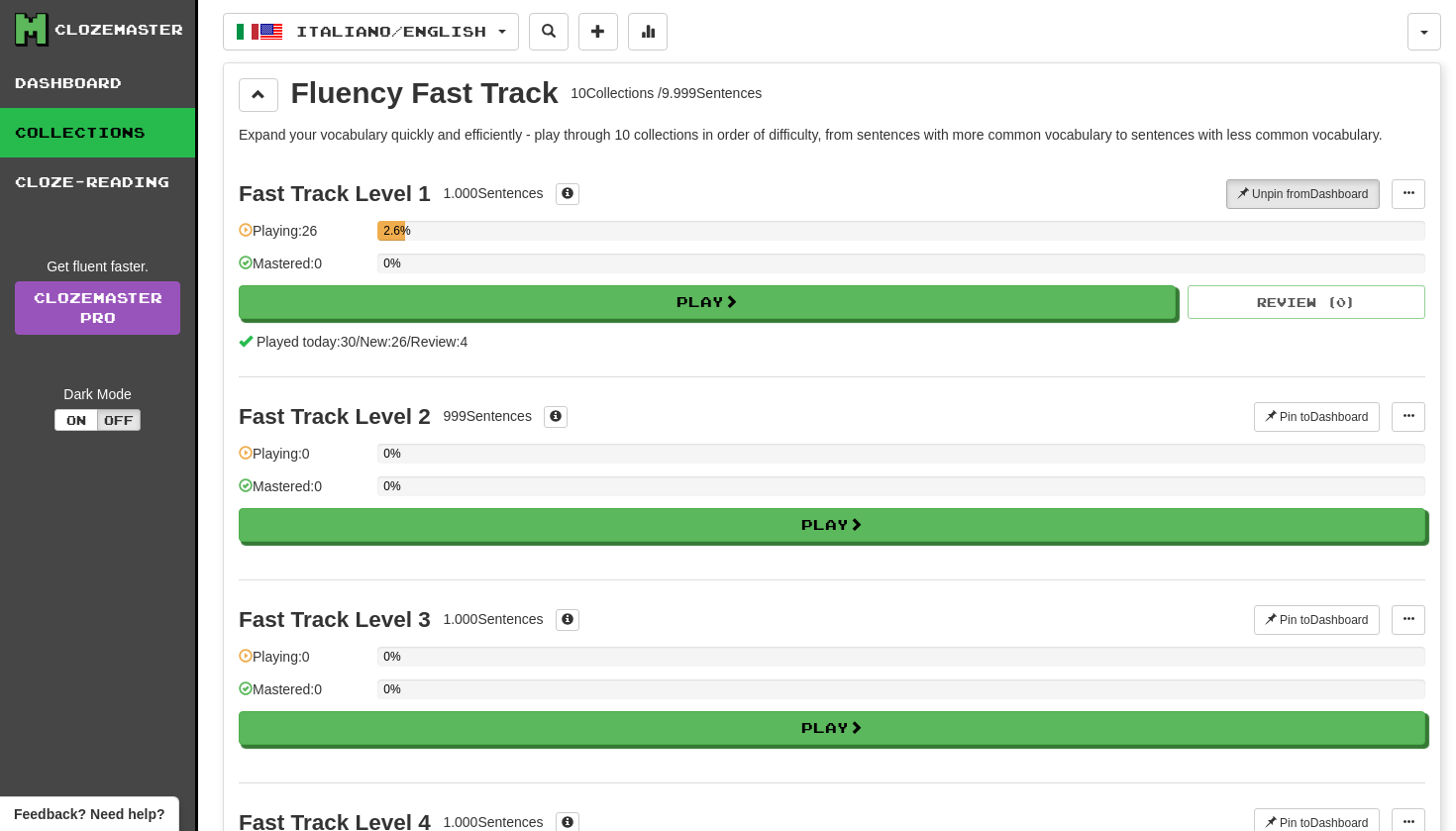 click on "Fast Track Level 1 1.000  Sentences" at bounding box center [732, 194] 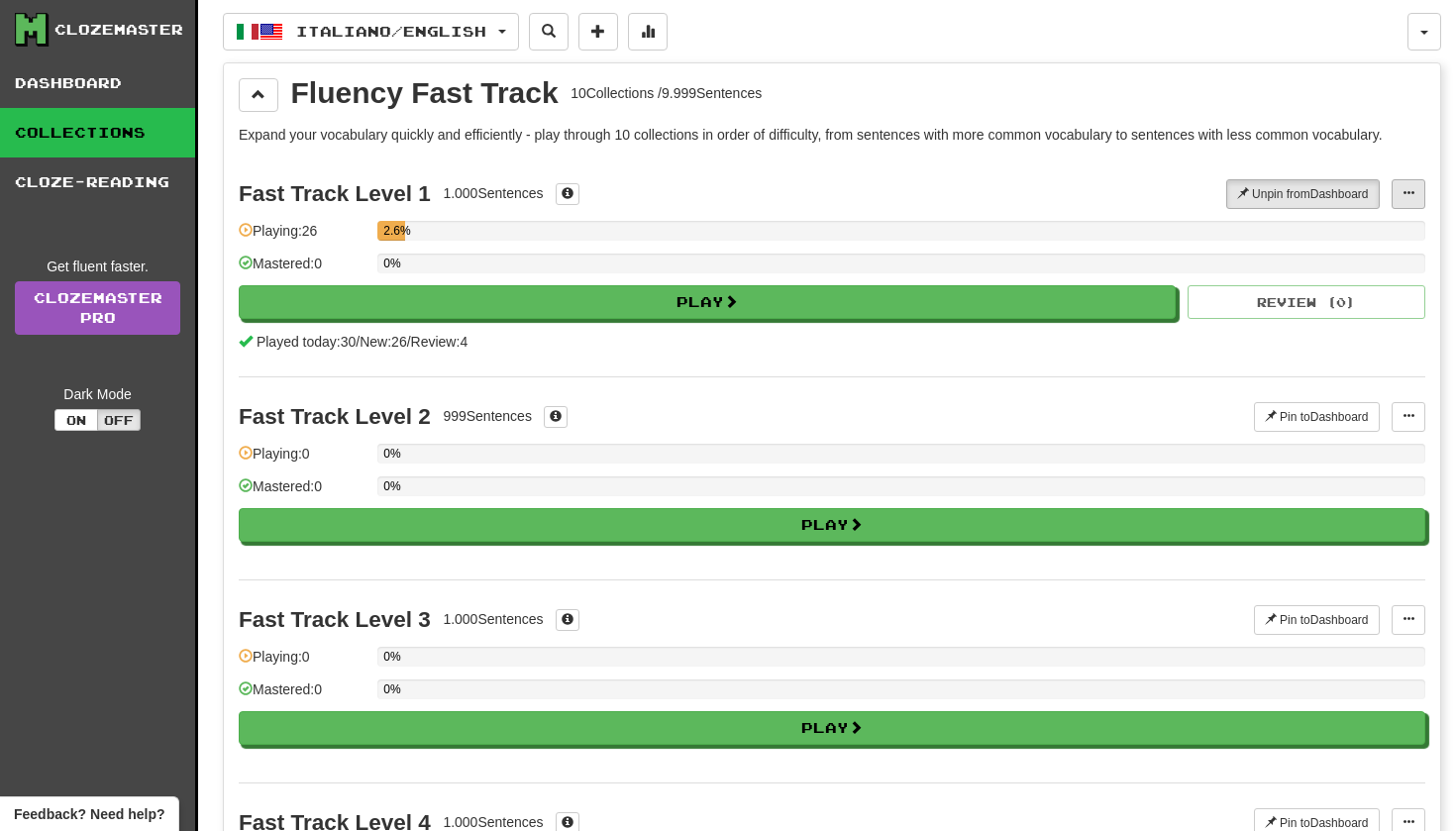 click at bounding box center [1408, 194] 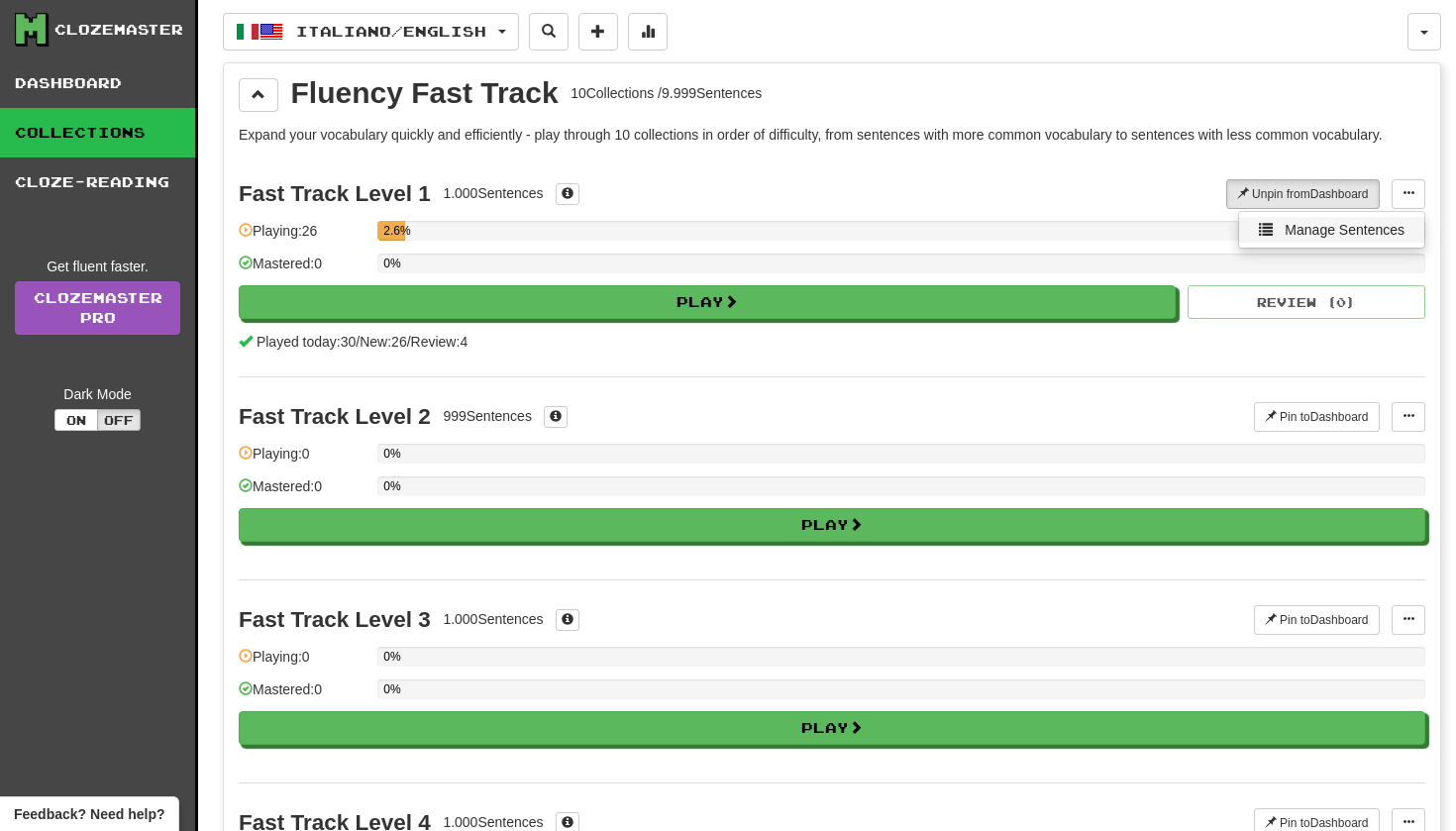 click on "Manage Sentences" at bounding box center [1344, 230] 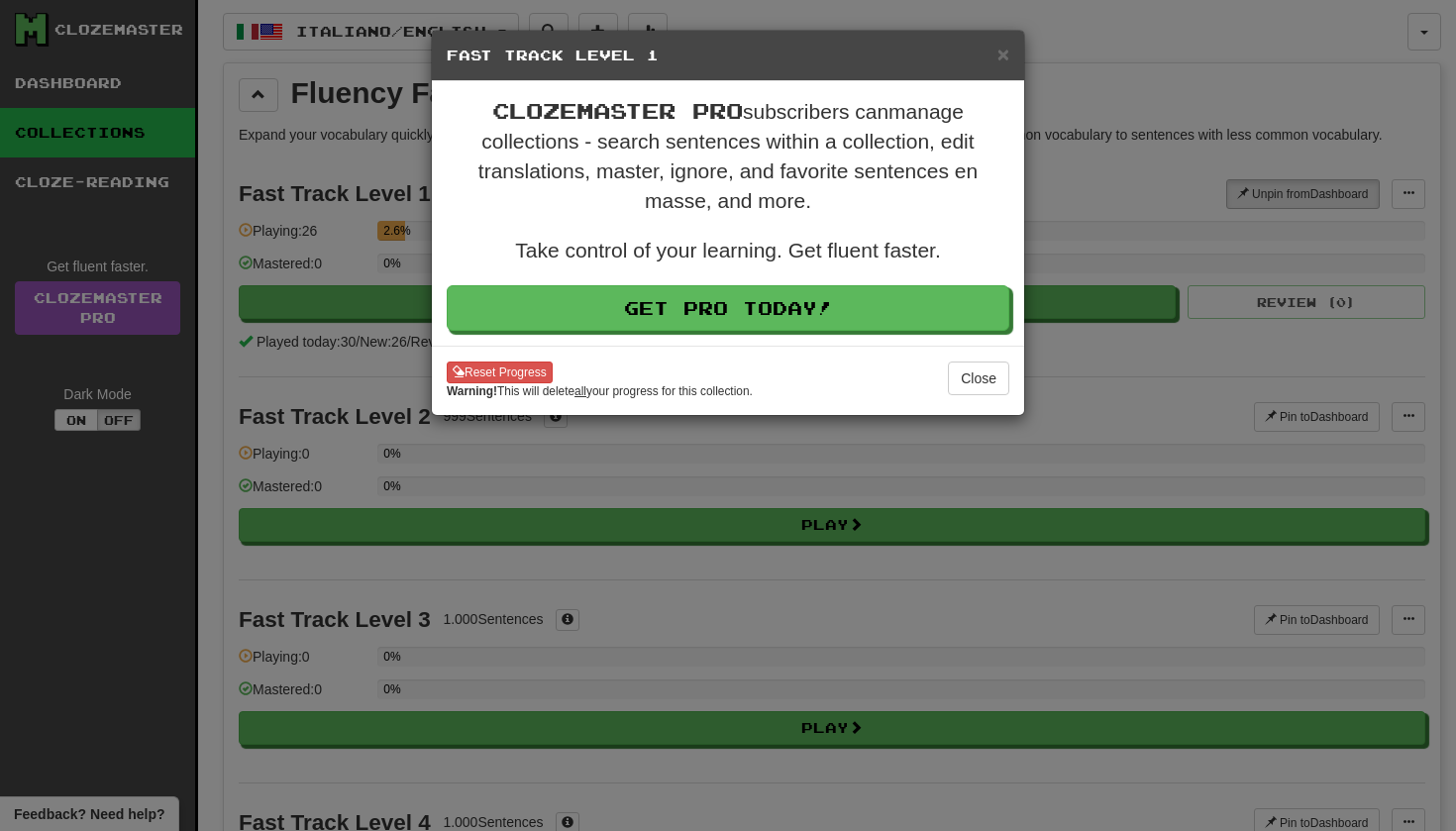 click on "× Fast Track Level 1 Clozemaster Pro  subscribers can  manage collections - search sentences within a collection, edit translations, master, ignore, and favorite sentences en masse, and more. Take control of your learning. Get fluent faster. Get Pro Today!  Reset Progress Warning!  This will delete  all  your progress for this collection. Close" at bounding box center (728, 415) 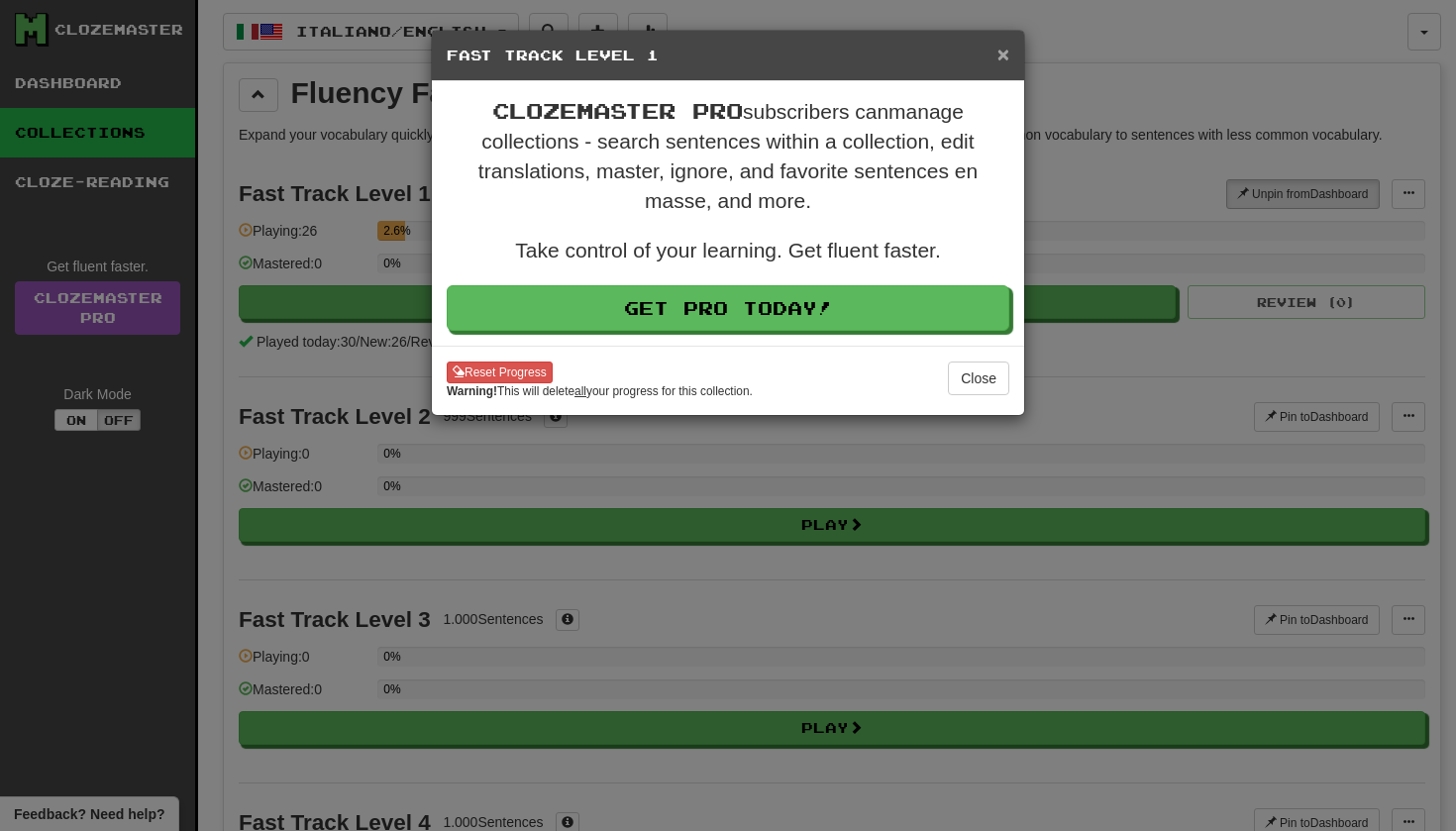 click on "×" at bounding box center [1003, 53] 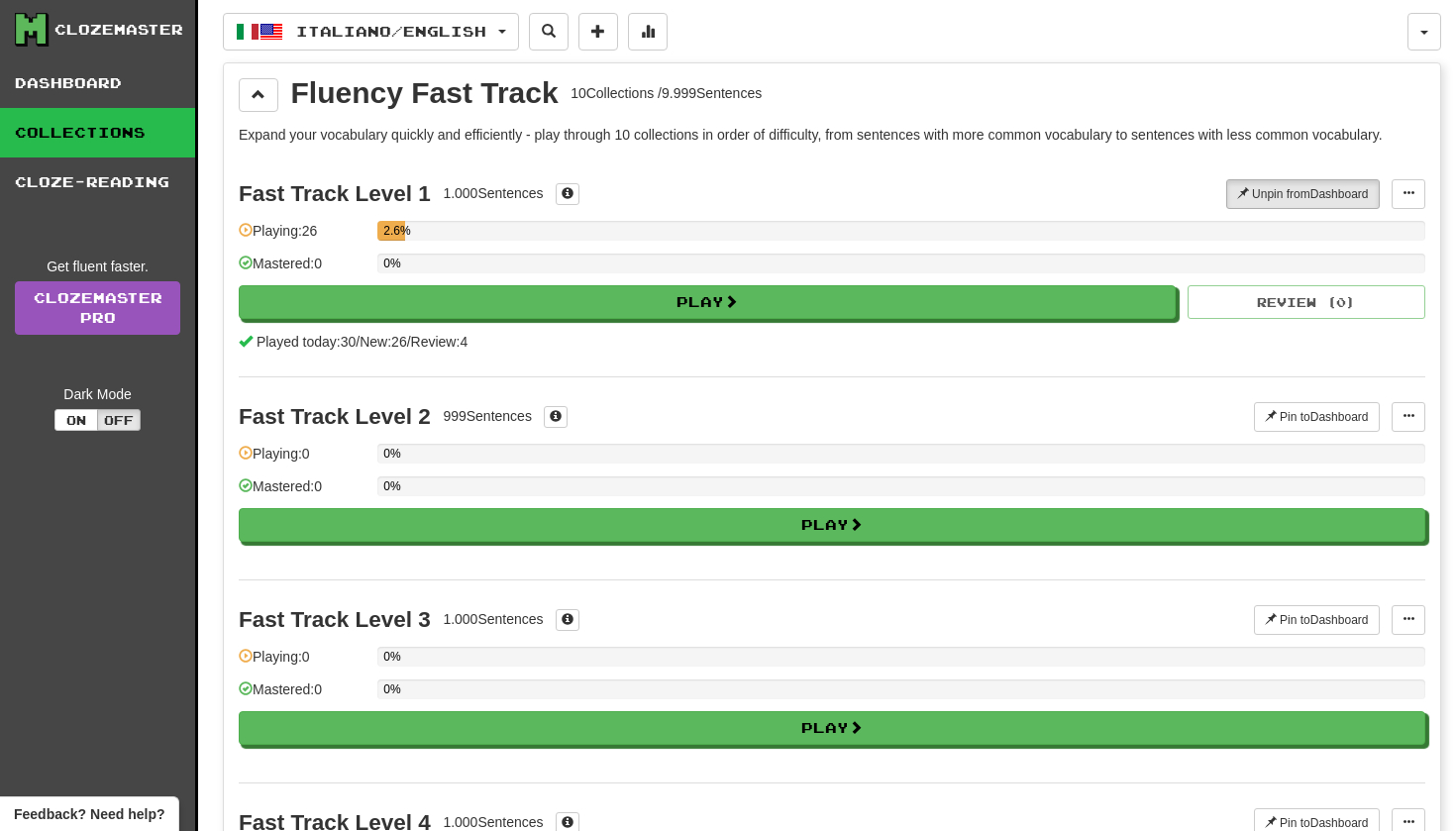 scroll, scrollTop: 0, scrollLeft: 0, axis: both 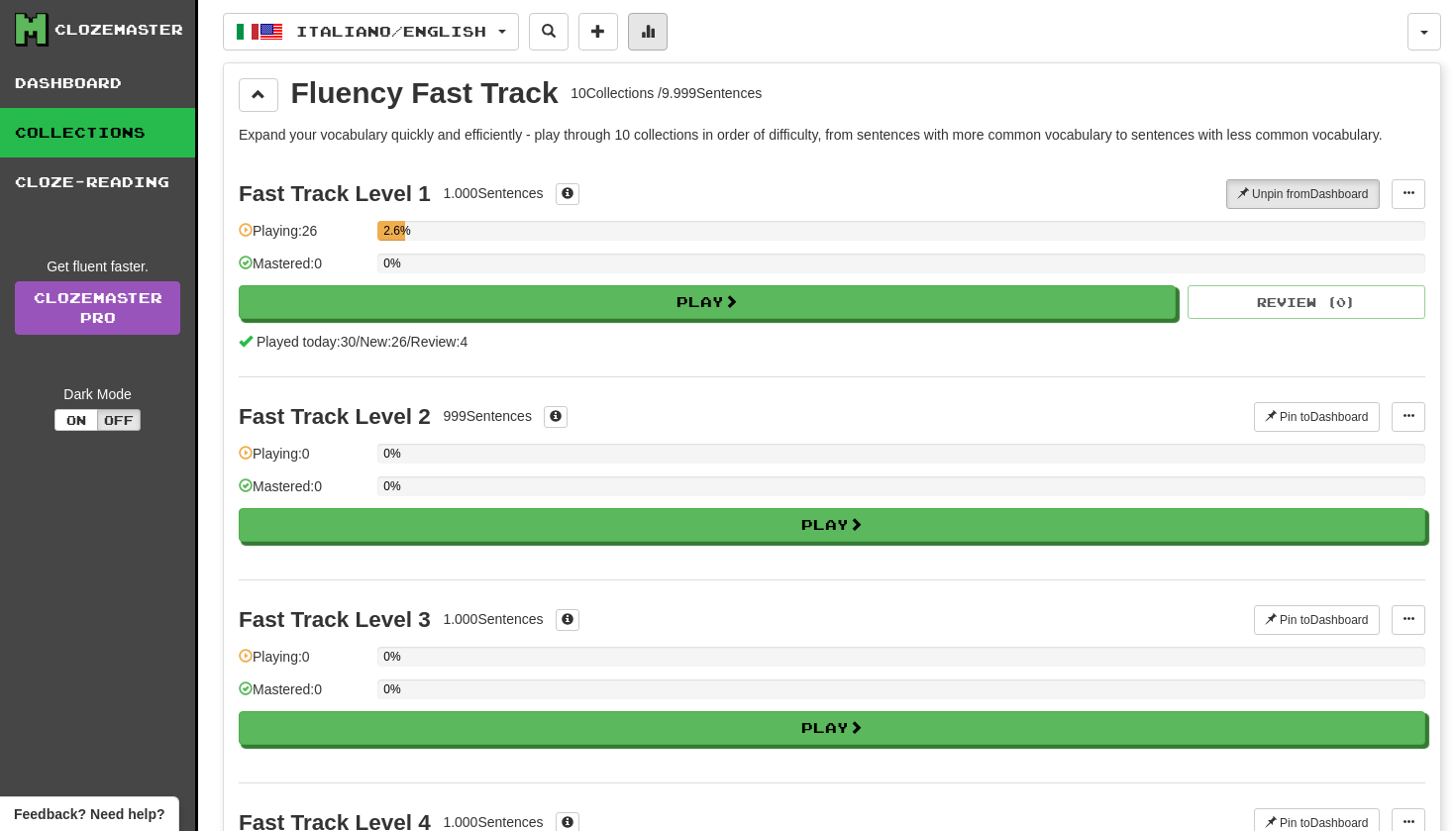 click at bounding box center [648, 31] 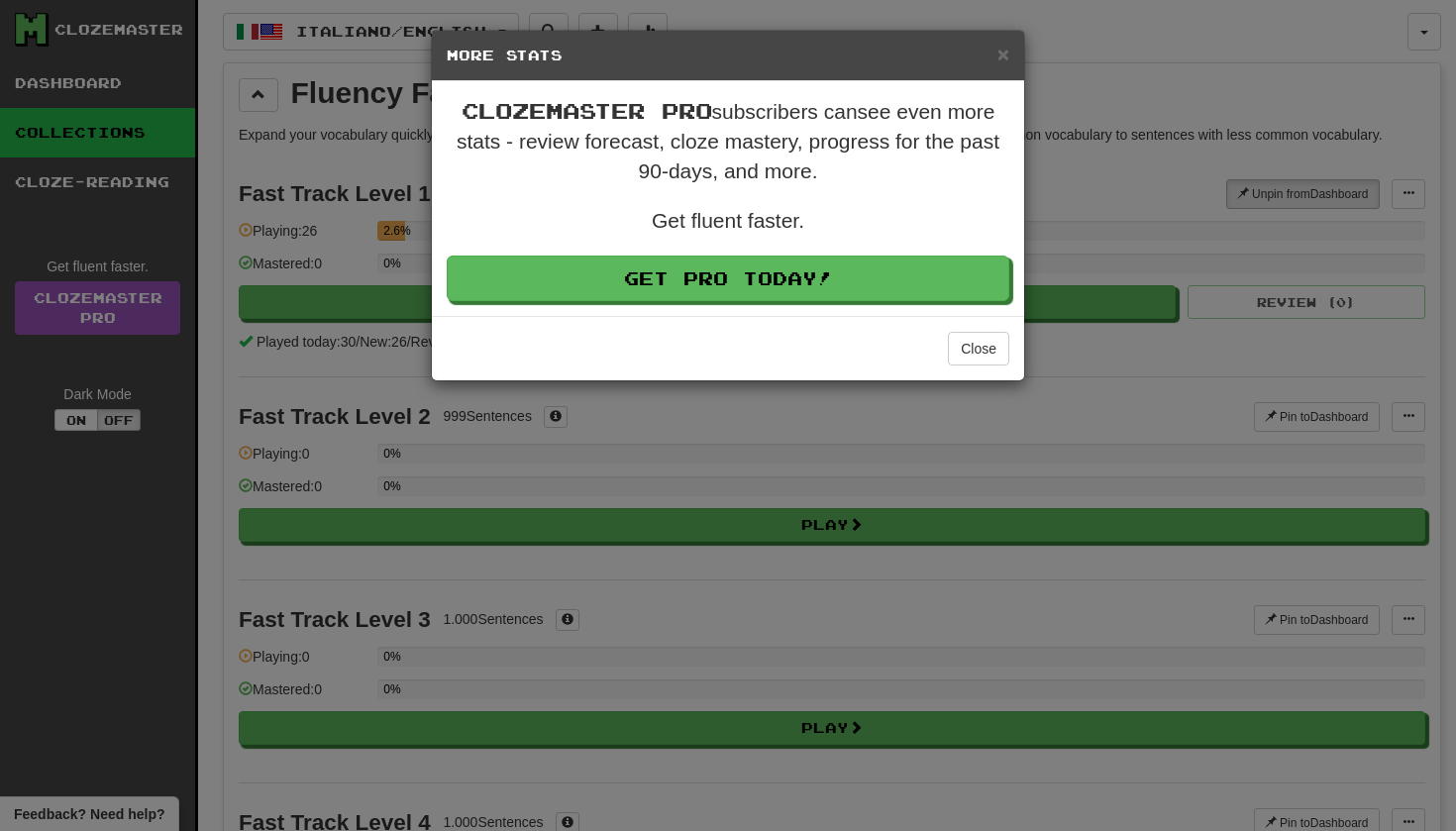 click on "Close" at bounding box center (728, 348) 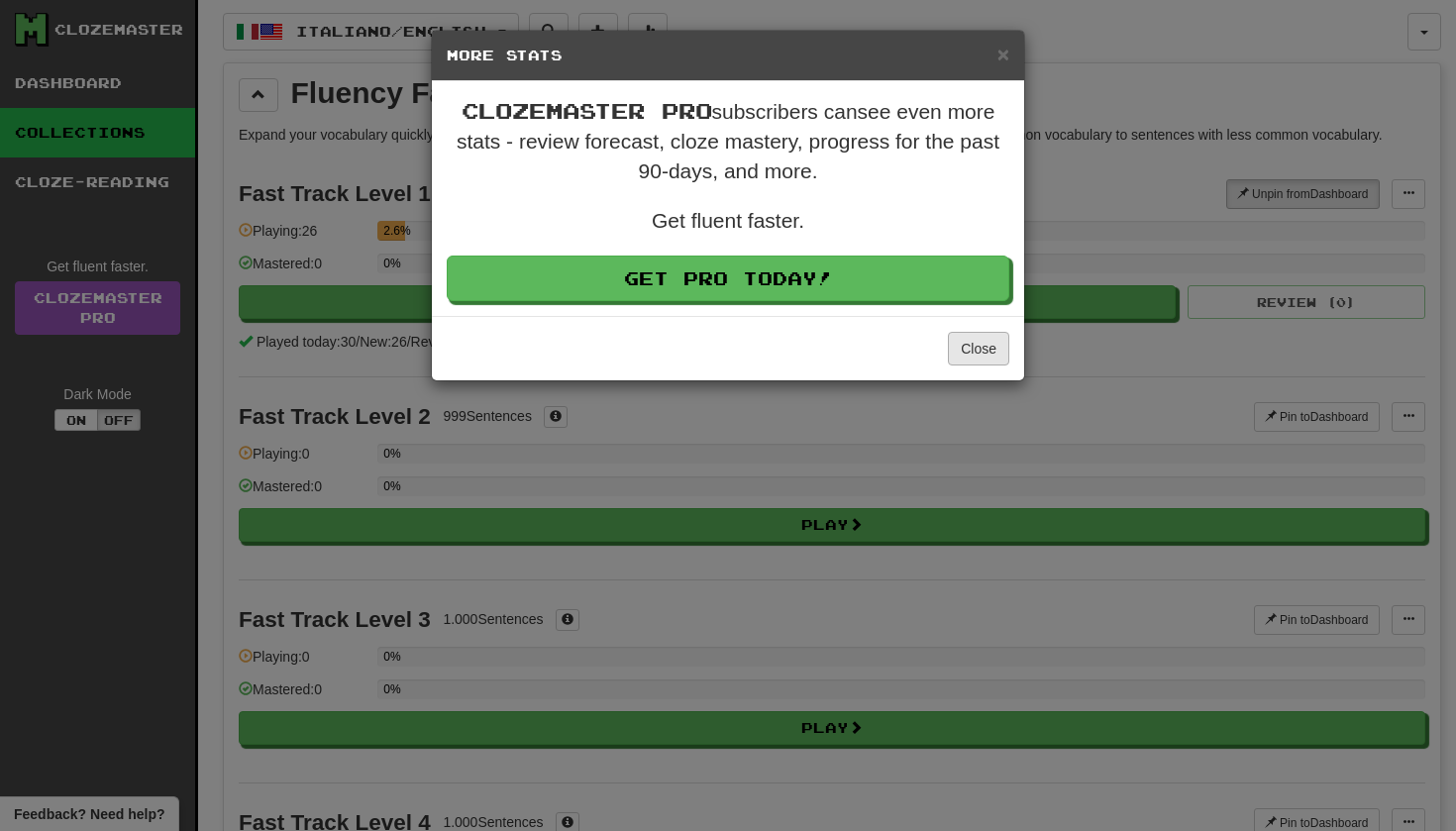click on "Close" at bounding box center (979, 349) 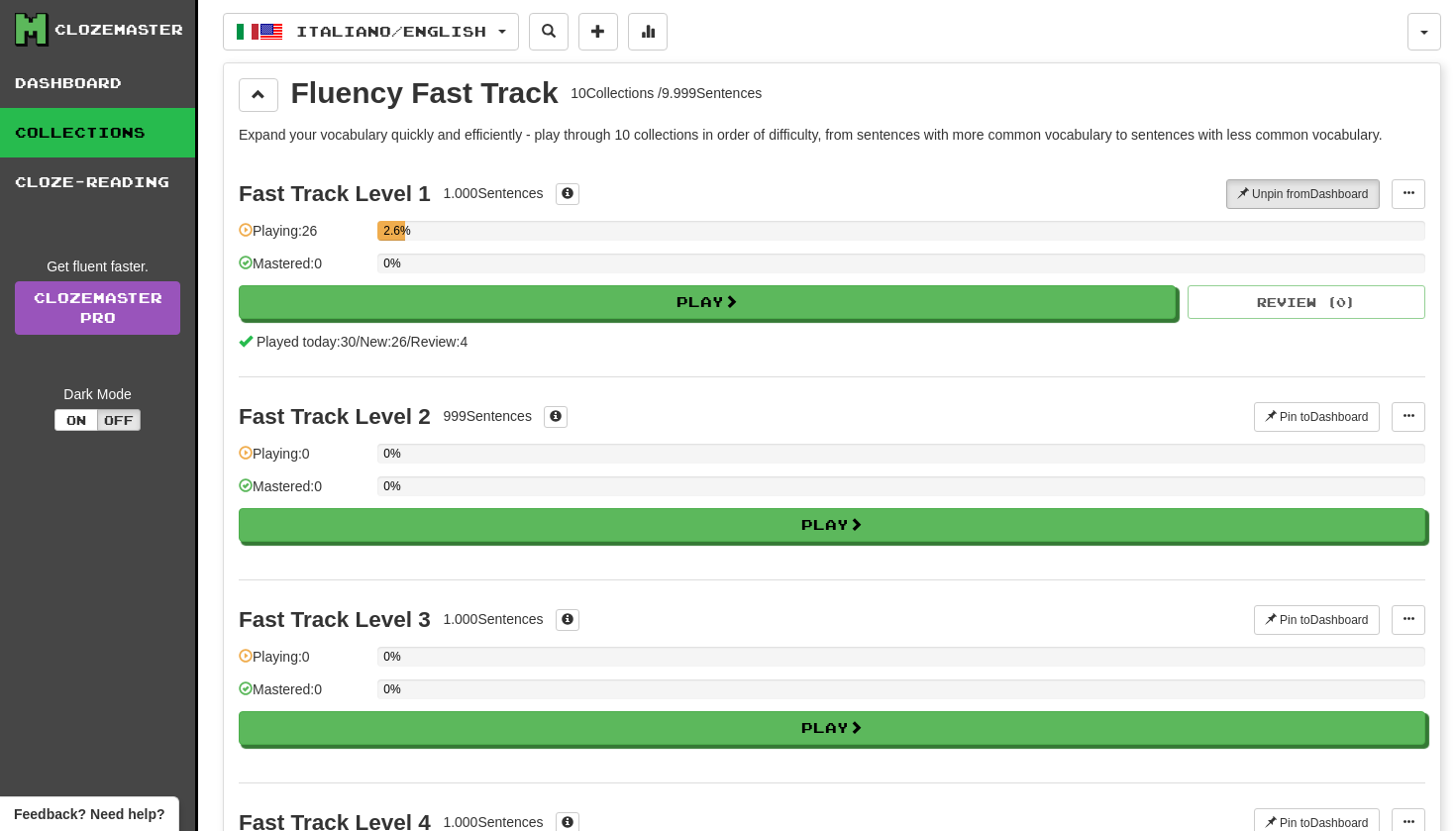 click on "New:  26" at bounding box center [382, 342] 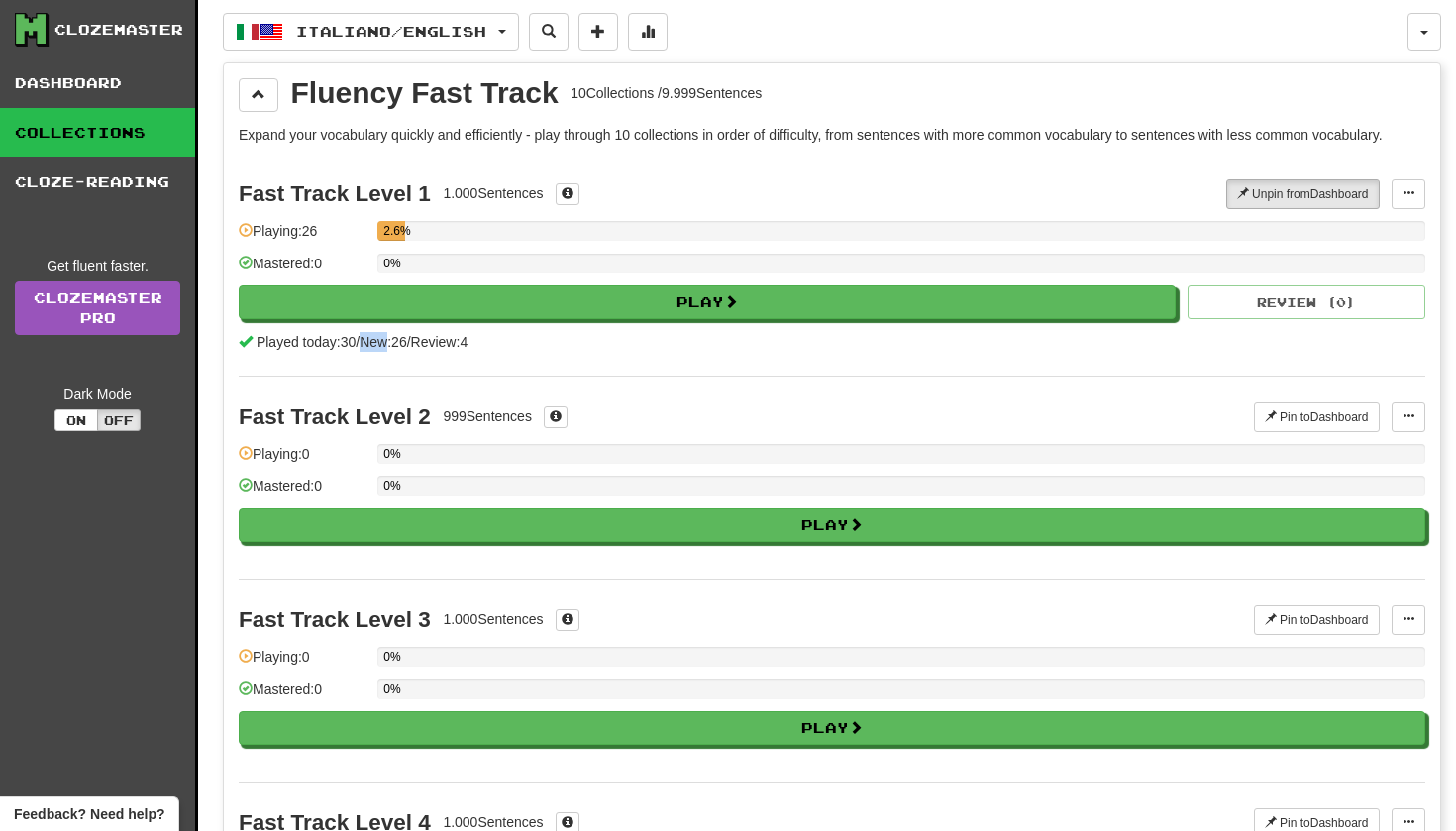 click on "New:  26" at bounding box center [382, 342] 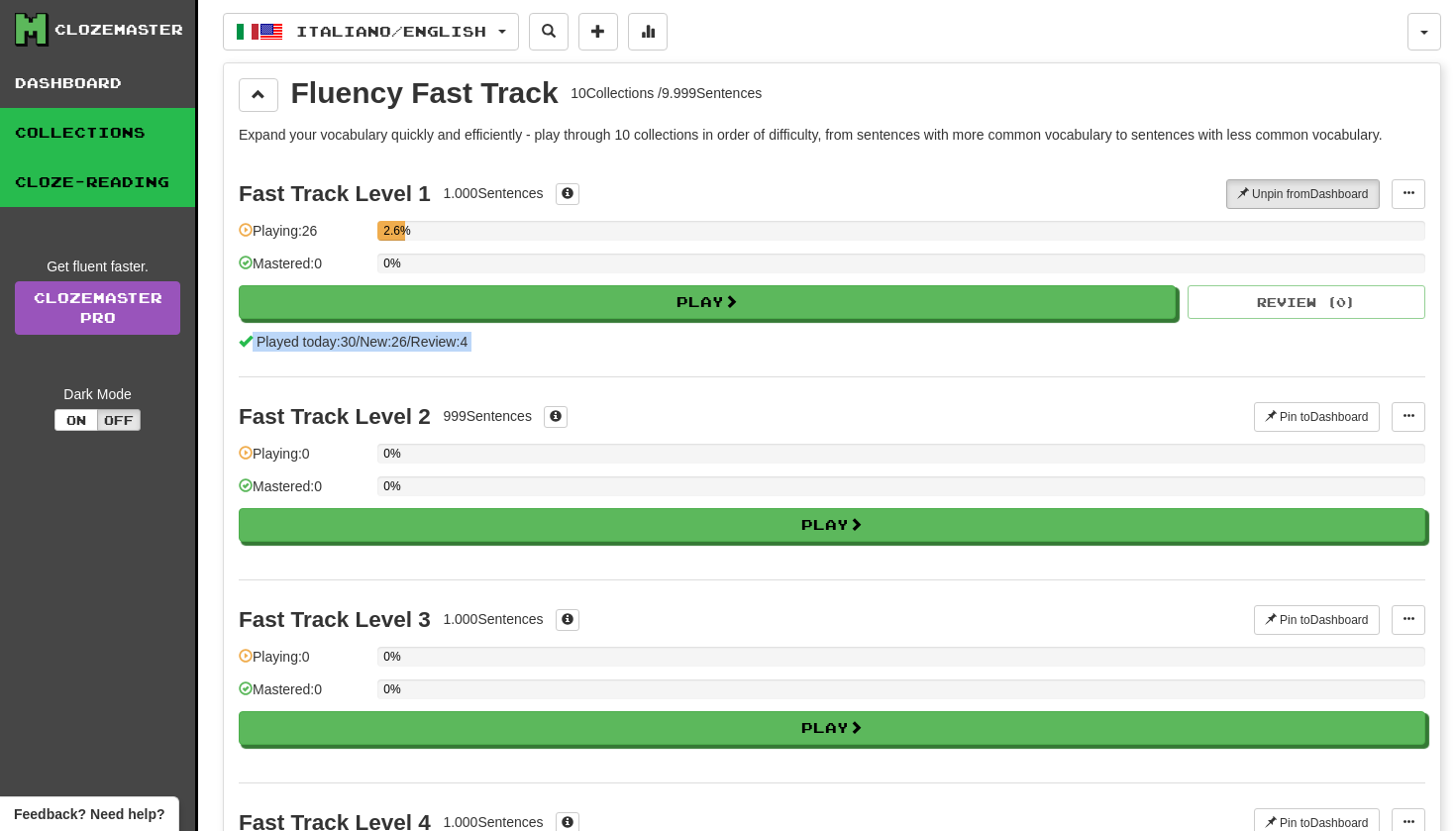 click on "Cloze-Reading" at bounding box center [97, 182] 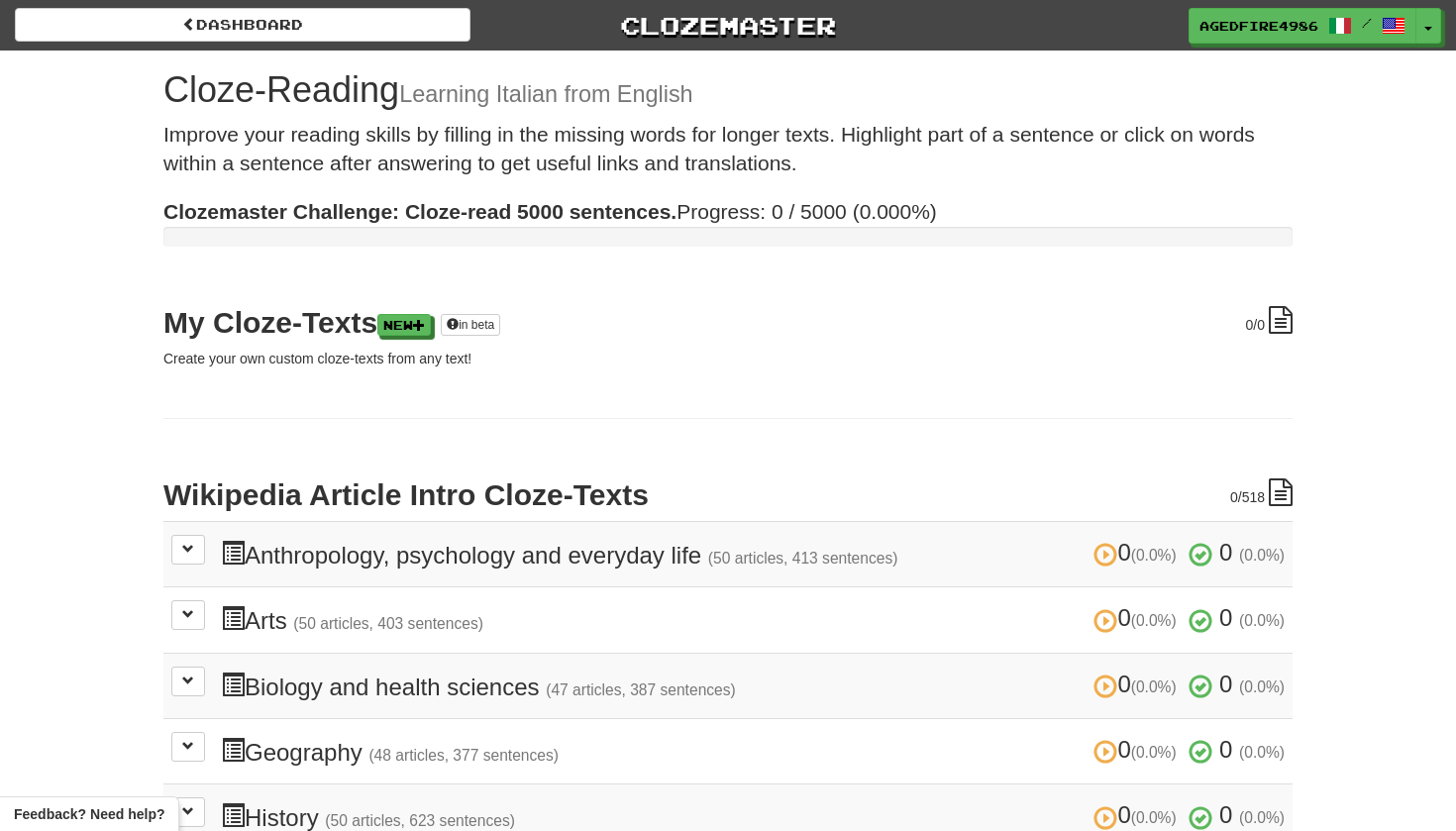 scroll, scrollTop: 0, scrollLeft: 0, axis: both 